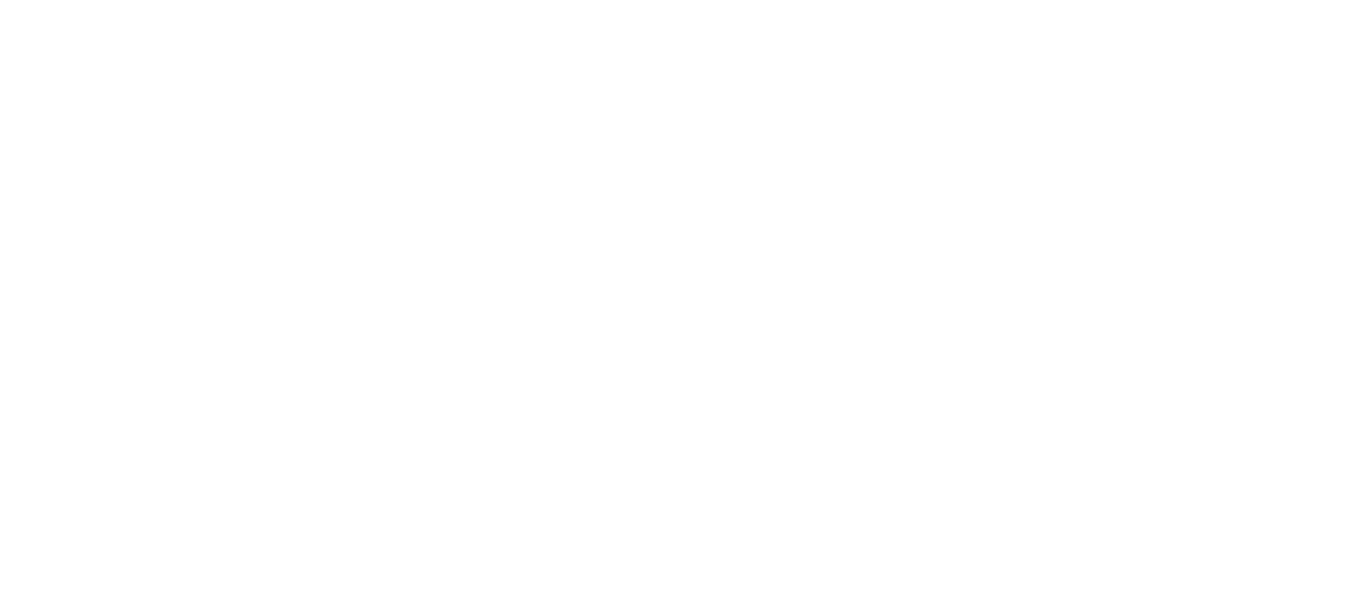 scroll, scrollTop: 0, scrollLeft: 0, axis: both 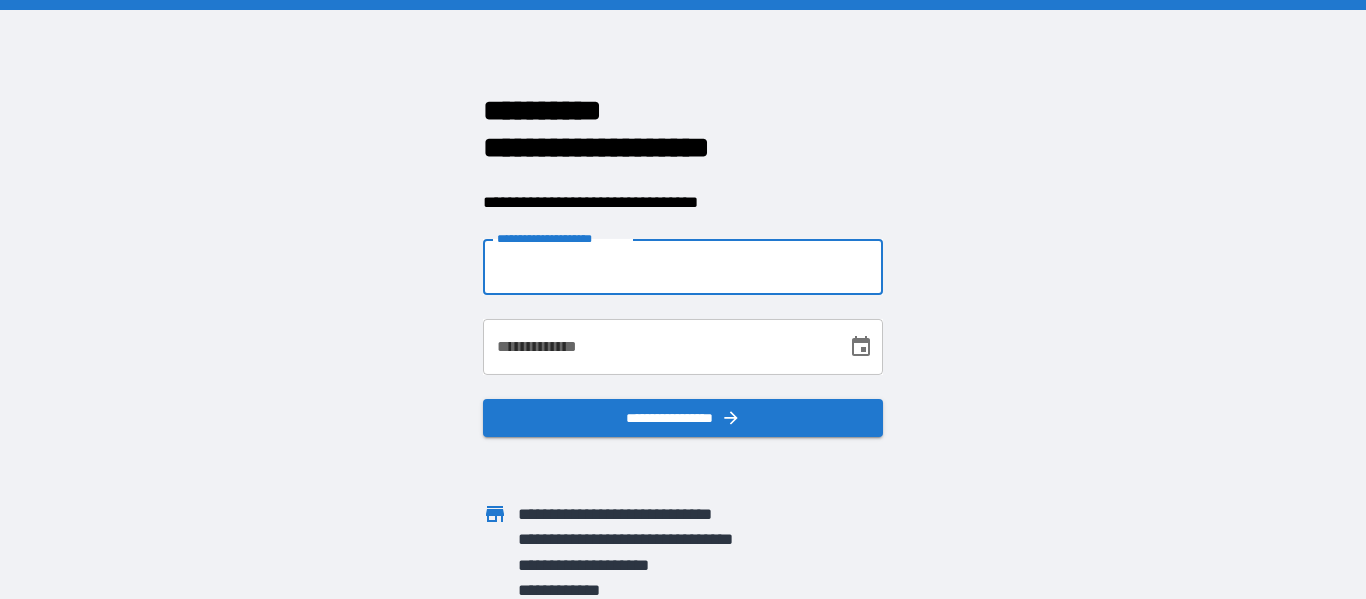 click on "**********" at bounding box center (683, 267) 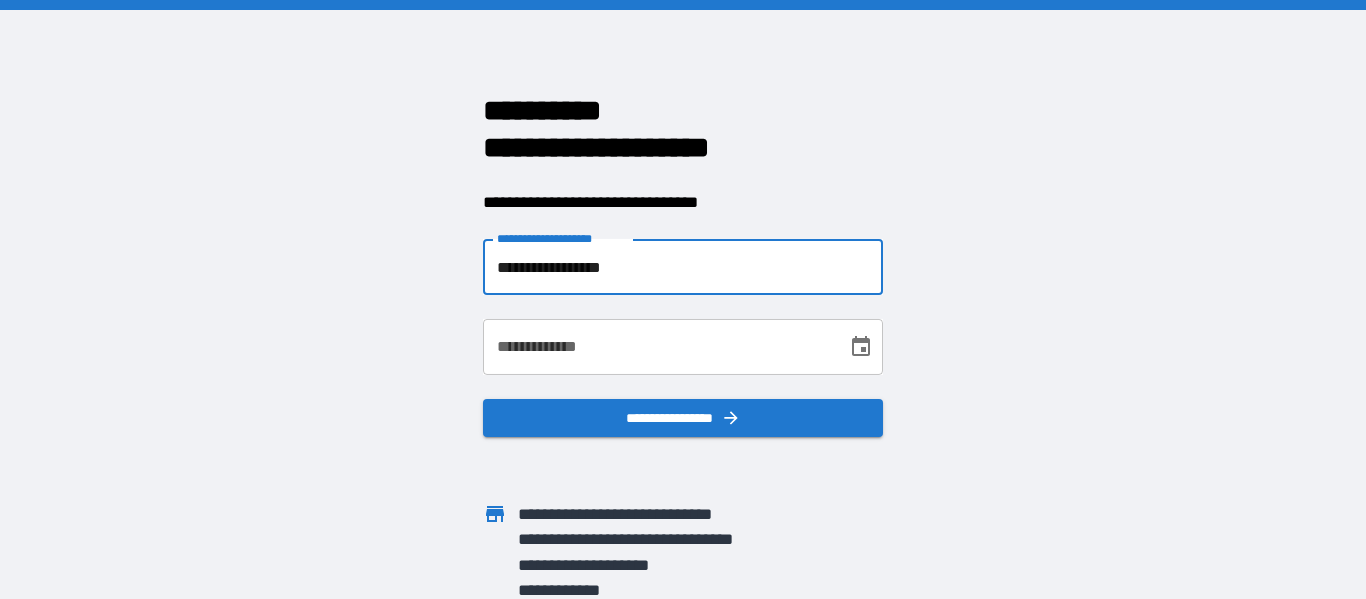 click on "**********" at bounding box center (658, 347) 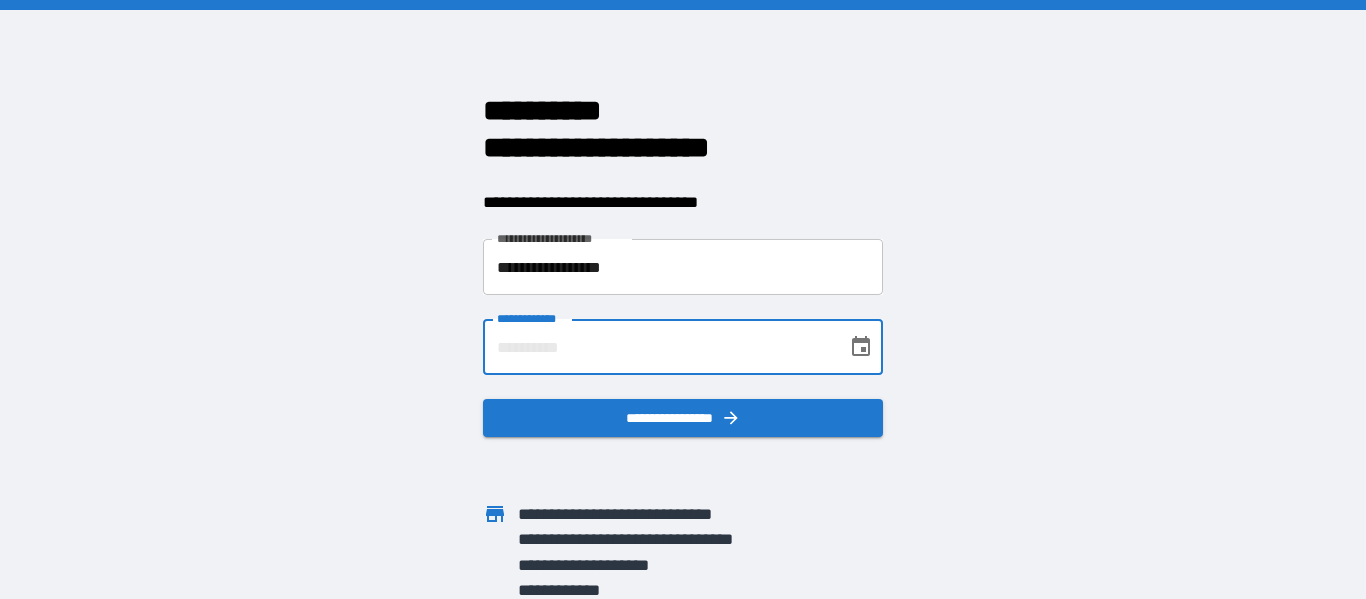 type on "**********" 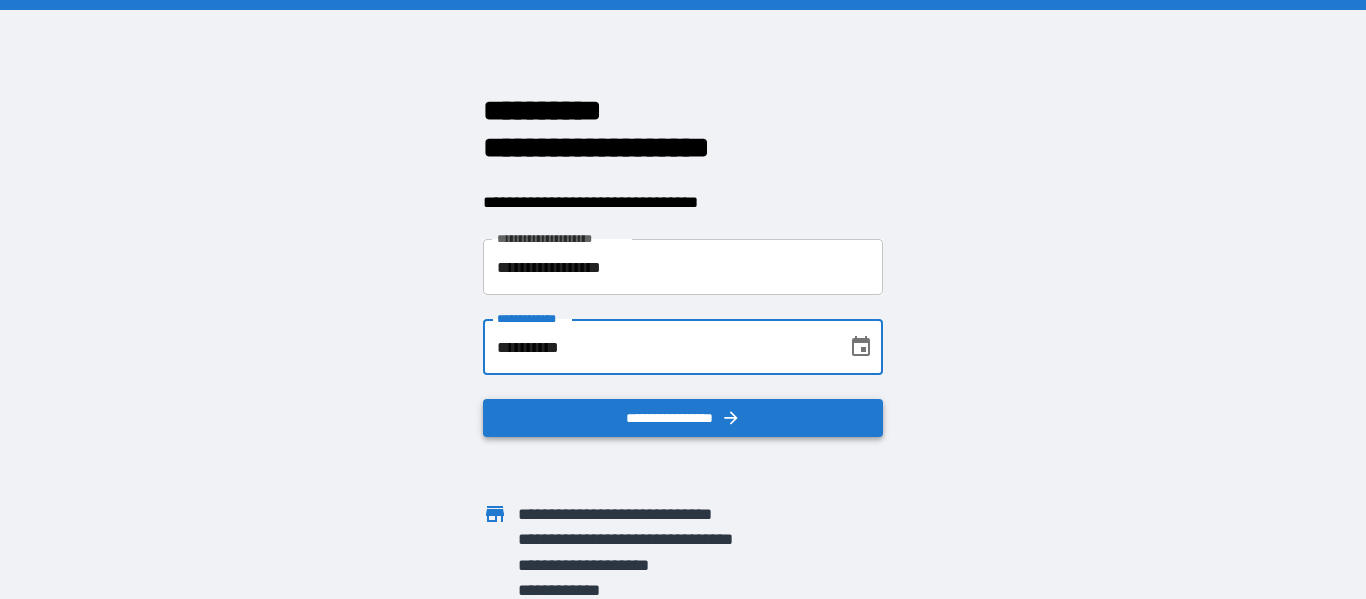 click on "**********" at bounding box center [683, 418] 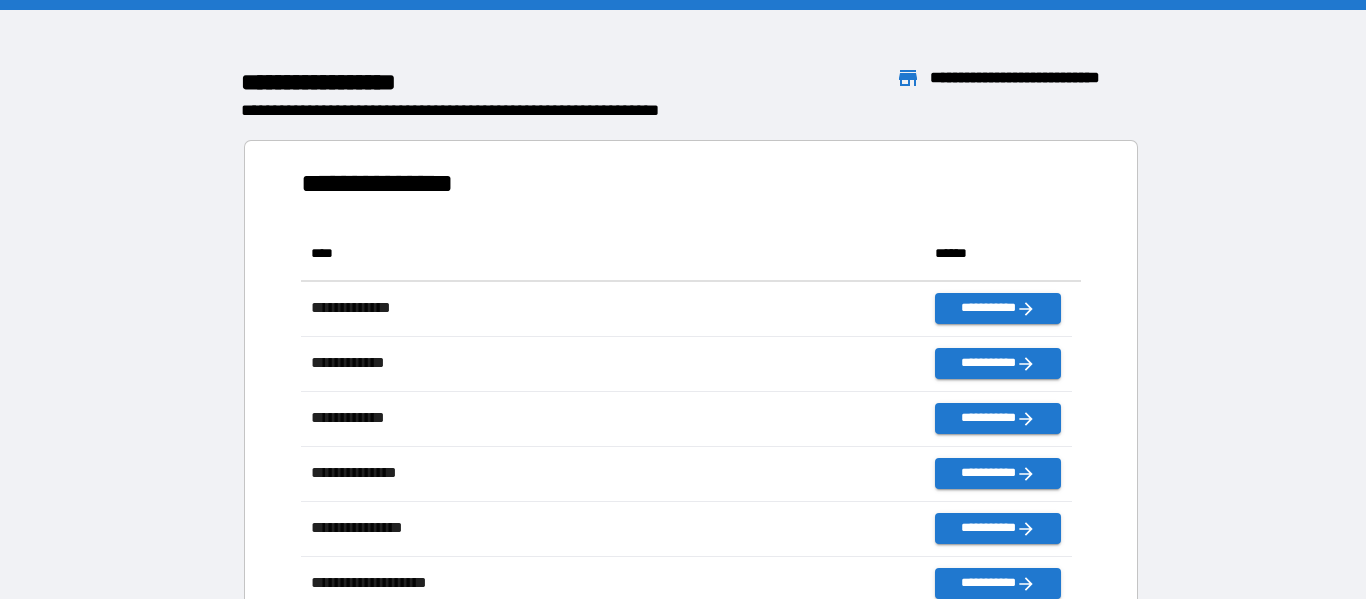 scroll, scrollTop: 16, scrollLeft: 16, axis: both 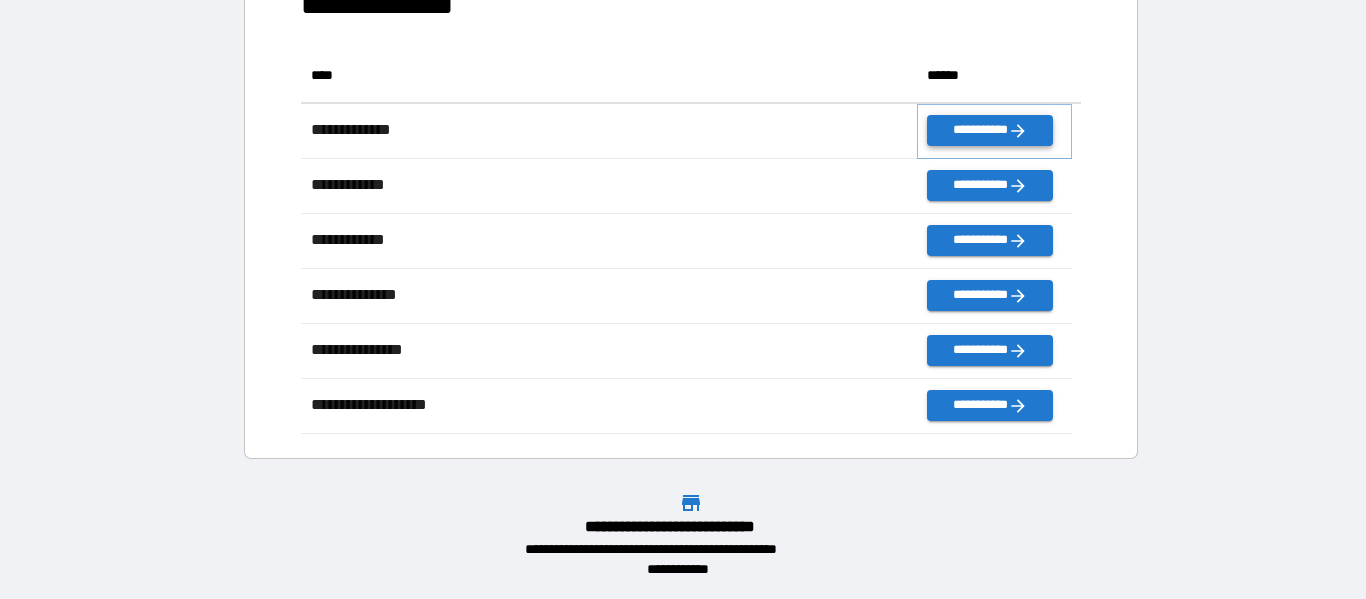 click on "**********" at bounding box center (989, 130) 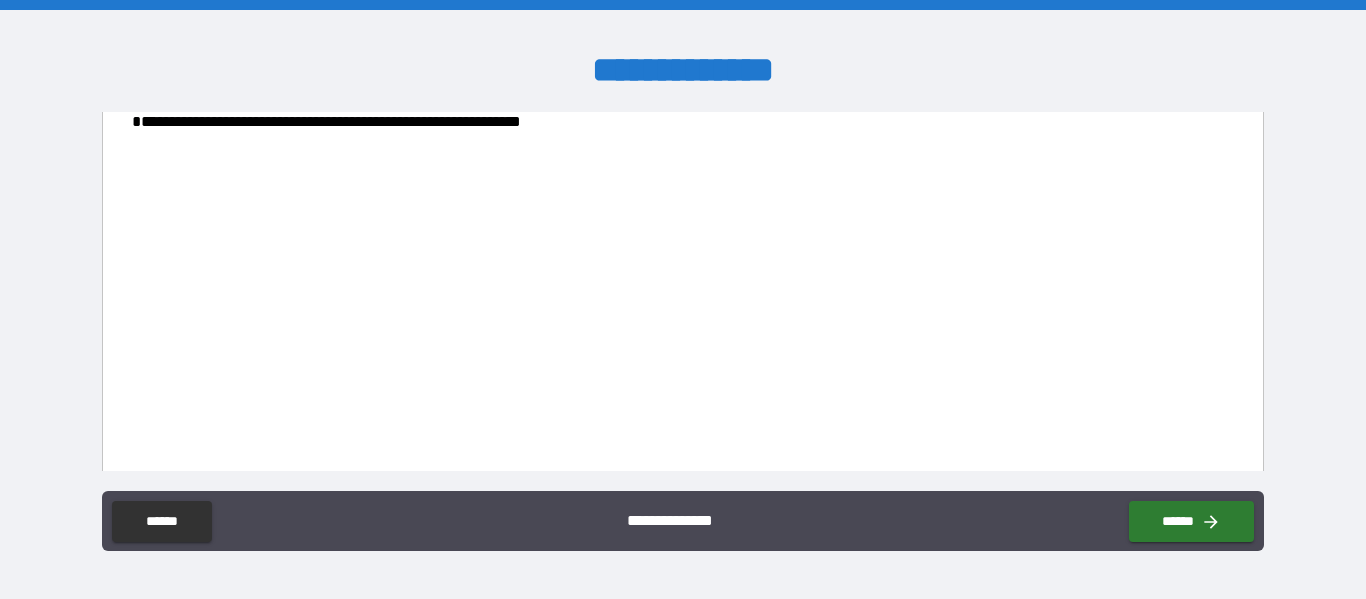 scroll, scrollTop: 1138, scrollLeft: 0, axis: vertical 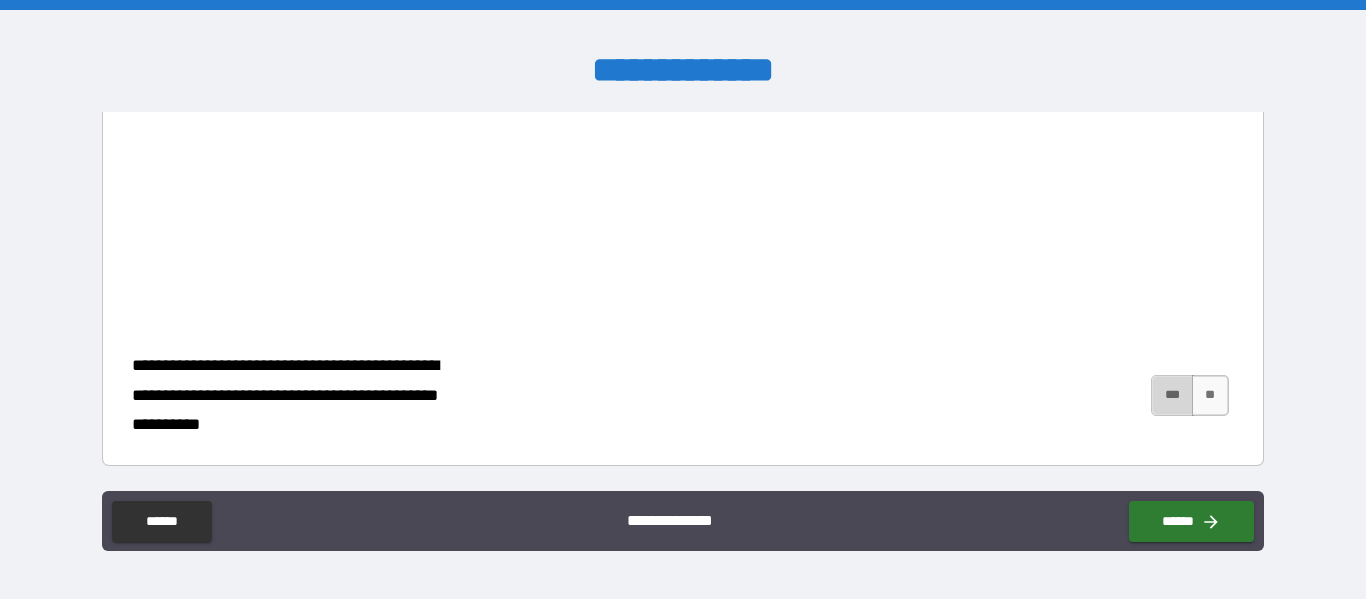 click on "***" at bounding box center [1172, 395] 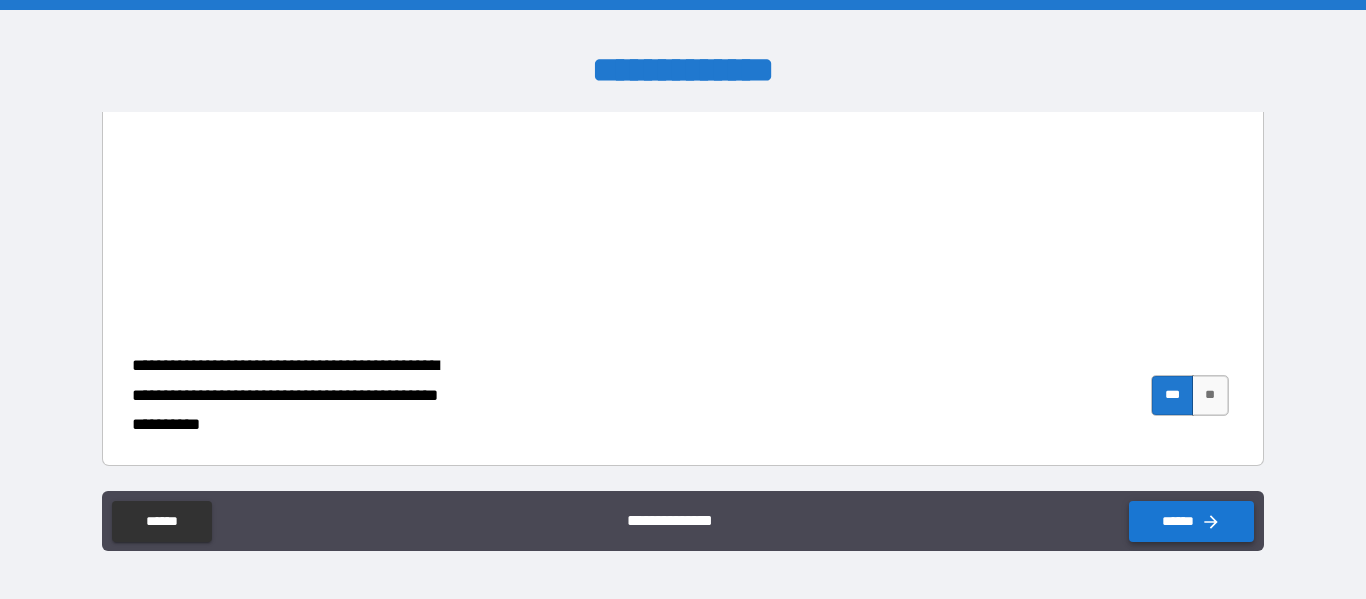 click on "******" at bounding box center (1191, 521) 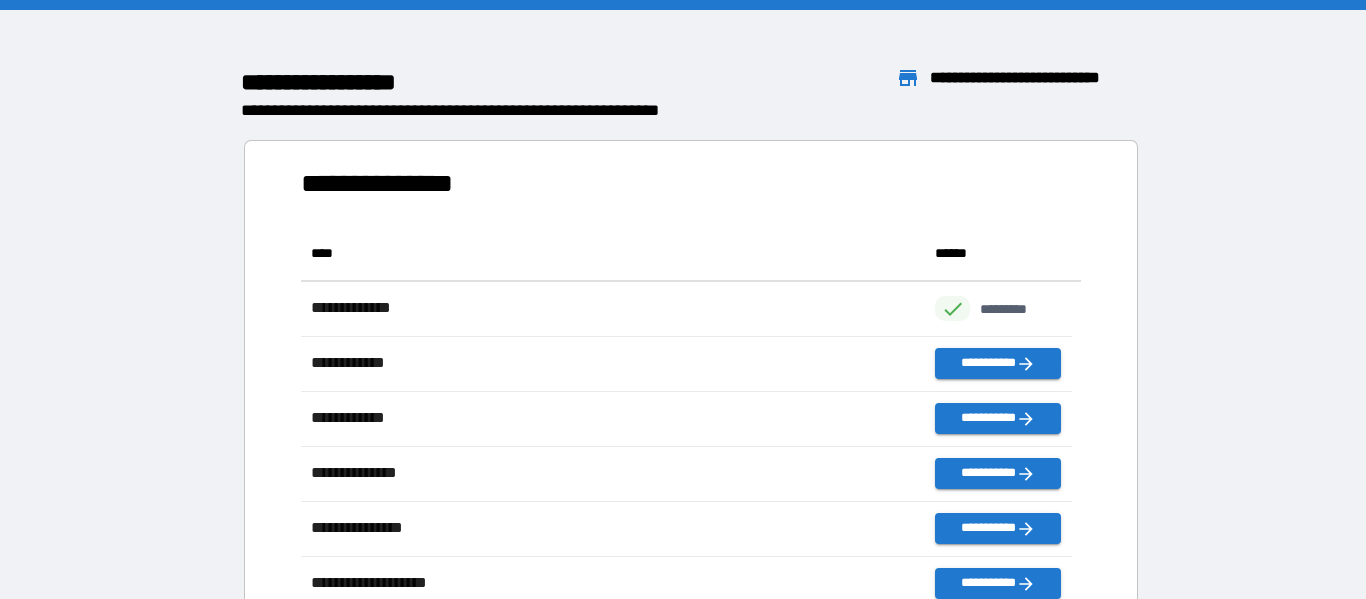 scroll, scrollTop: 16, scrollLeft: 16, axis: both 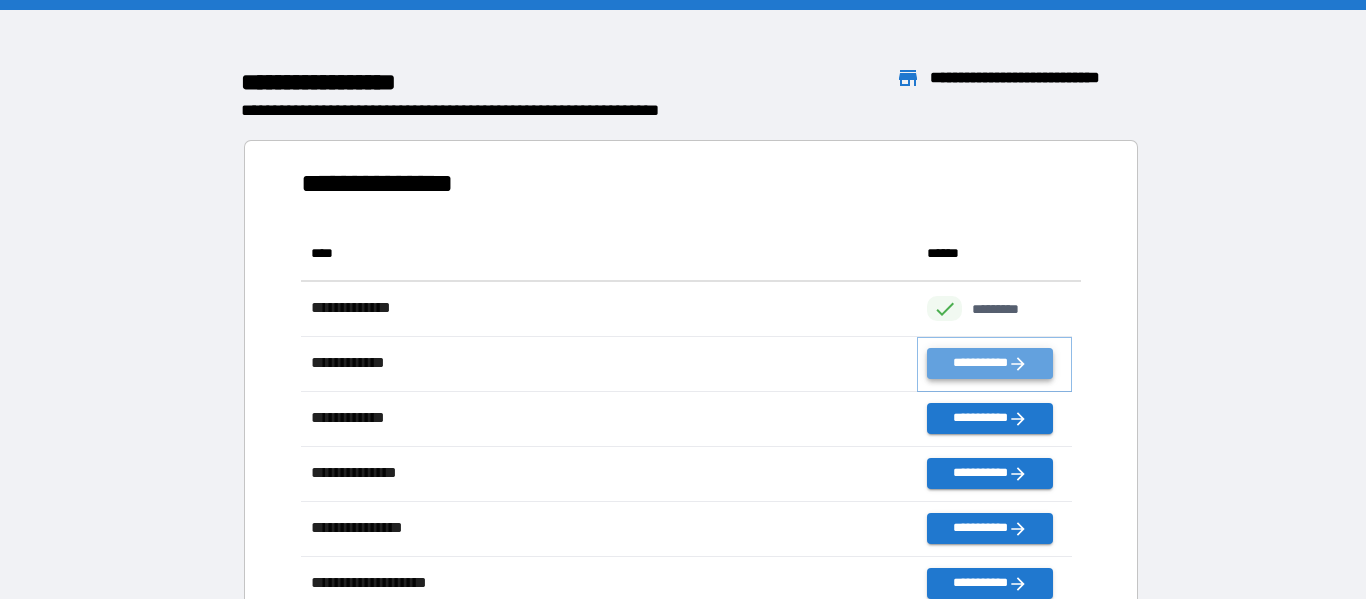 click on "**********" at bounding box center [989, 363] 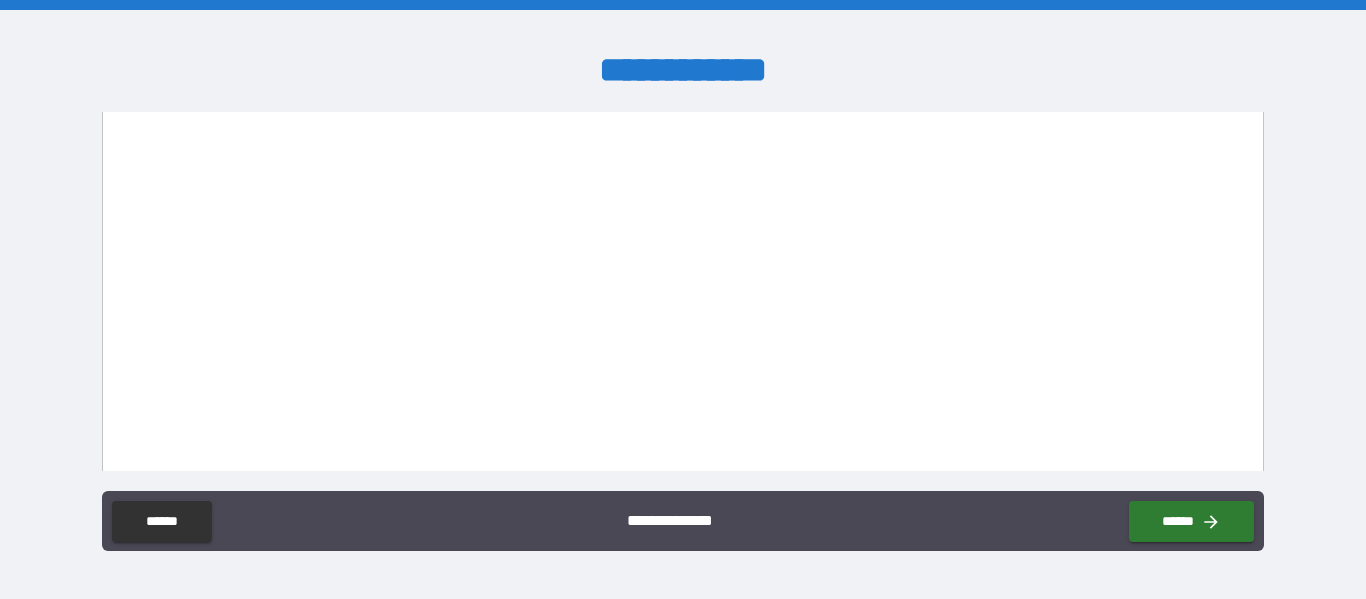 scroll, scrollTop: 3864, scrollLeft: 0, axis: vertical 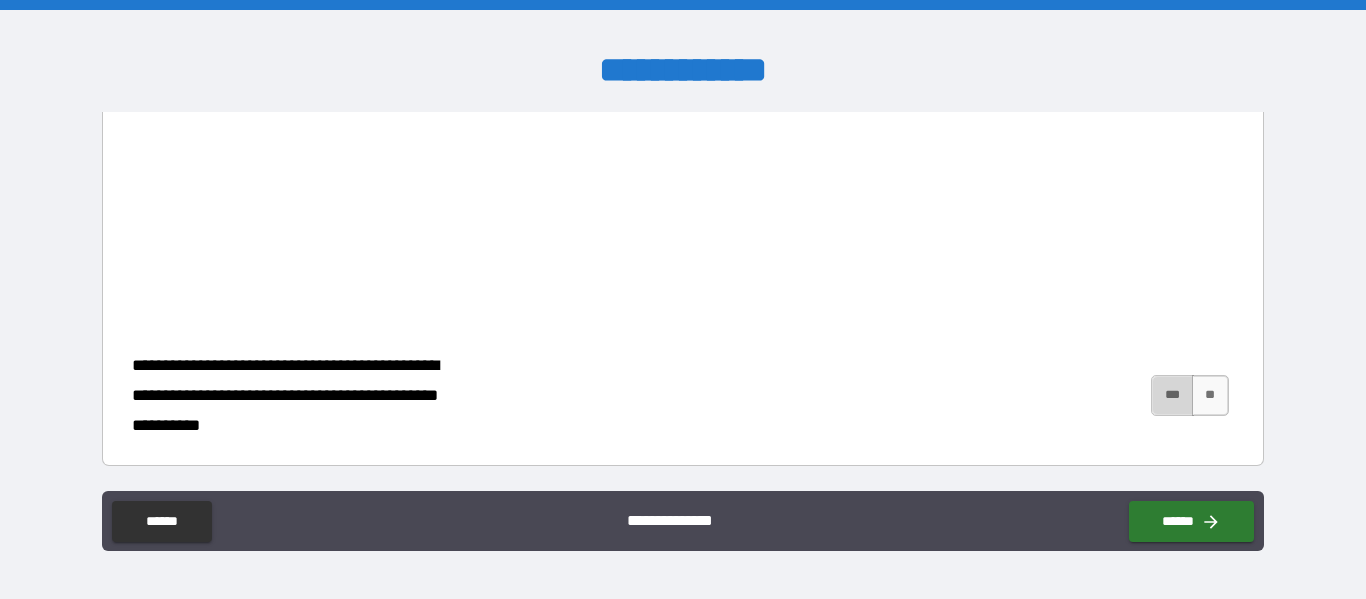 click on "***" at bounding box center [1172, 395] 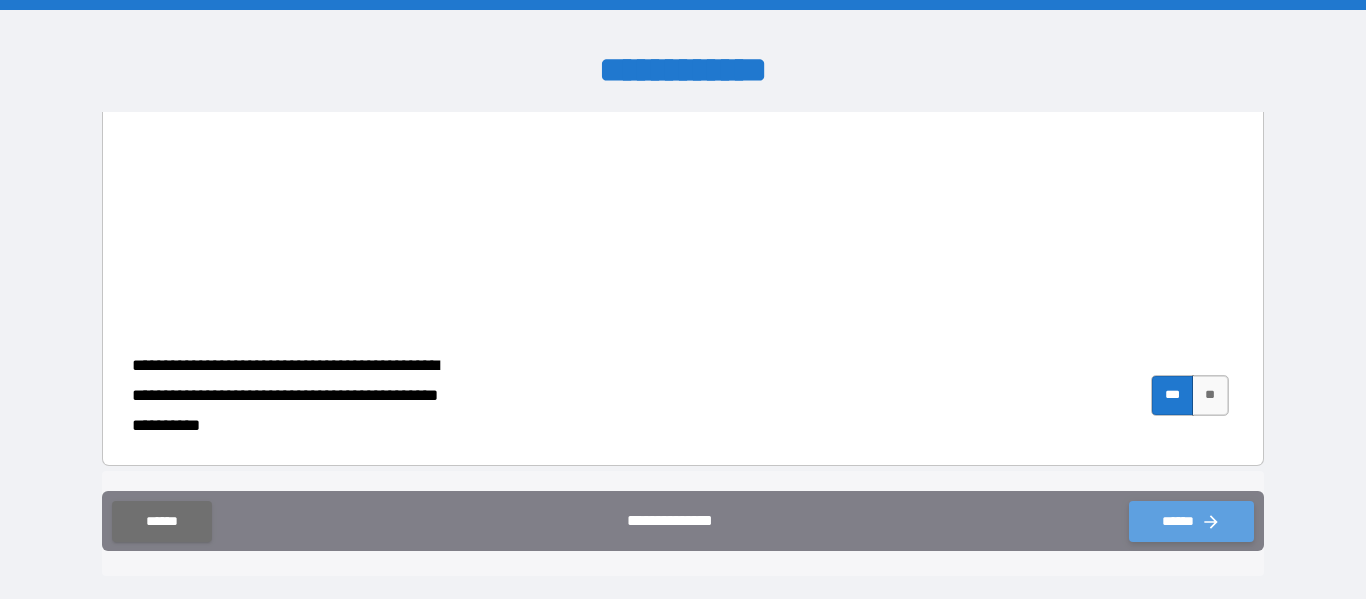 click on "******" at bounding box center [1191, 521] 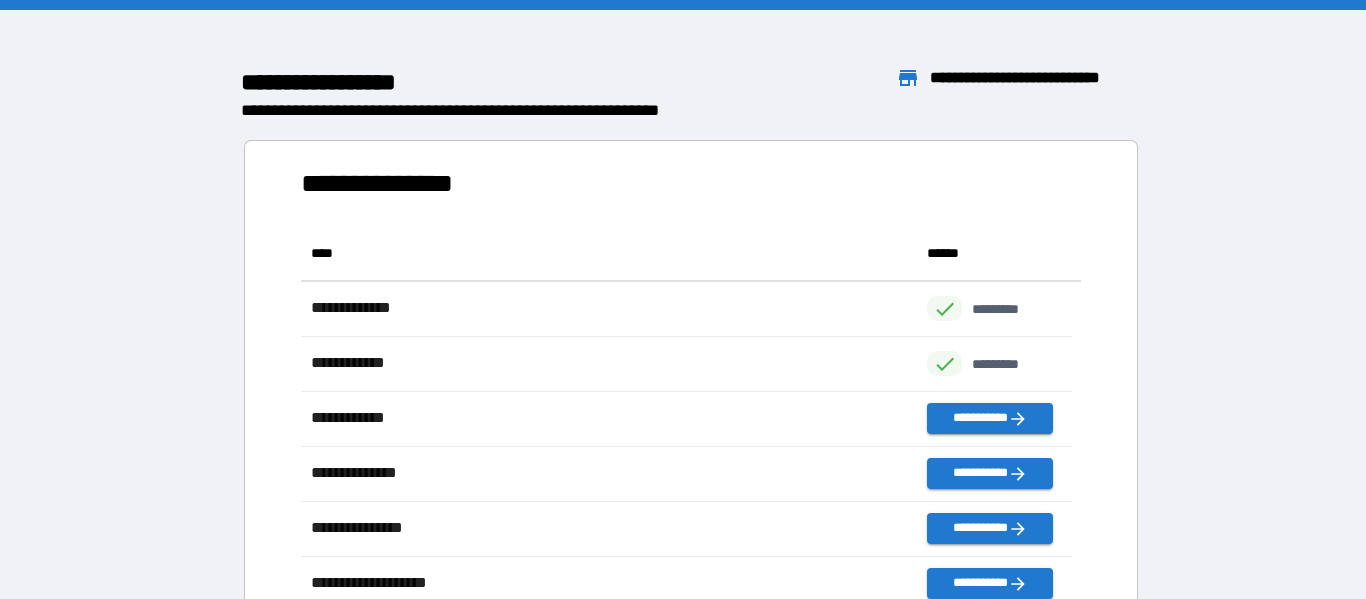 scroll, scrollTop: 16, scrollLeft: 16, axis: both 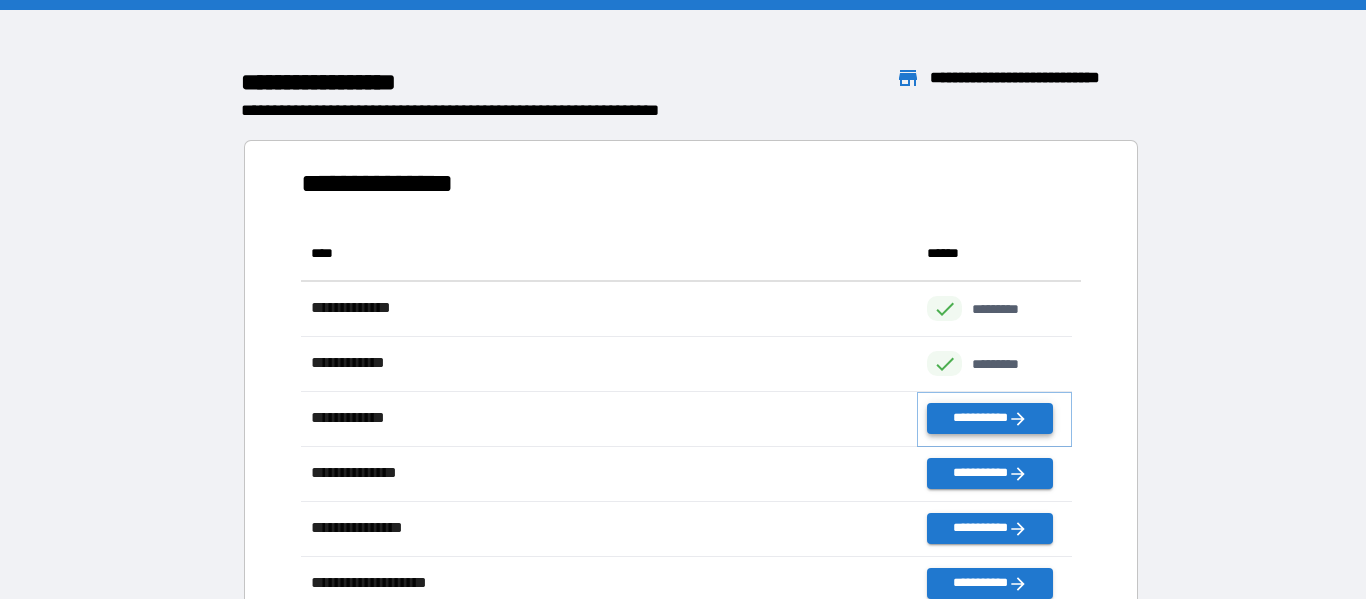 click on "**********" at bounding box center (989, 418) 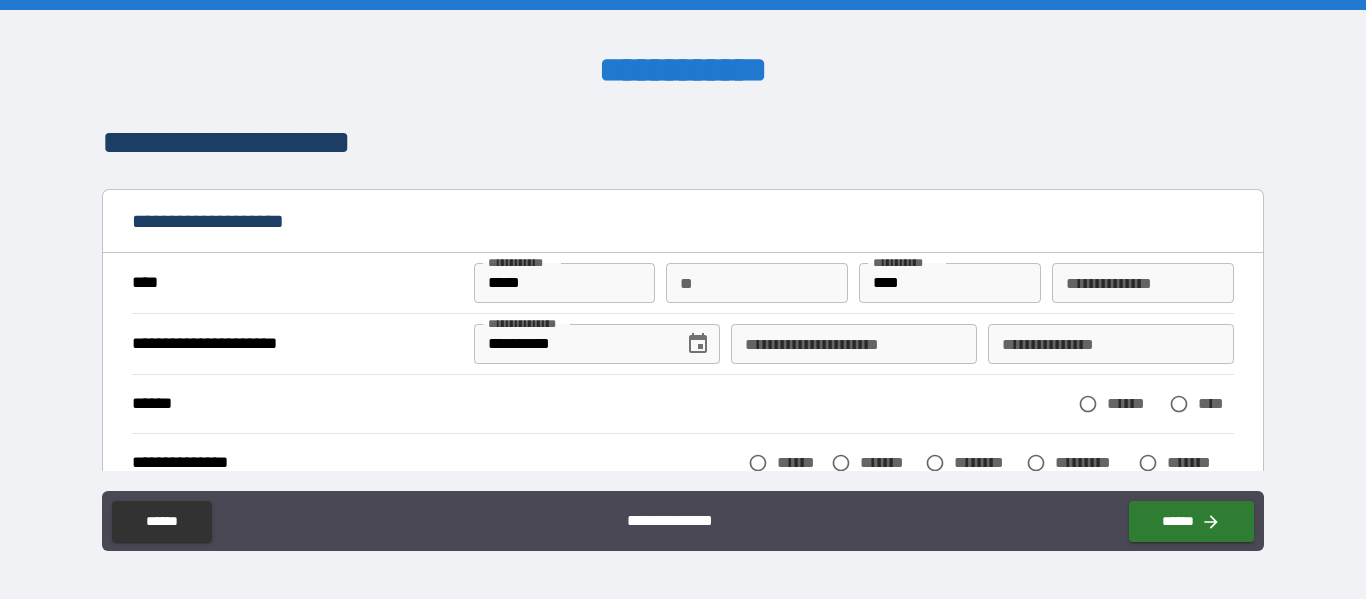 click on "**********" at bounding box center [854, 344] 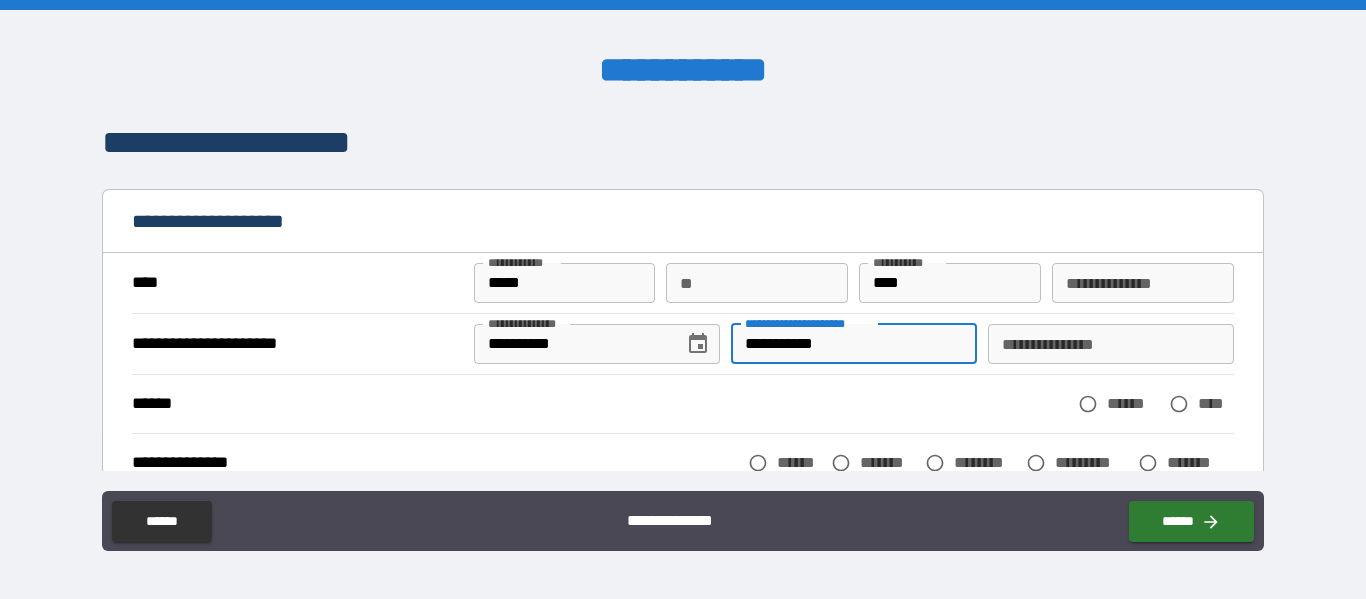 type on "**********" 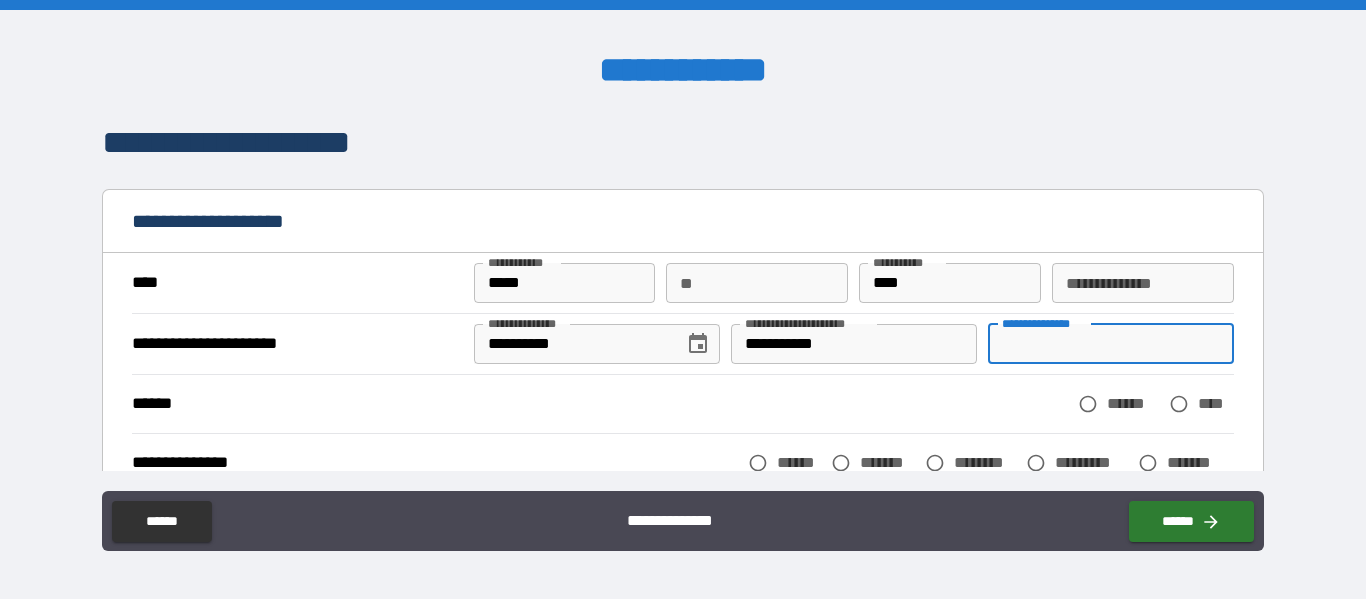 click on "**********" at bounding box center [1111, 344] 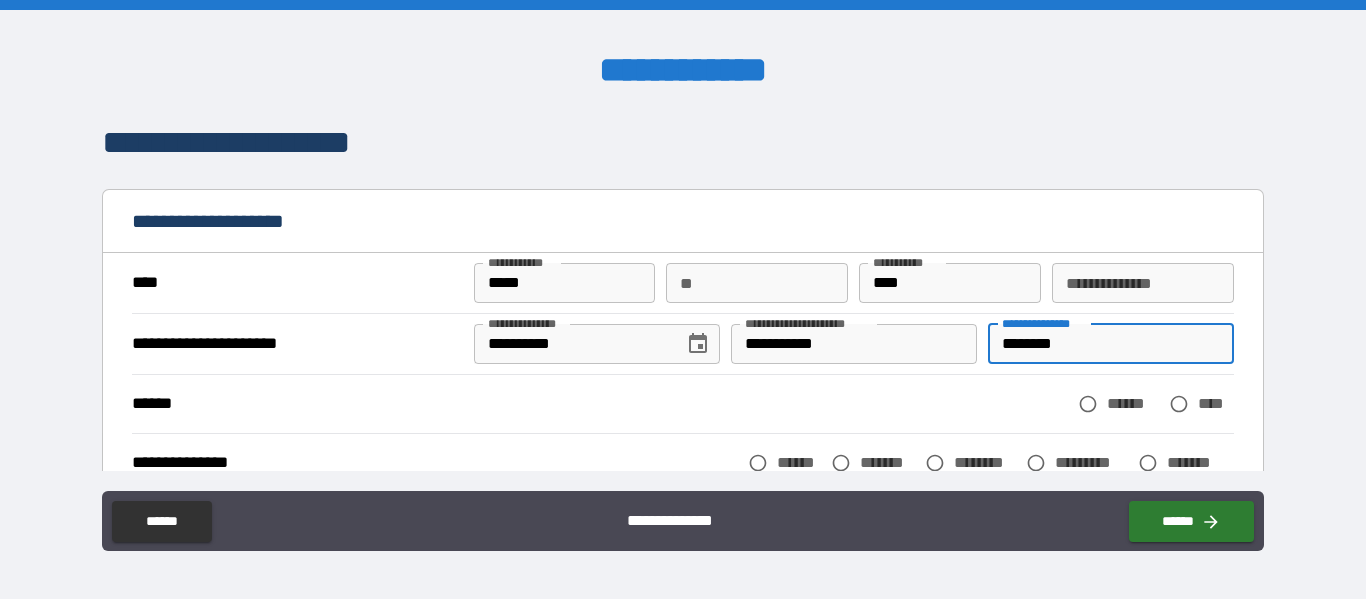 type on "********" 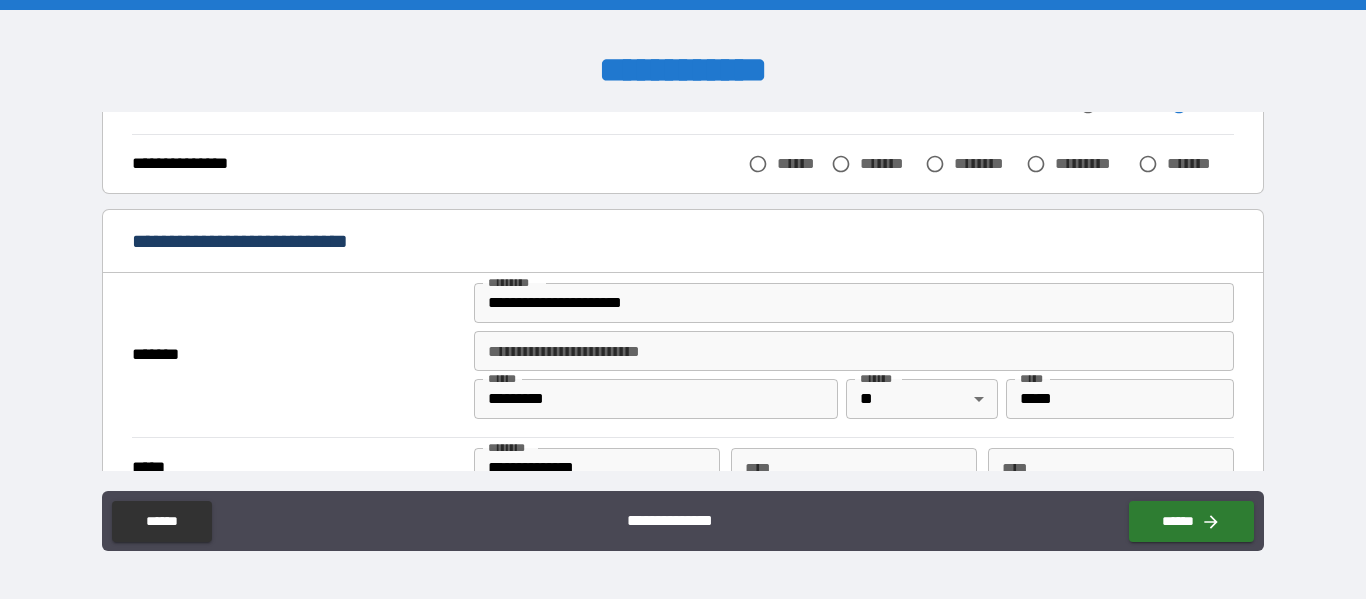 scroll, scrollTop: 300, scrollLeft: 0, axis: vertical 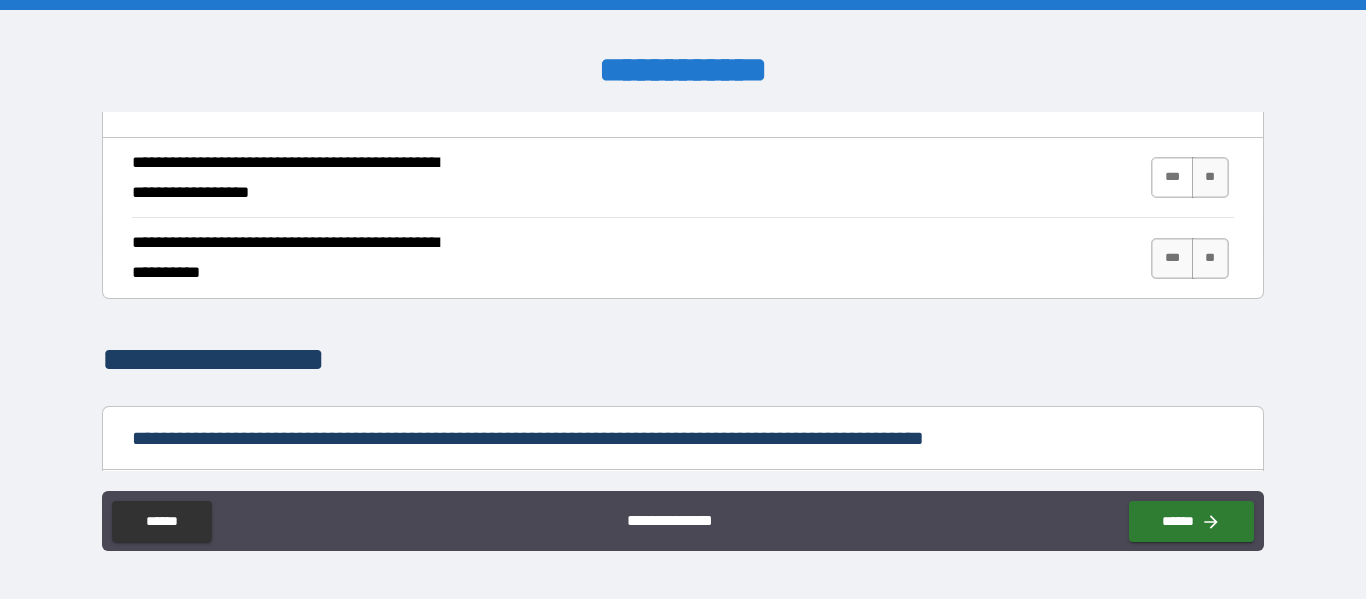 click on "***" at bounding box center (1172, 177) 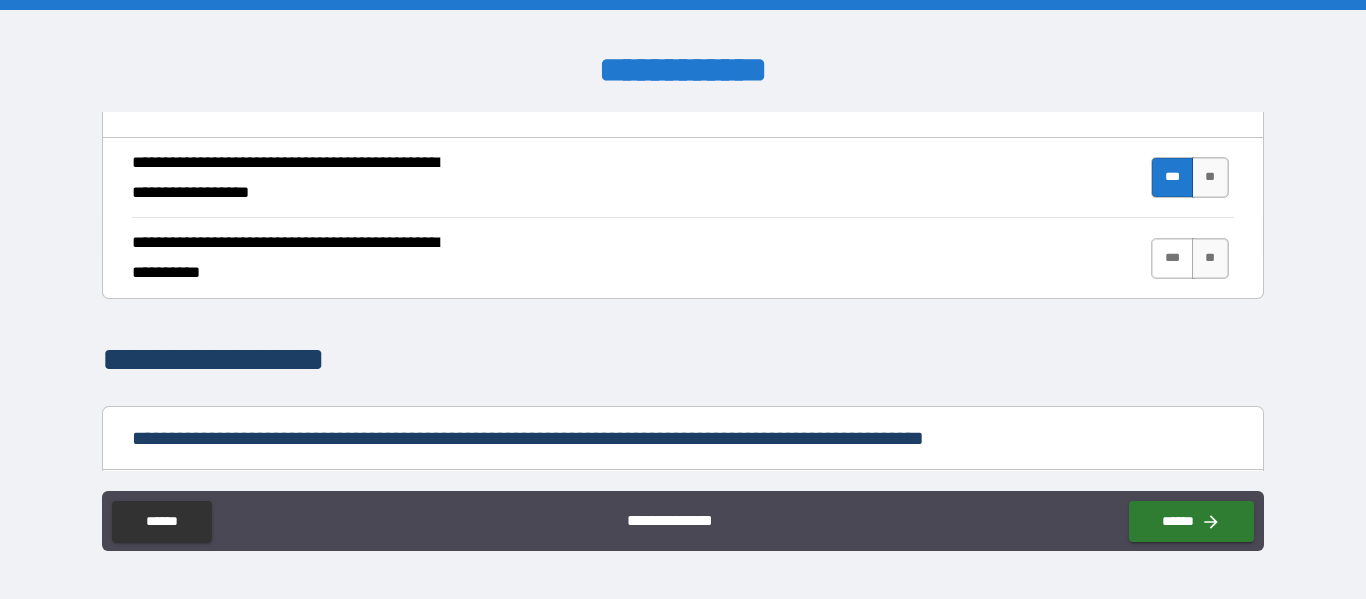 click on "***" at bounding box center [1172, 258] 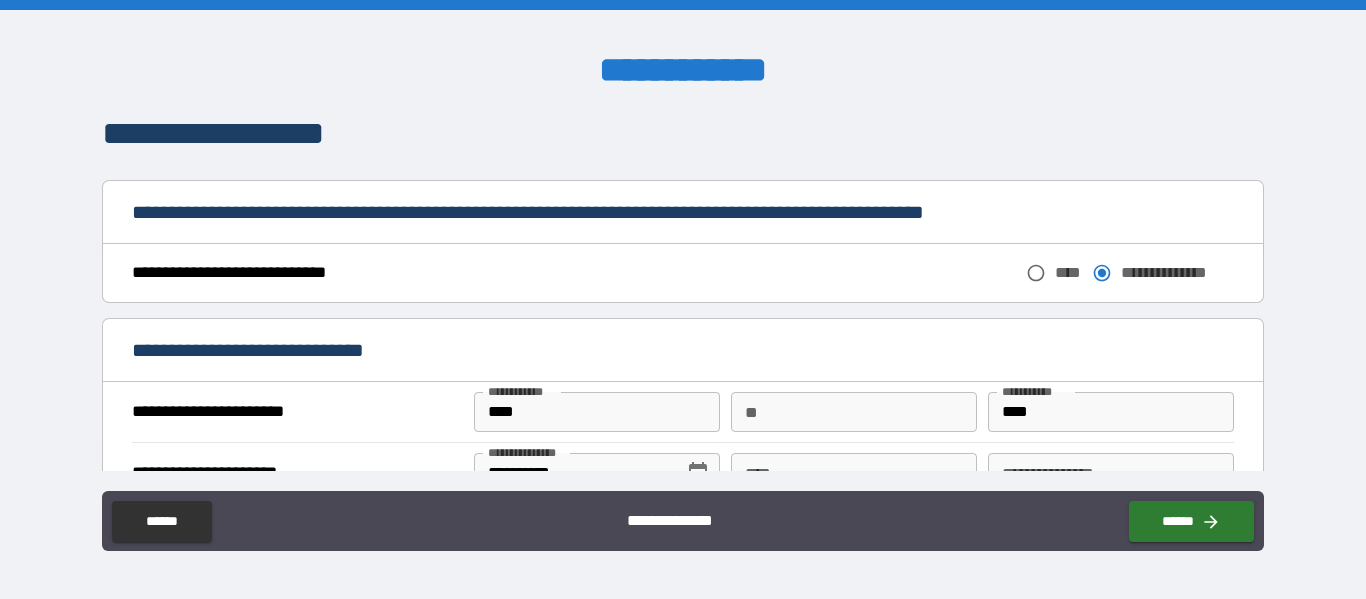 scroll, scrollTop: 1100, scrollLeft: 0, axis: vertical 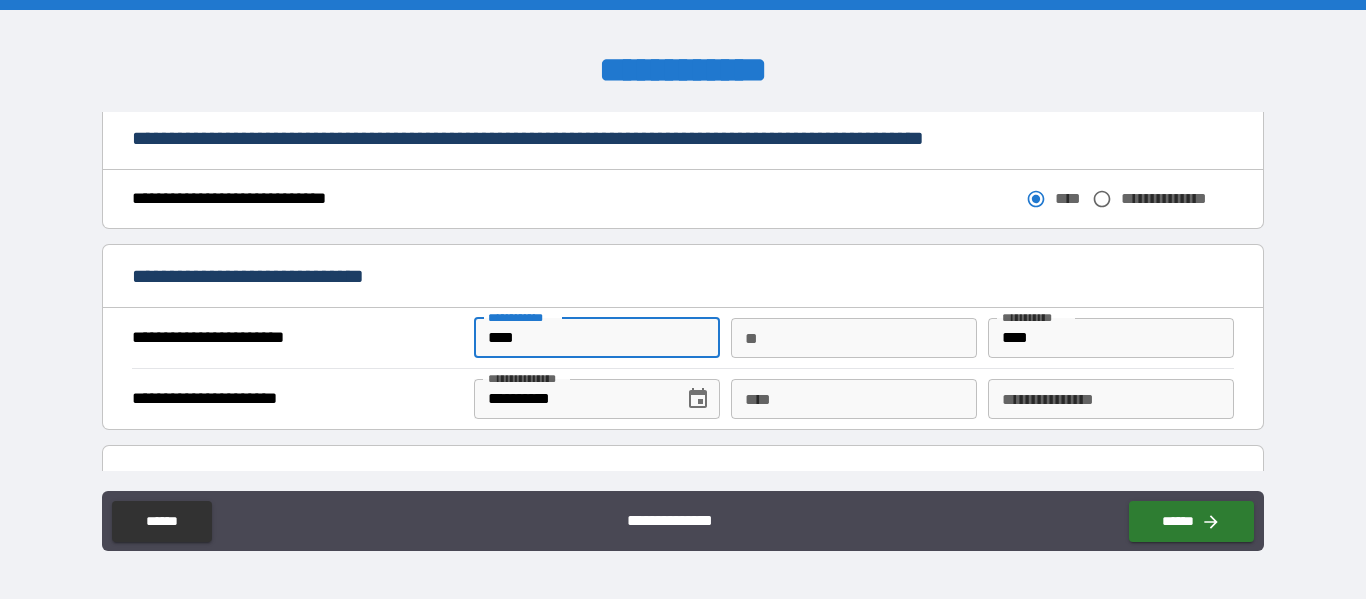 click on "****" at bounding box center [597, 338] 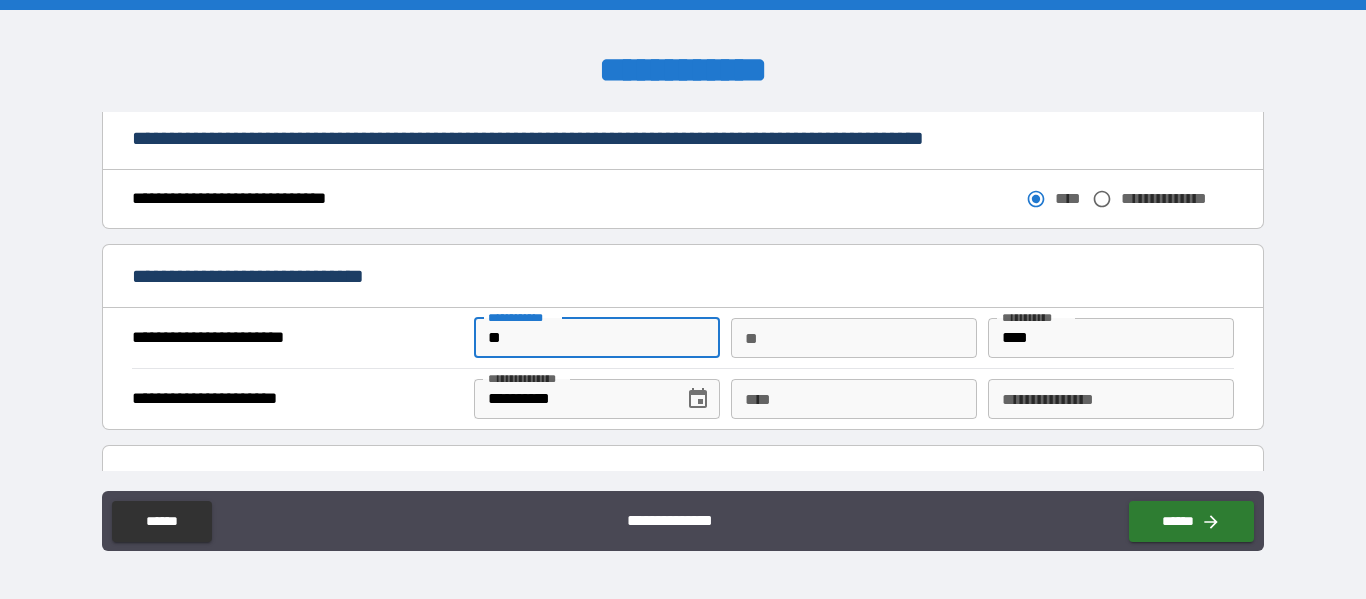 type on "*" 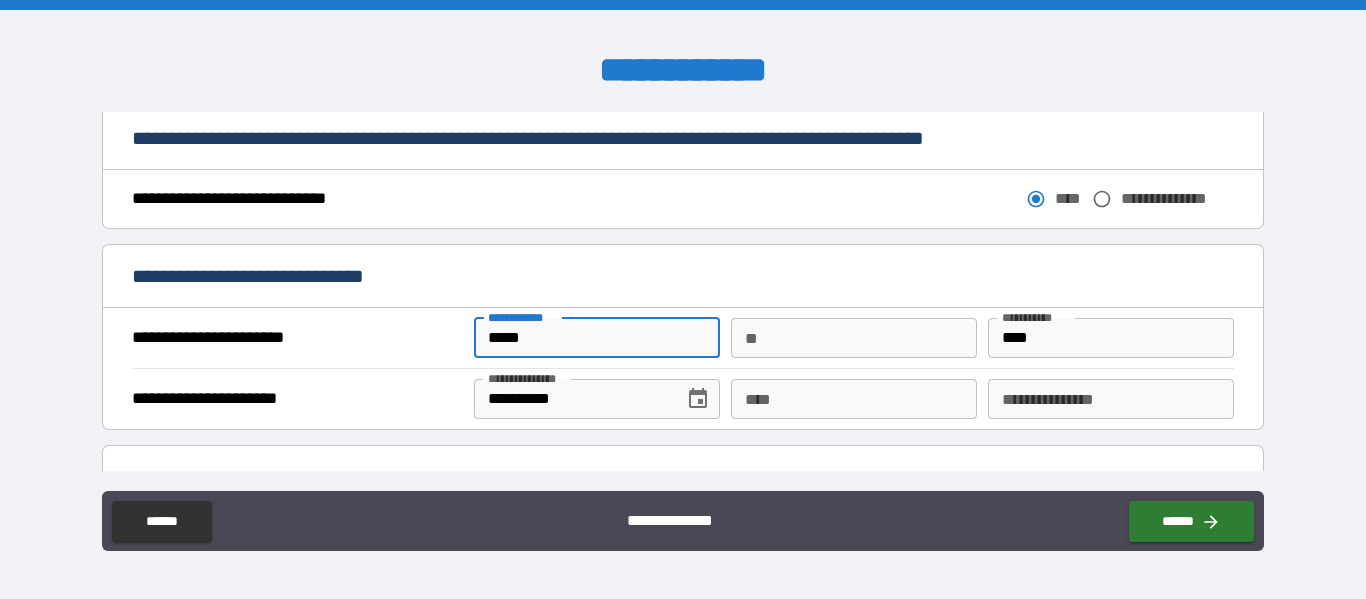 type on "*****" 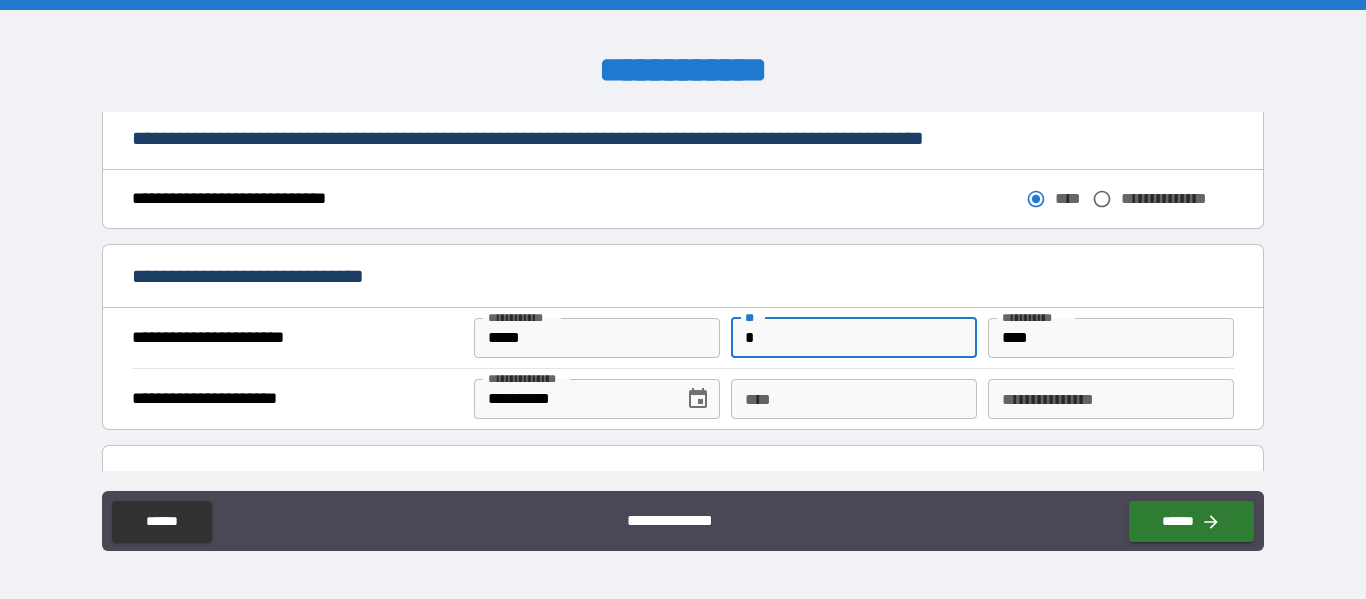 type on "*" 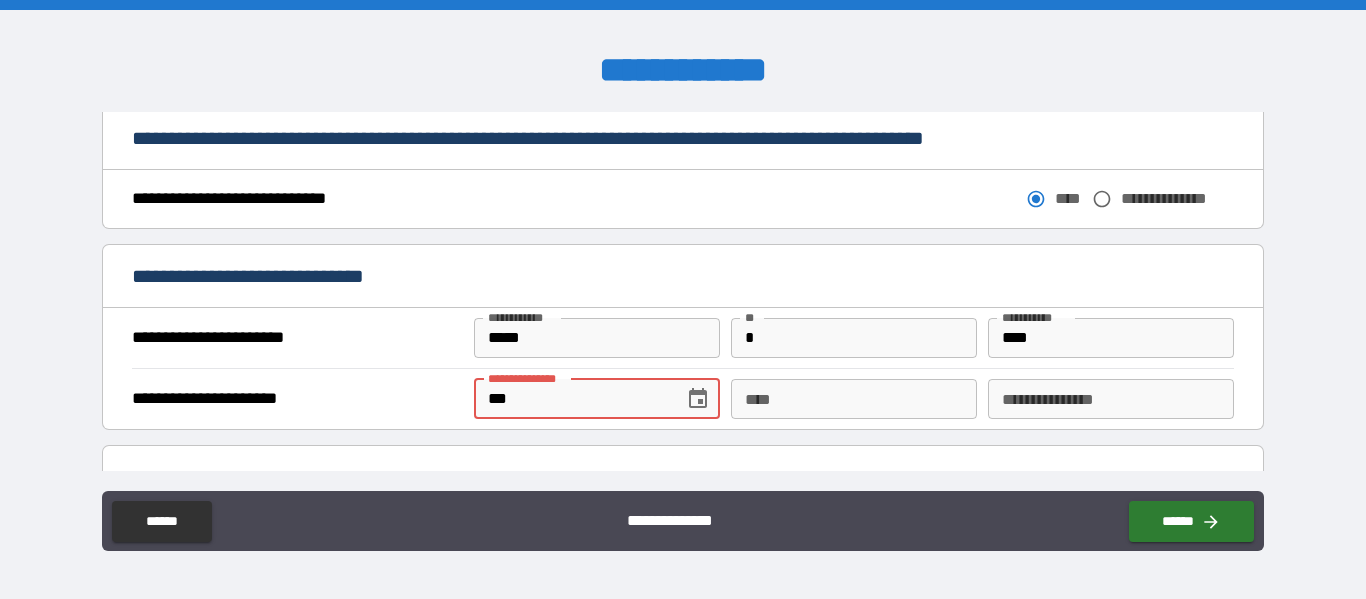 type on "*" 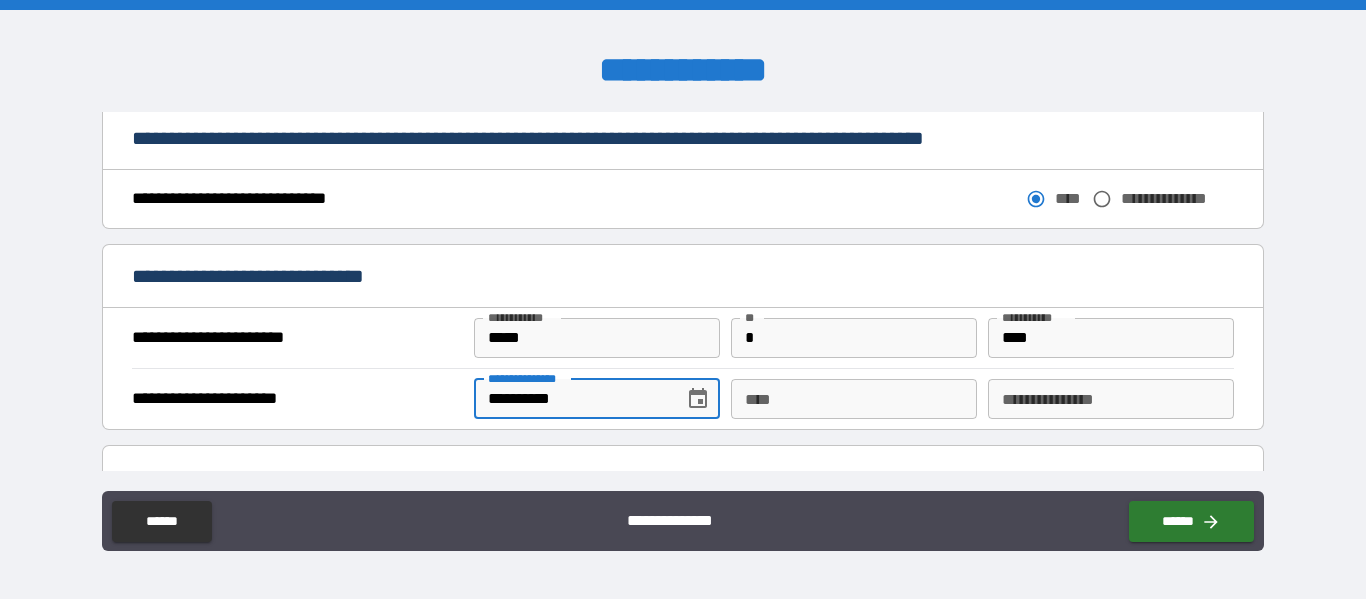 type on "**********" 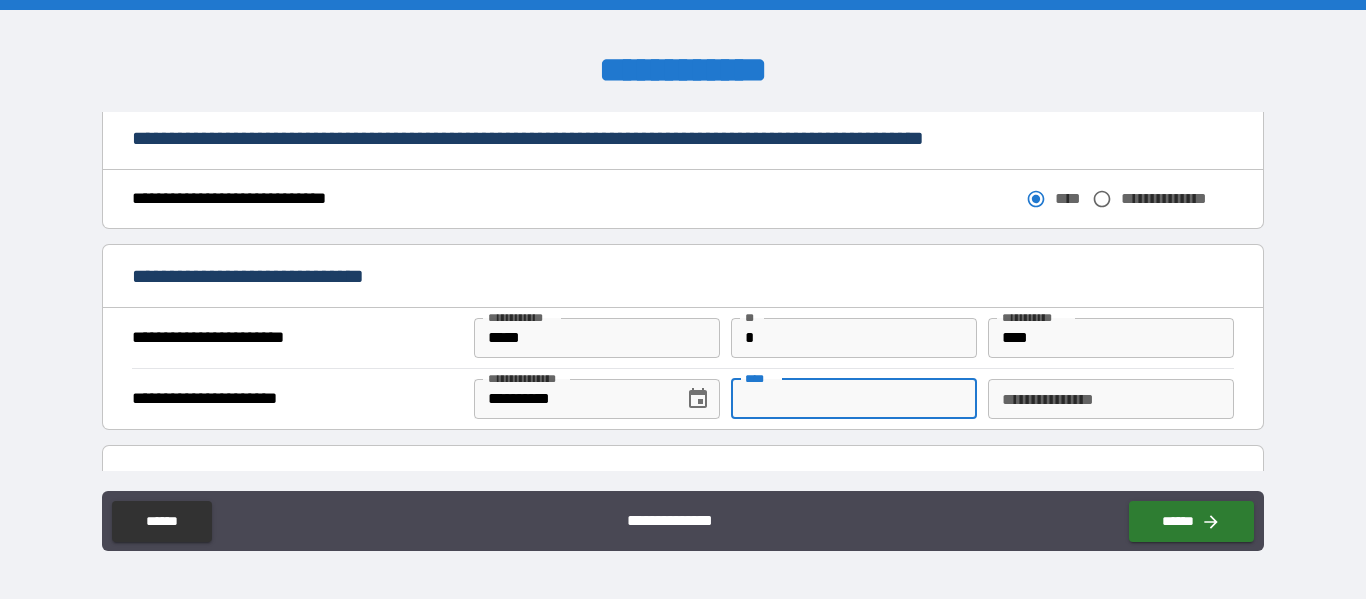 click on "****" at bounding box center (854, 399) 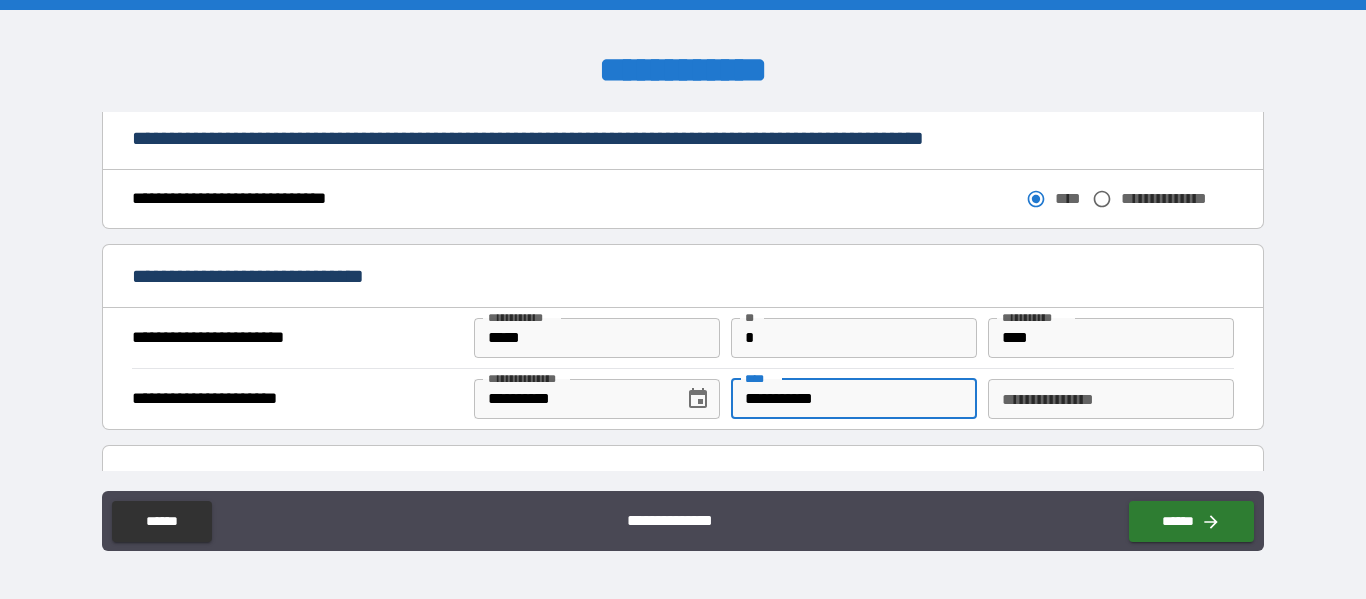 type on "**********" 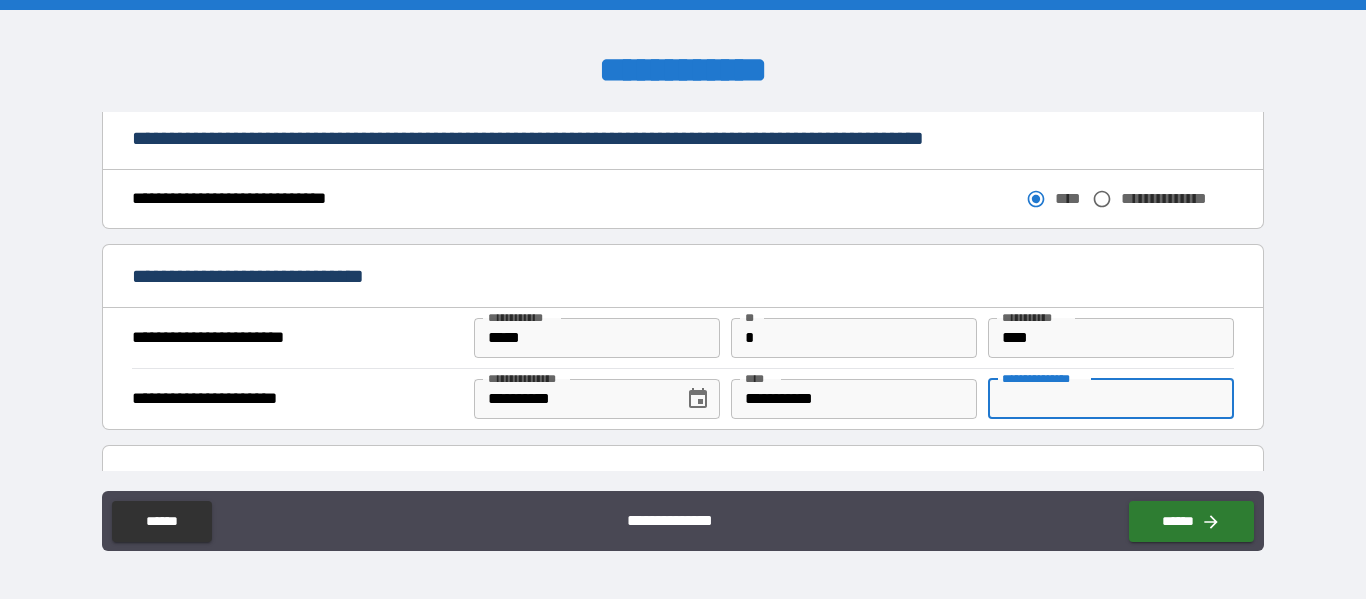click on "**********" at bounding box center (1111, 399) 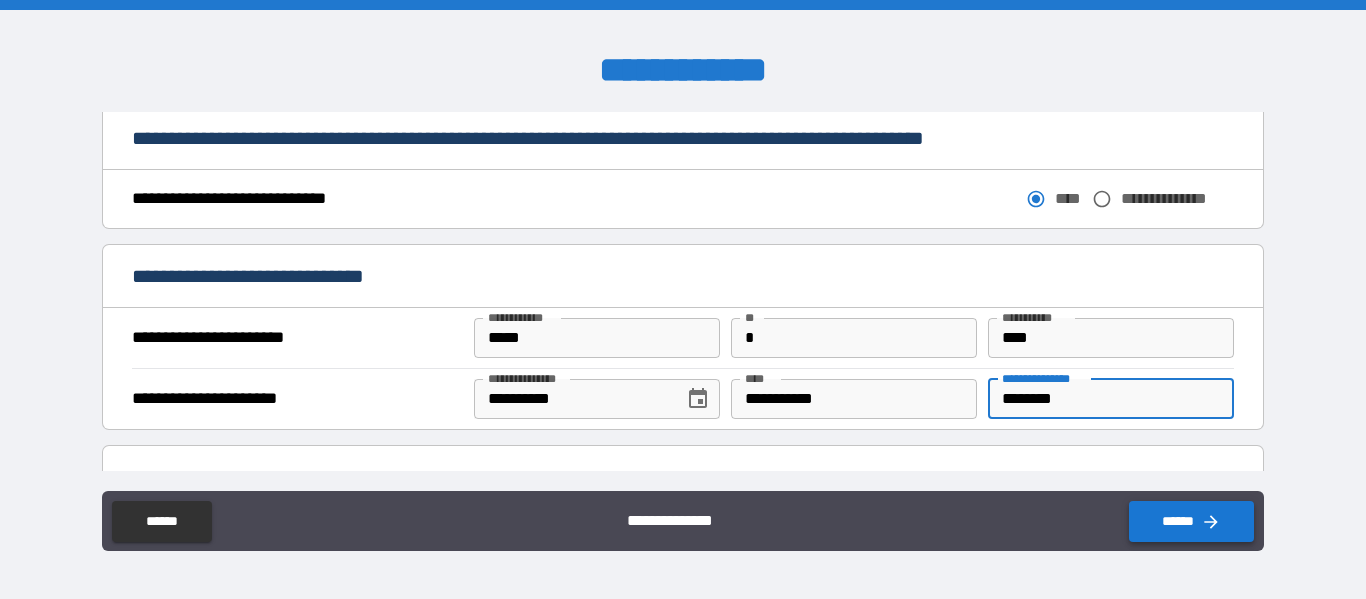 type on "********" 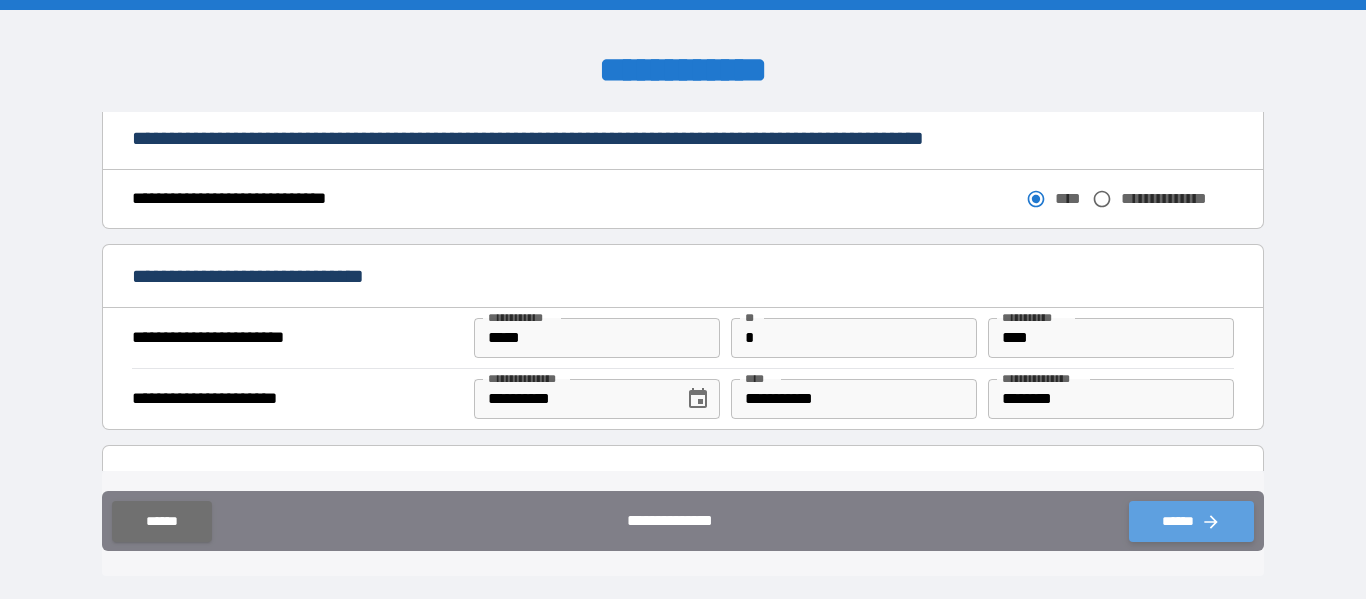 click on "******" at bounding box center (1191, 521) 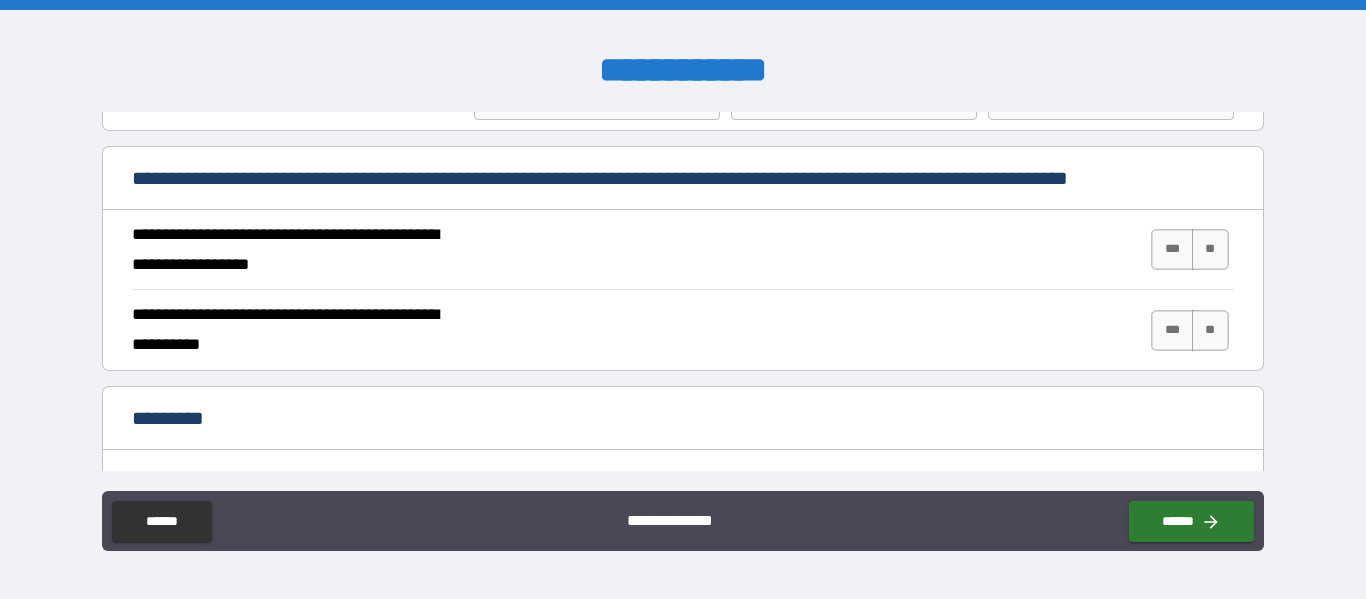 scroll, scrollTop: 1800, scrollLeft: 0, axis: vertical 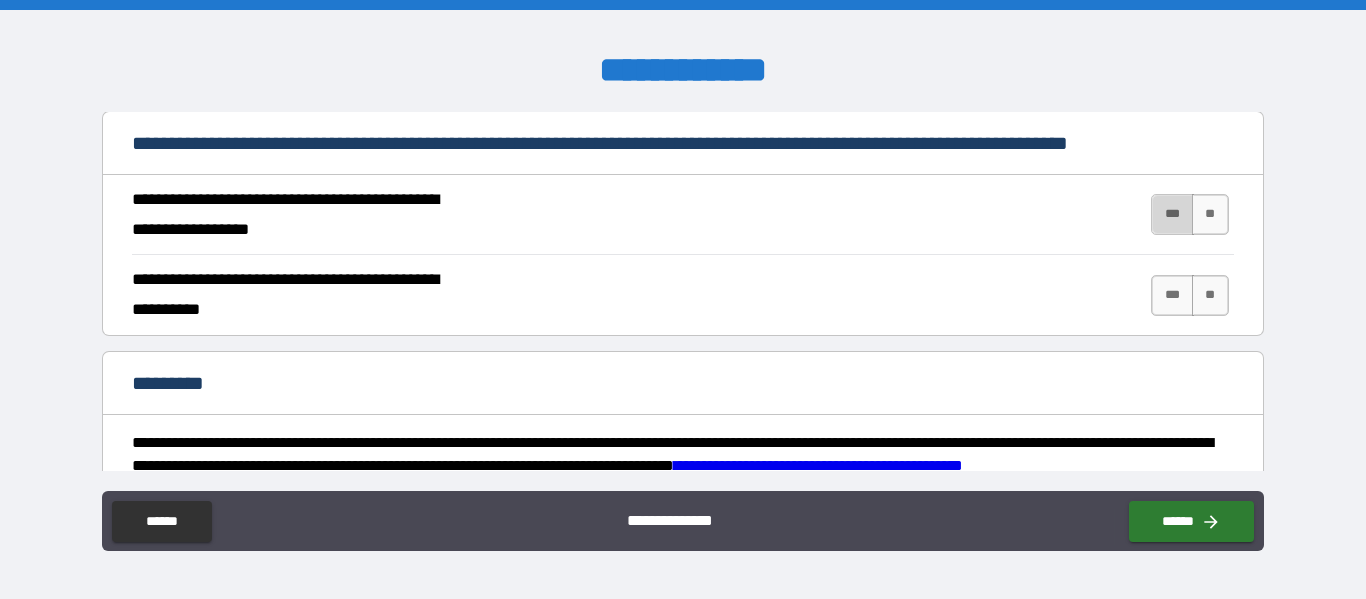 click on "***" at bounding box center [1172, 214] 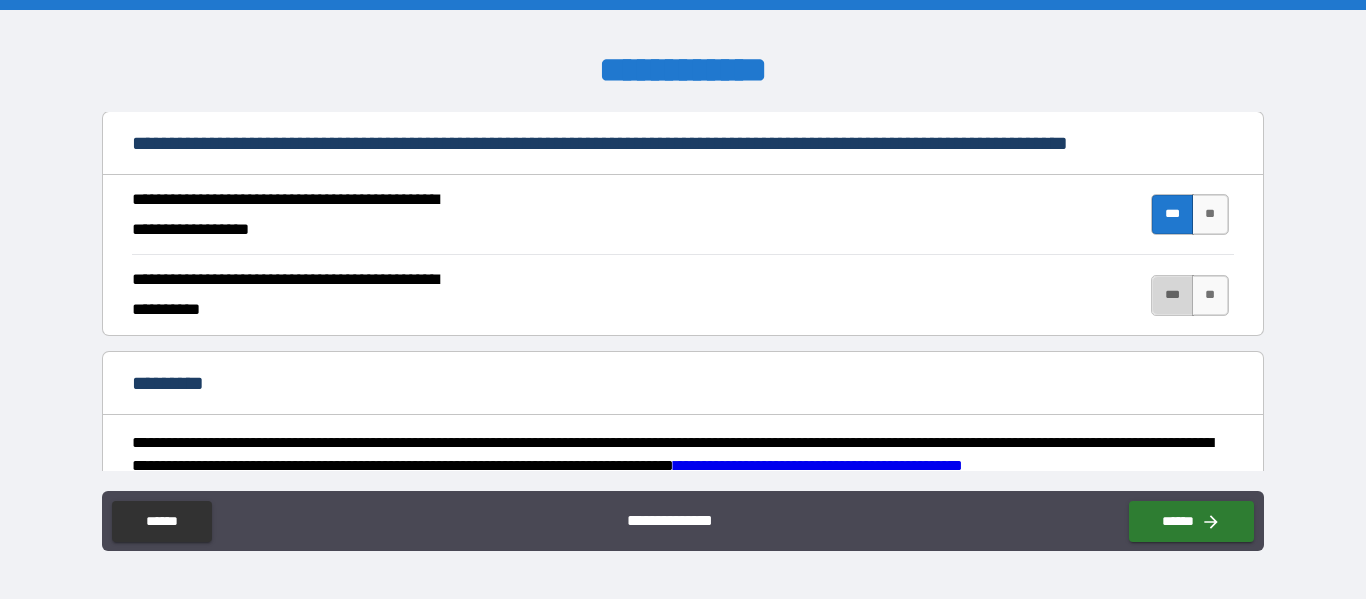 click on "***" at bounding box center [1172, 295] 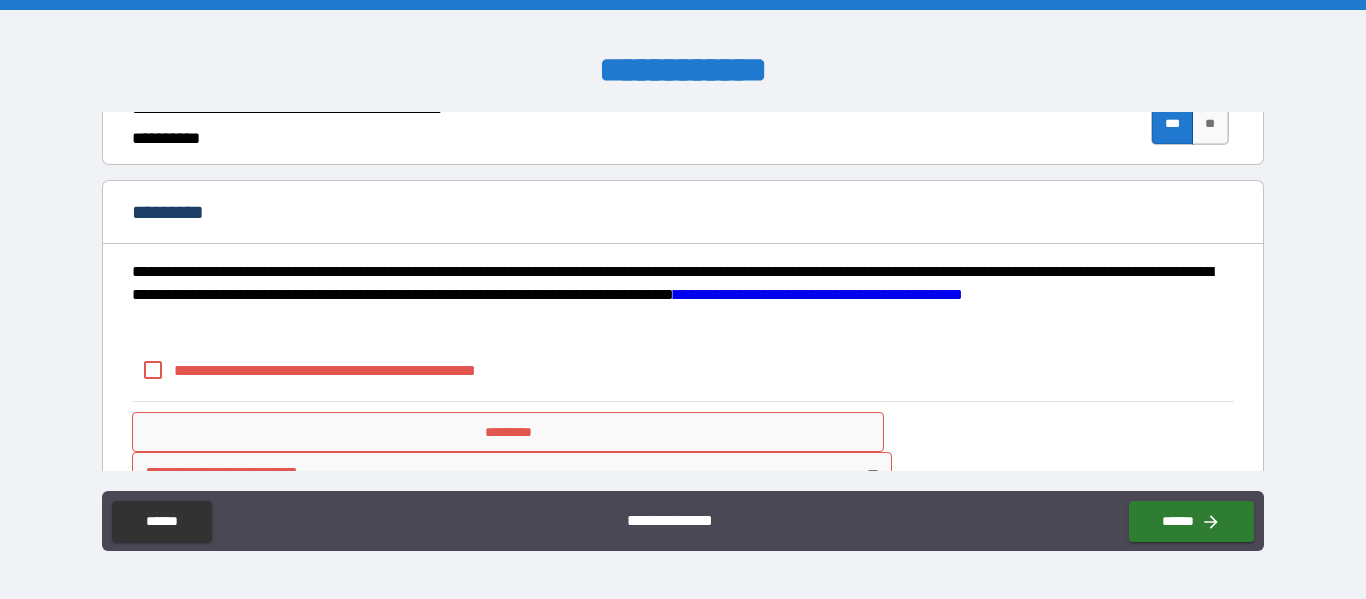 scroll, scrollTop: 2023, scrollLeft: 0, axis: vertical 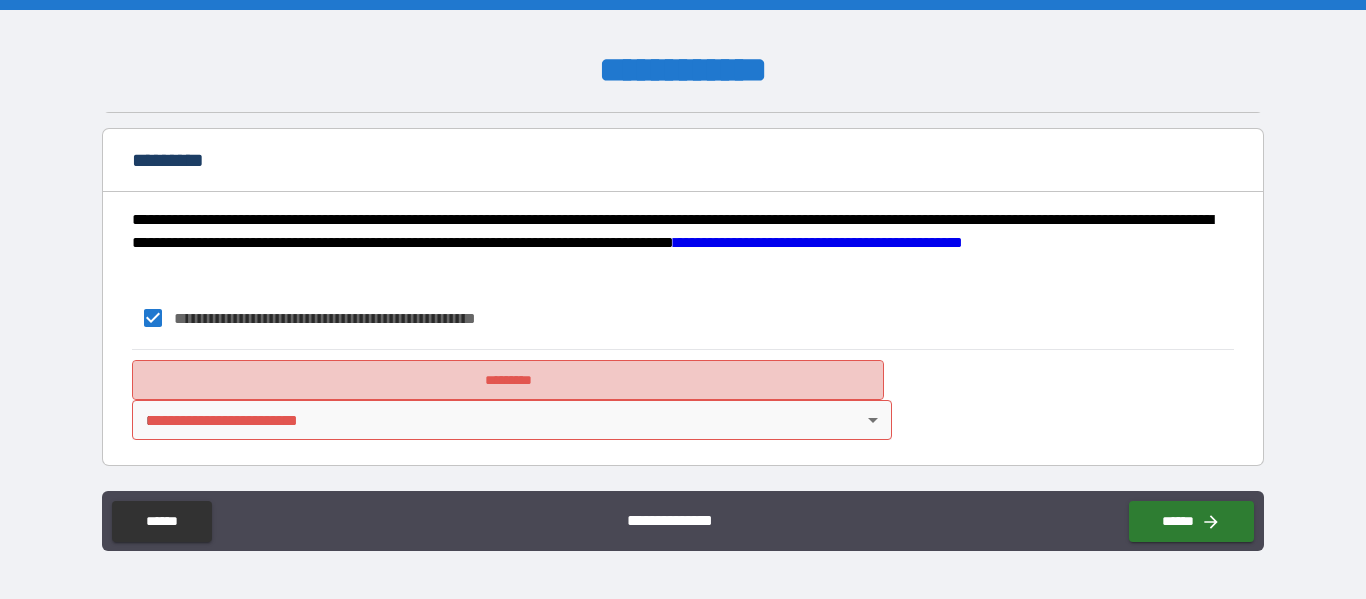 click on "*********" at bounding box center (508, 380) 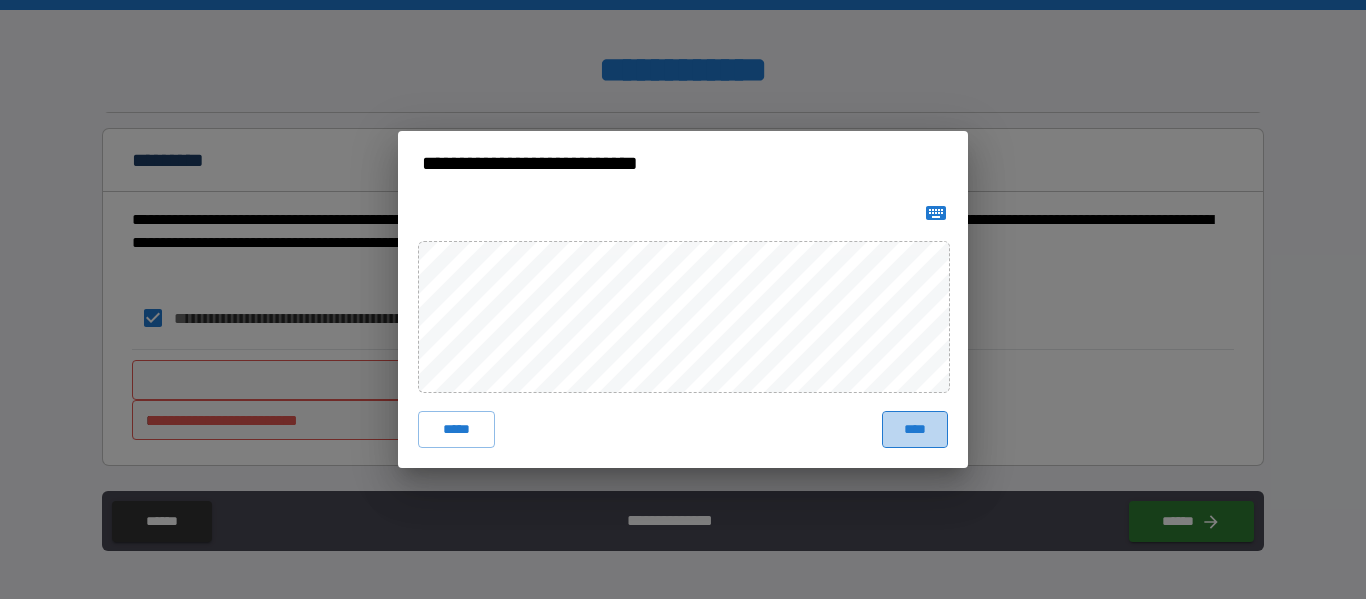 click on "****" at bounding box center [915, 429] 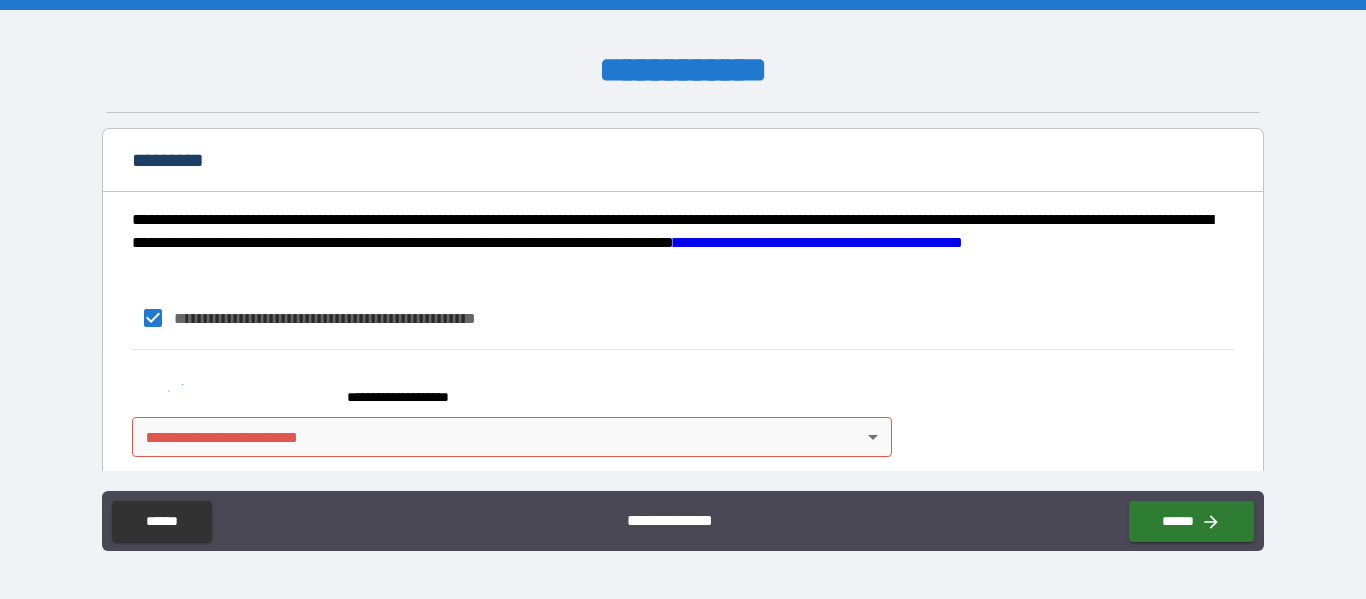scroll, scrollTop: 2040, scrollLeft: 0, axis: vertical 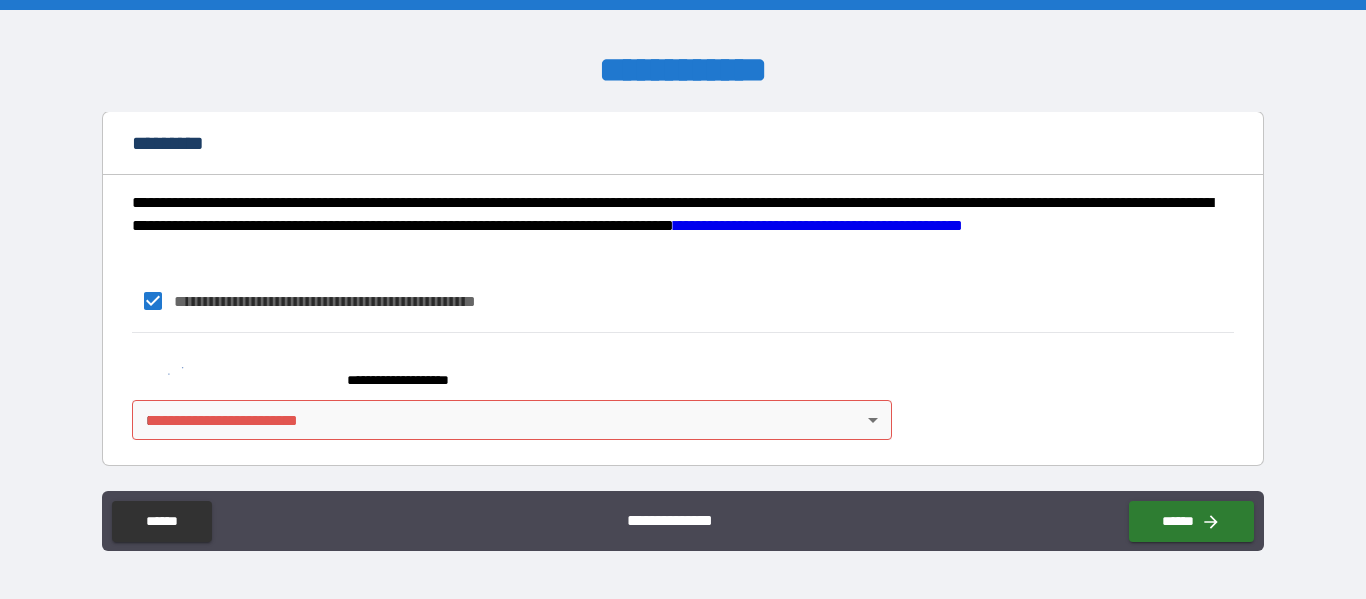 click on "[FIRST] [LAST] [CITY] [STATE] [ZIP] [COUNTRY] [ADDRESS] [APARTMENT] [PHONE] [EMAIL]" at bounding box center (683, 299) 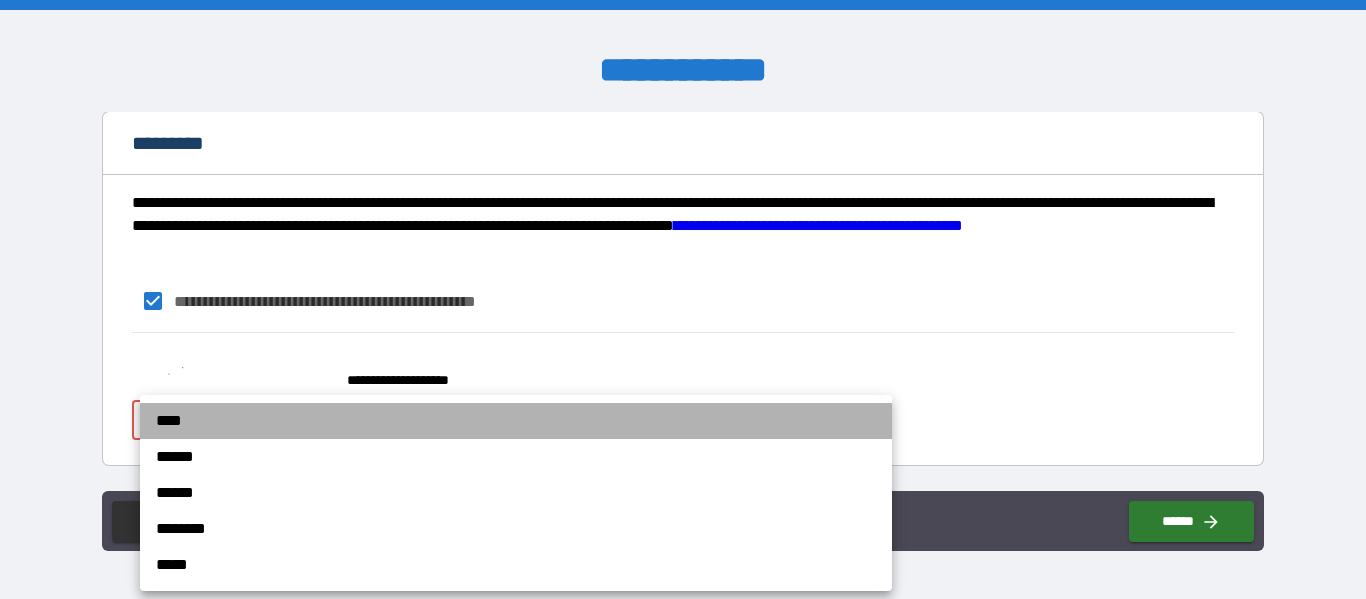 click on "****" at bounding box center (516, 421) 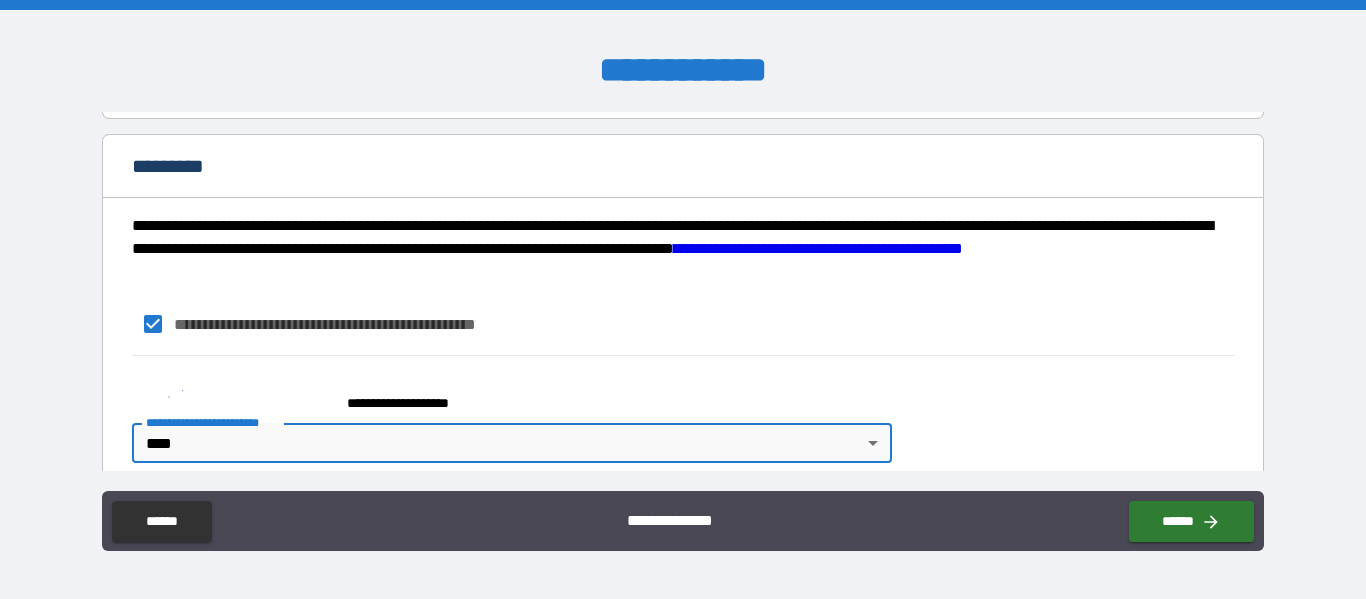 scroll, scrollTop: 2040, scrollLeft: 0, axis: vertical 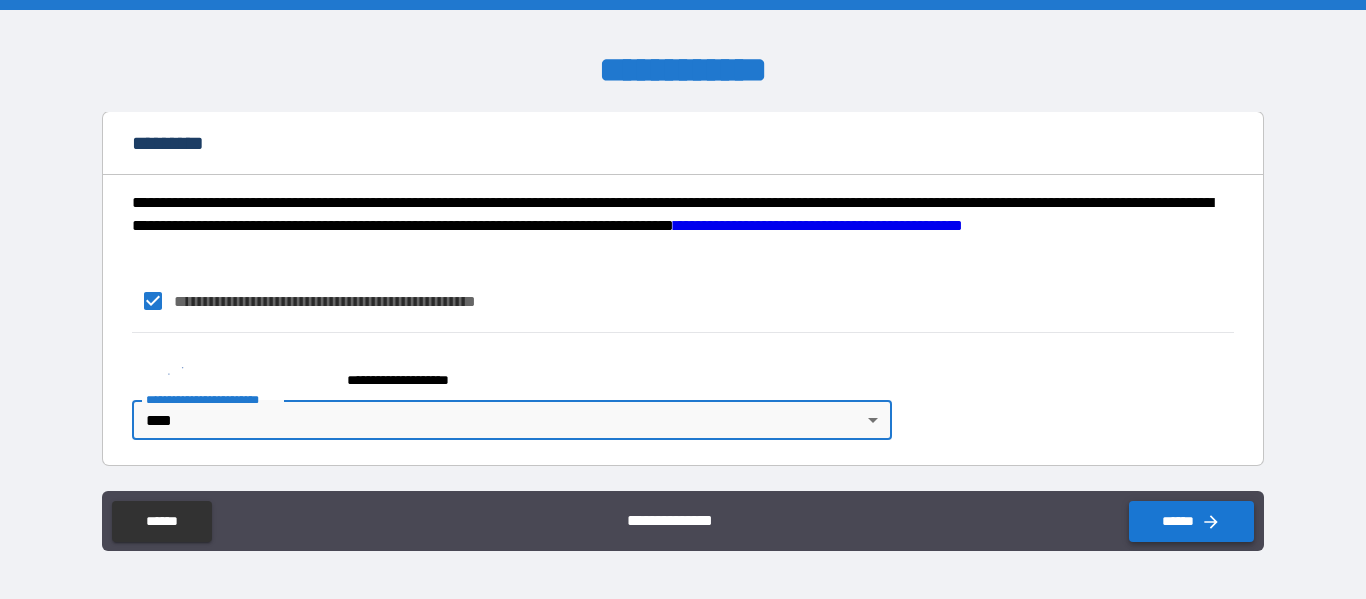 click on "******" at bounding box center [1191, 521] 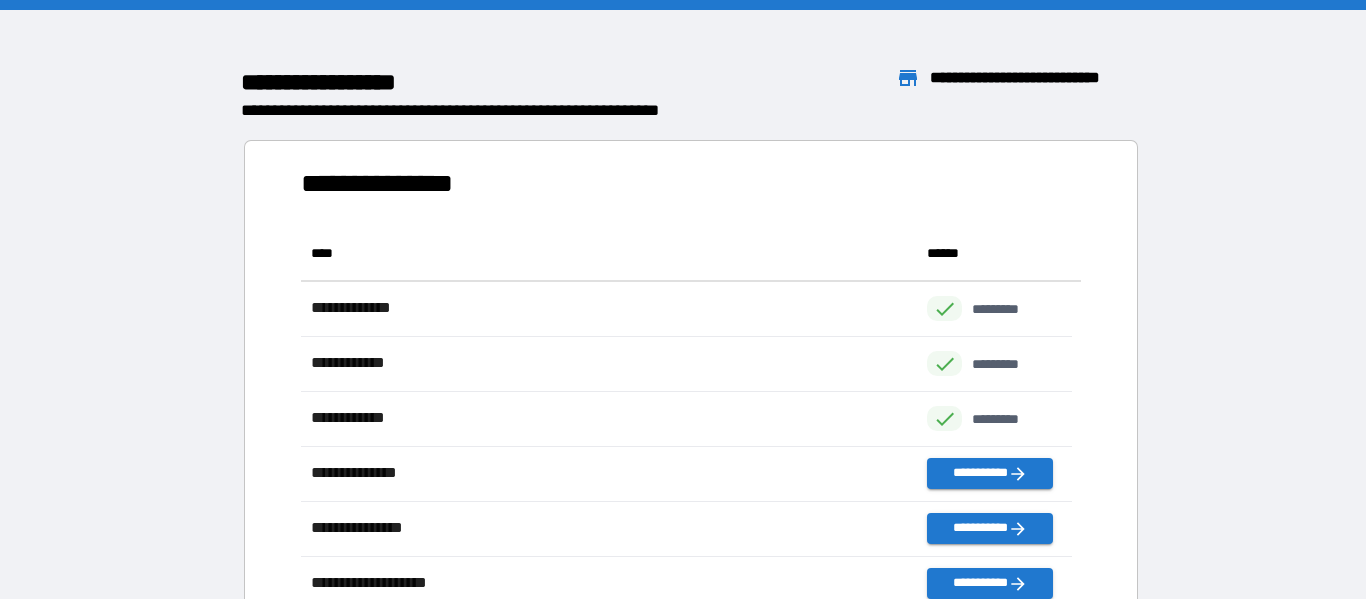 scroll, scrollTop: 16, scrollLeft: 16, axis: both 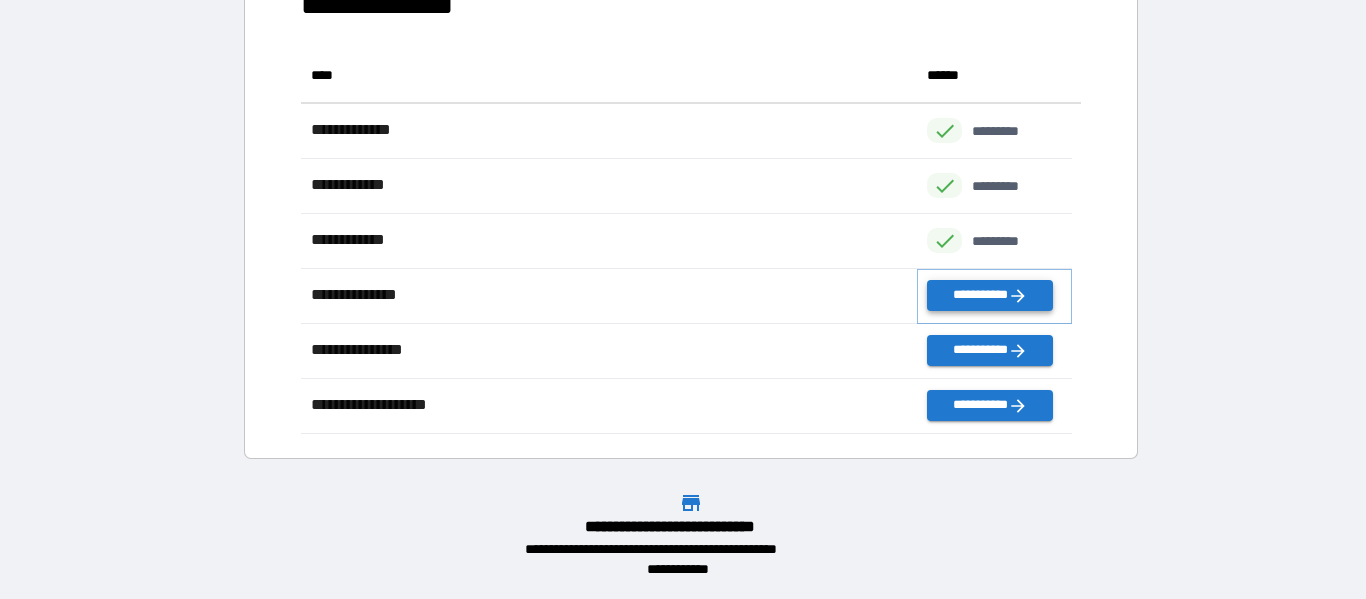 click on "**********" at bounding box center [989, 295] 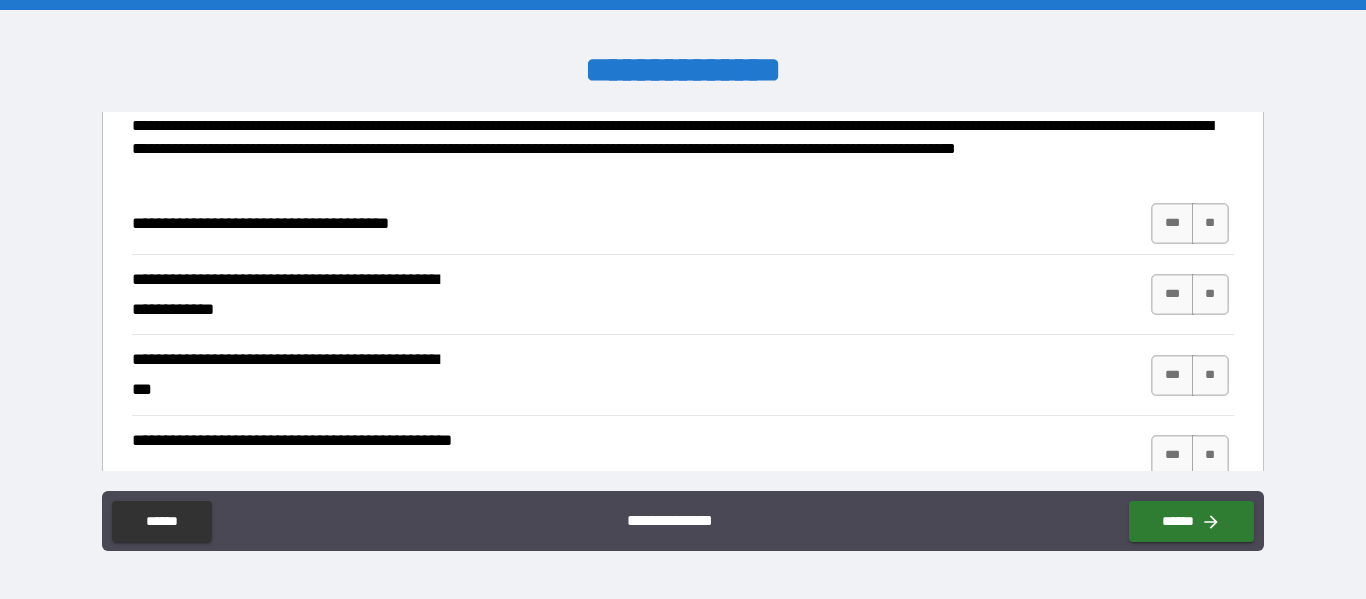 scroll, scrollTop: 200, scrollLeft: 0, axis: vertical 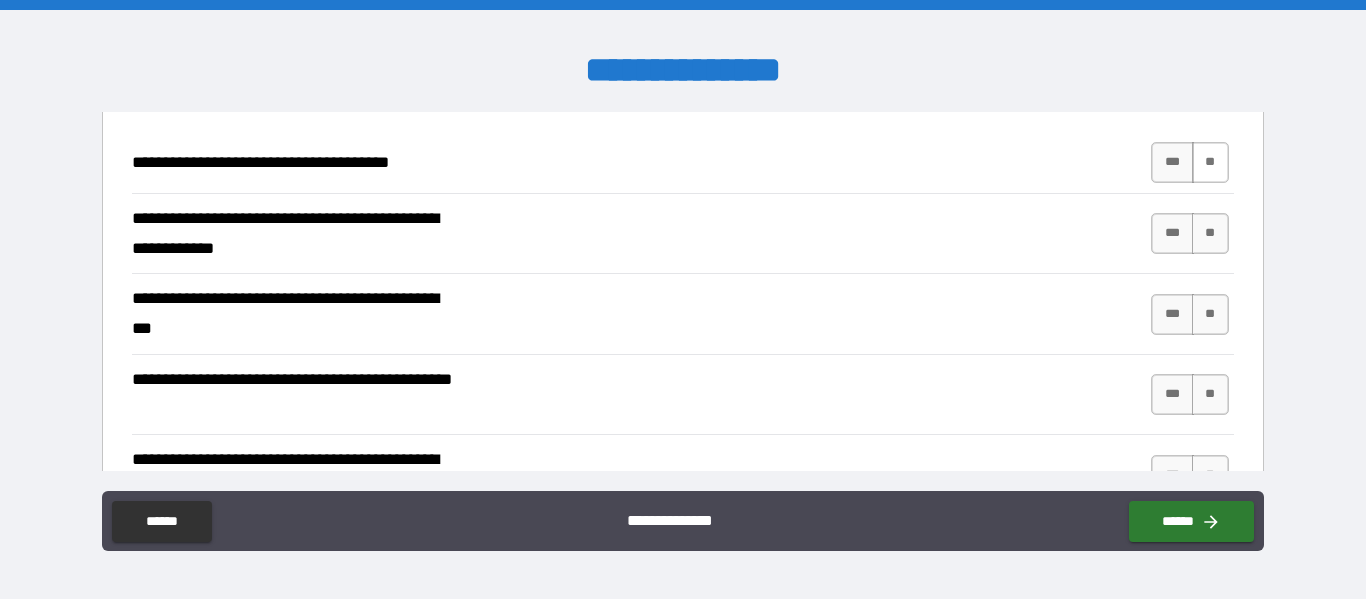 click on "**" at bounding box center [1210, 162] 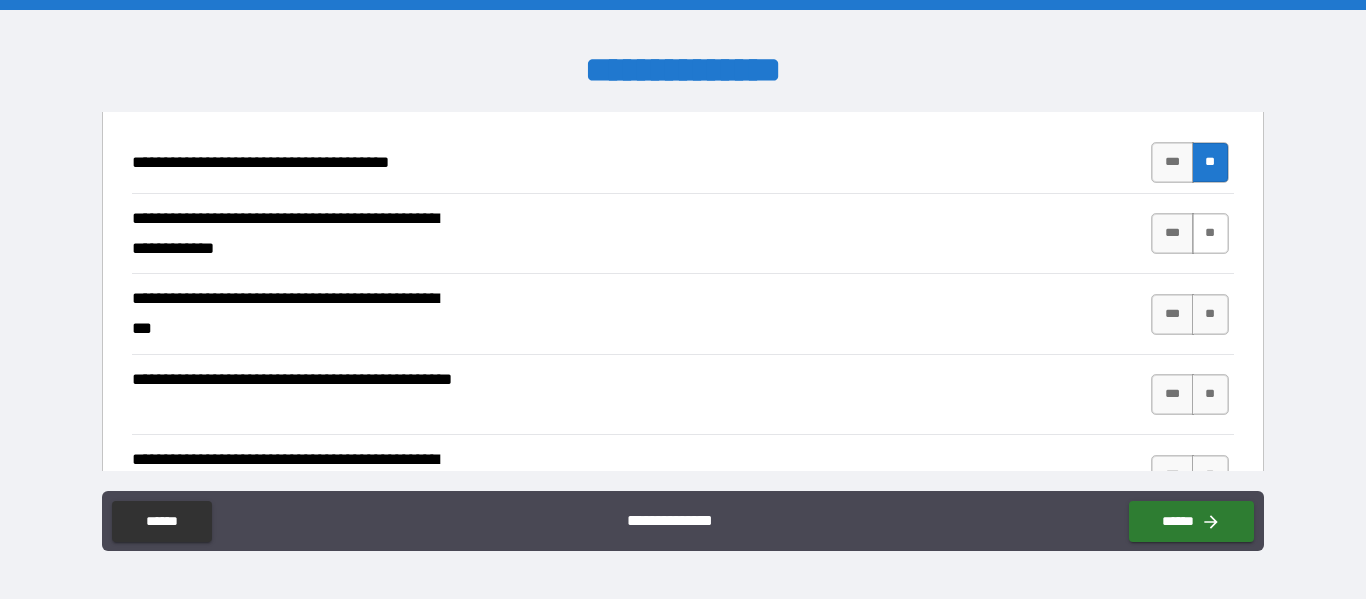 click on "**" at bounding box center (1210, 233) 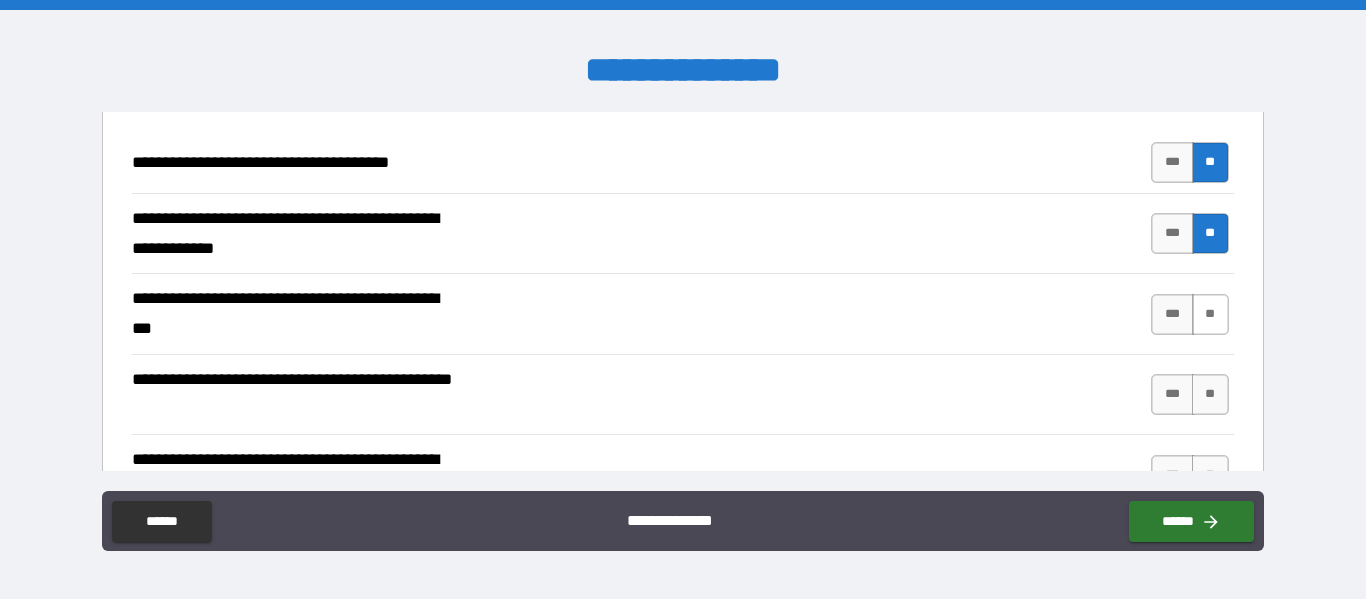 click on "**" at bounding box center [1210, 314] 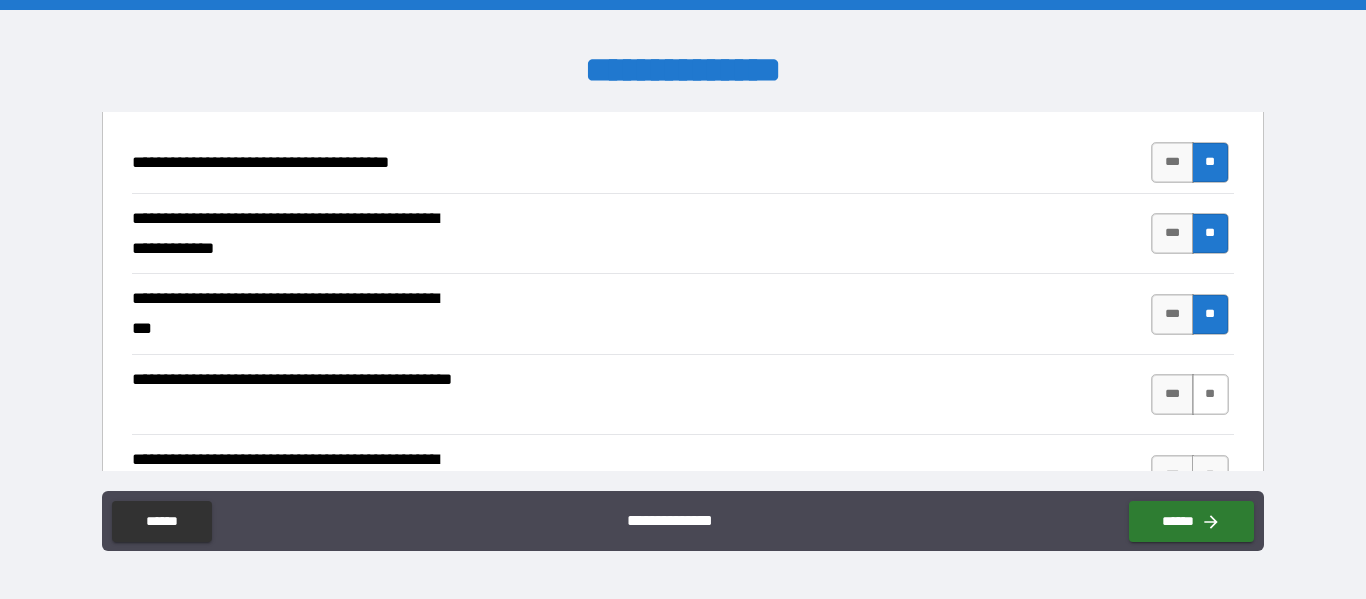 click on "**" at bounding box center (1210, 394) 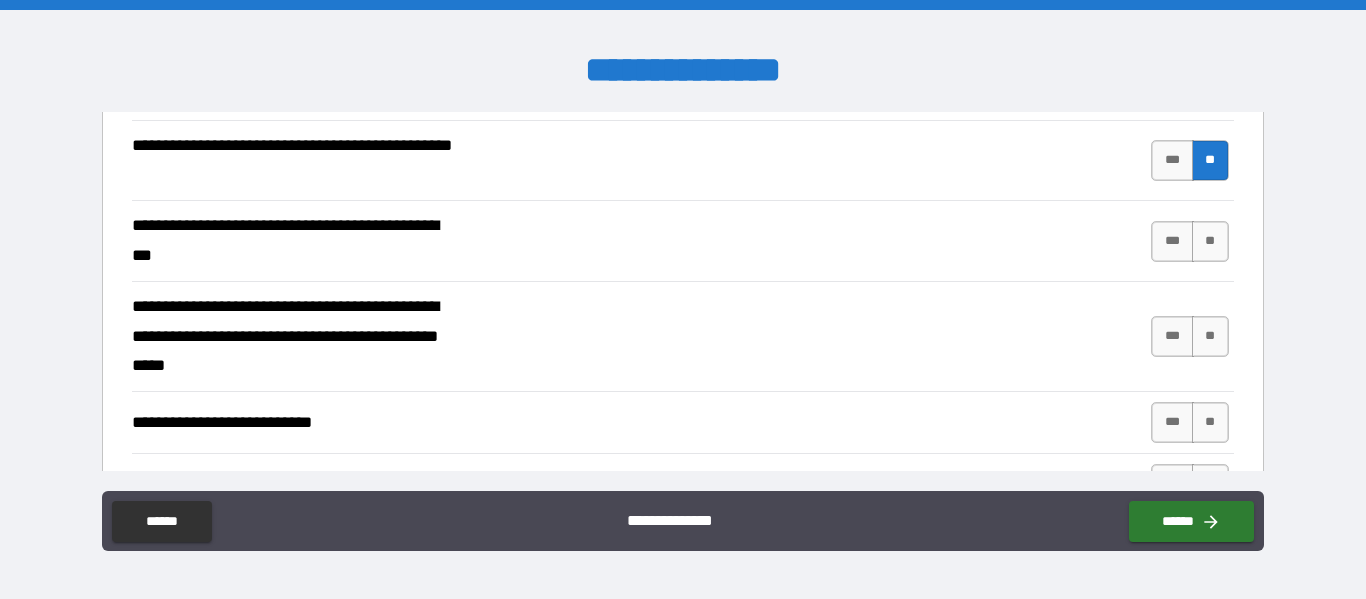 scroll, scrollTop: 500, scrollLeft: 0, axis: vertical 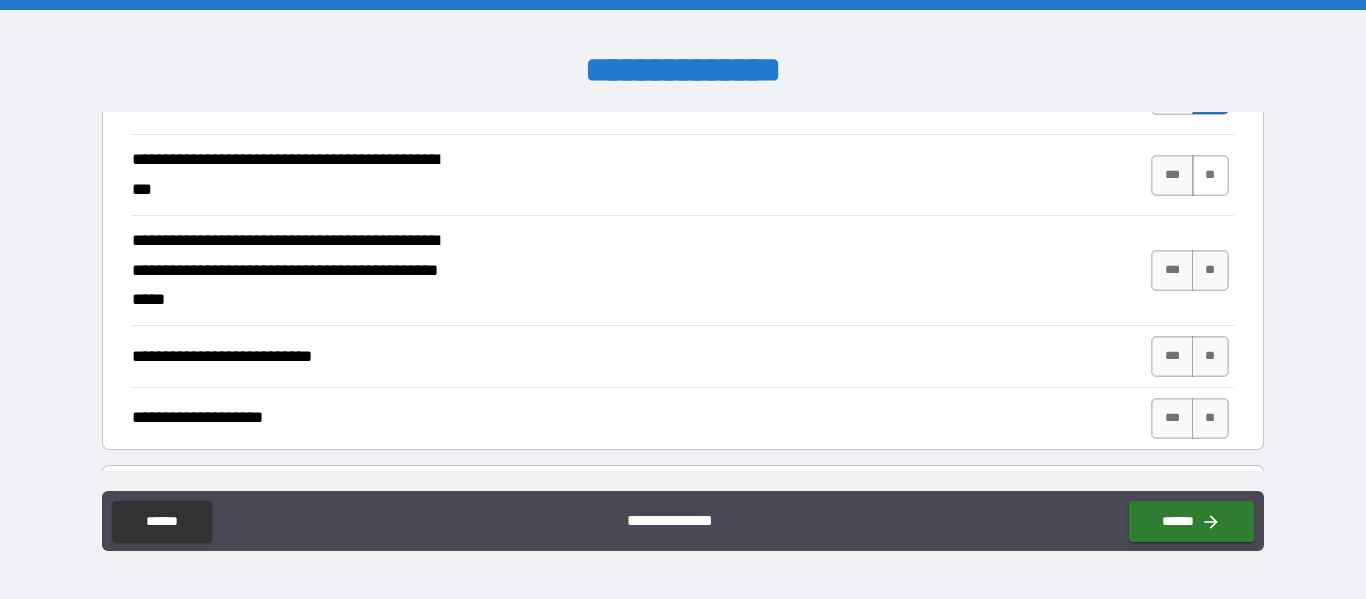 click on "**" at bounding box center [1210, 175] 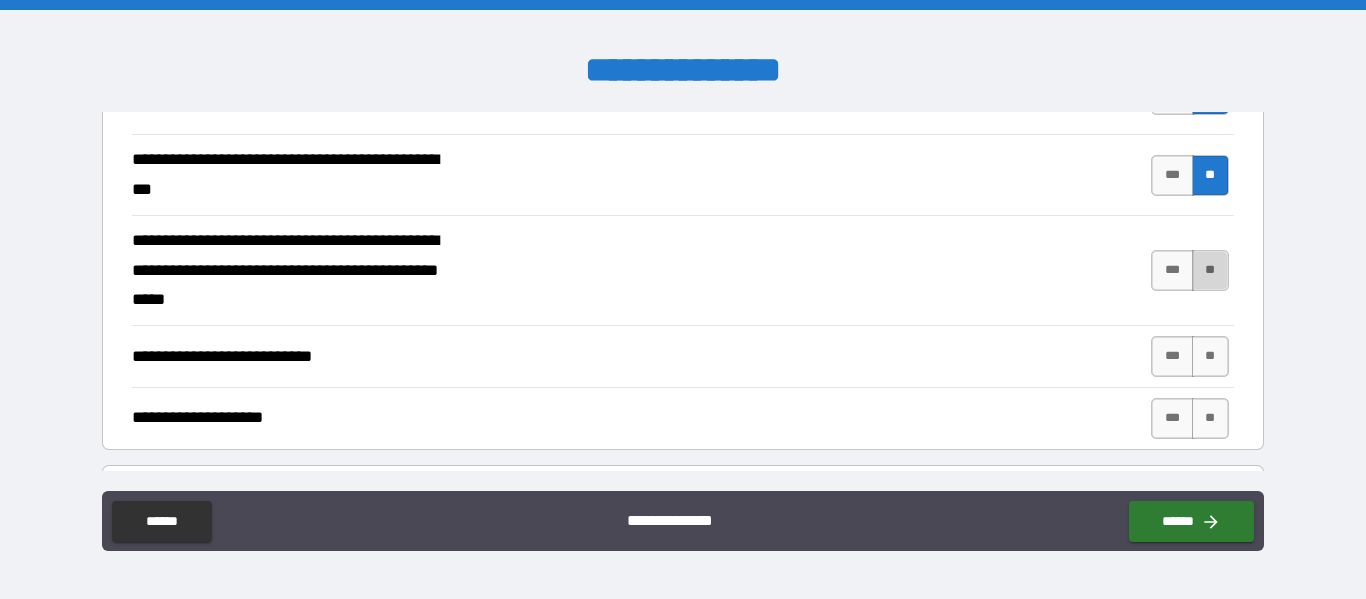 click on "**" at bounding box center [1210, 270] 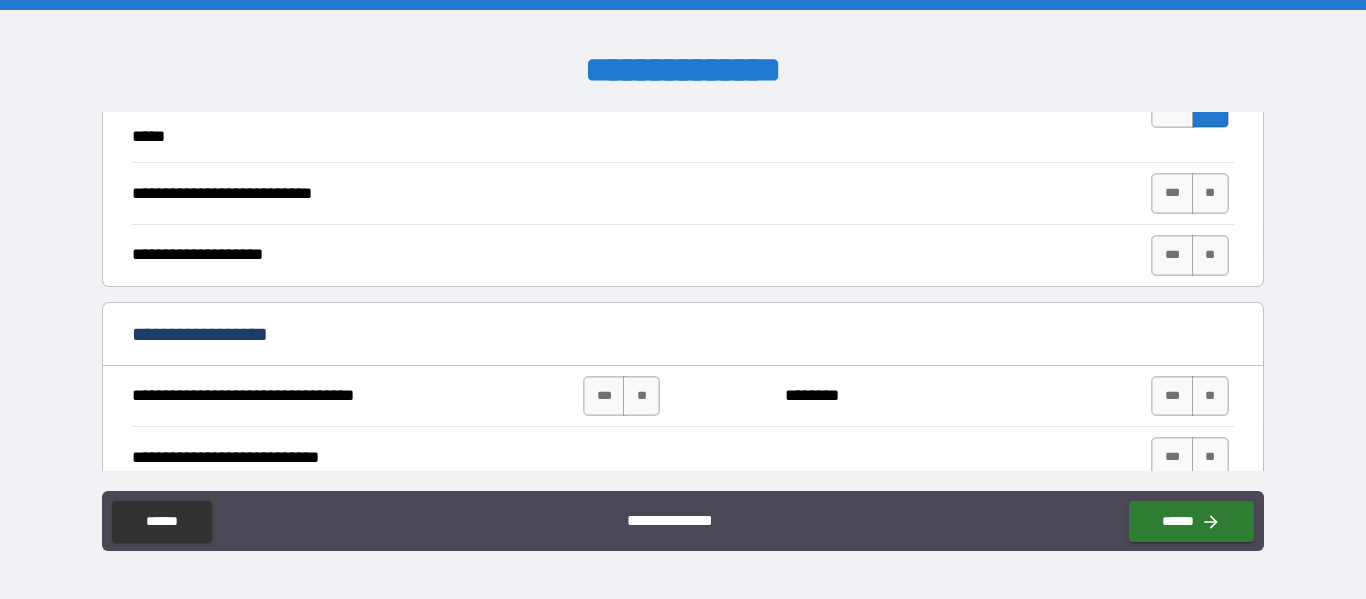 scroll, scrollTop: 700, scrollLeft: 0, axis: vertical 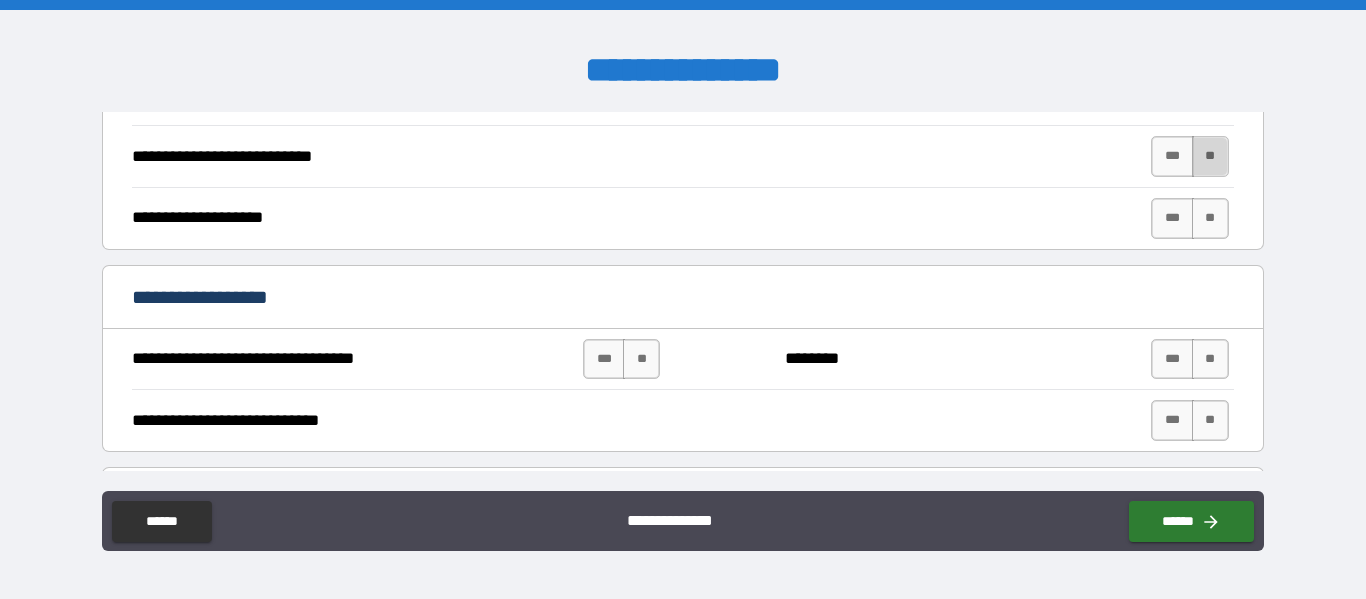 click on "**" at bounding box center [1210, 156] 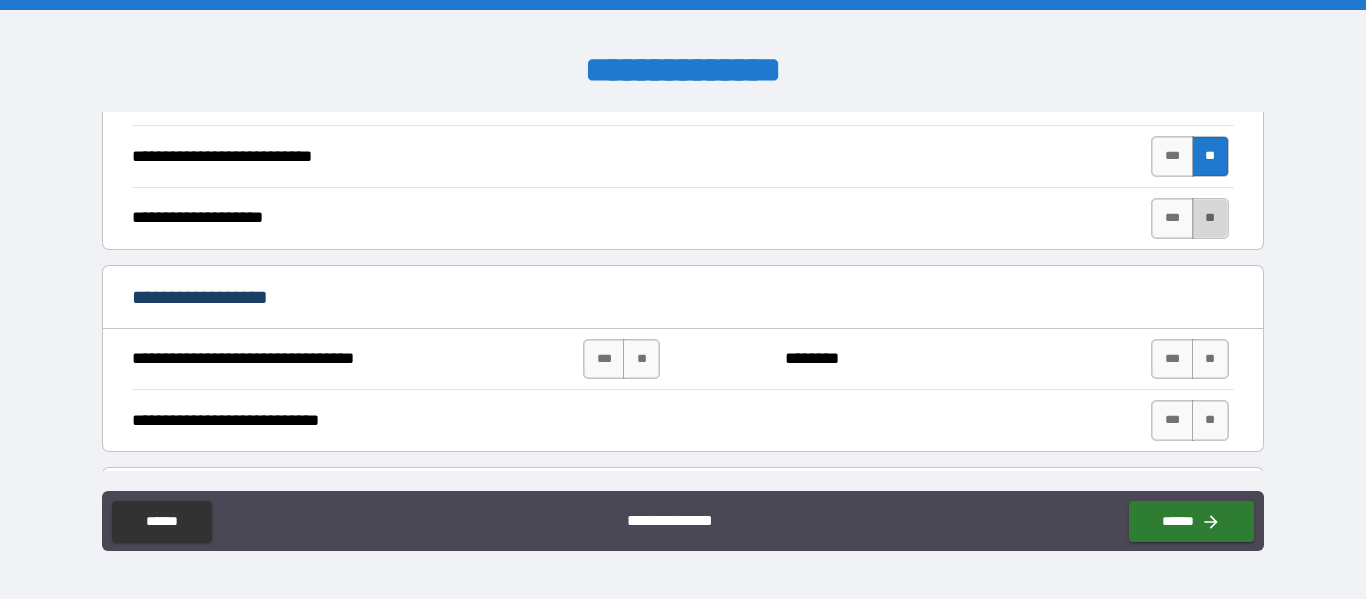 click on "**" at bounding box center [1210, 218] 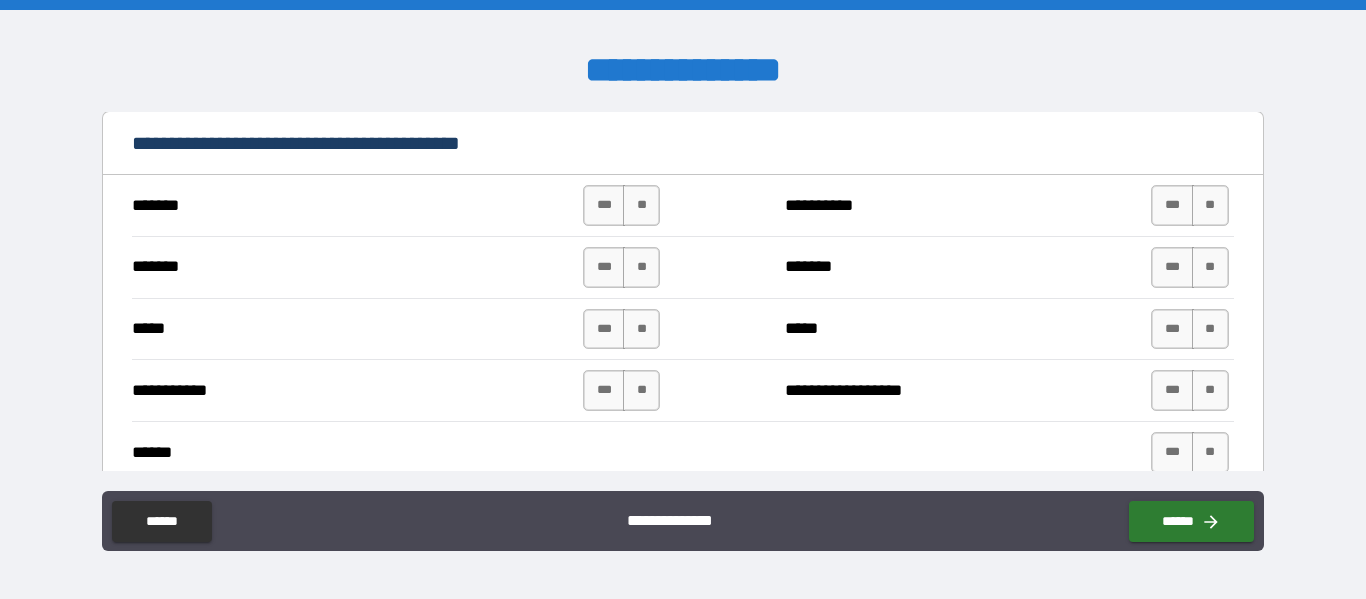 scroll, scrollTop: 1100, scrollLeft: 0, axis: vertical 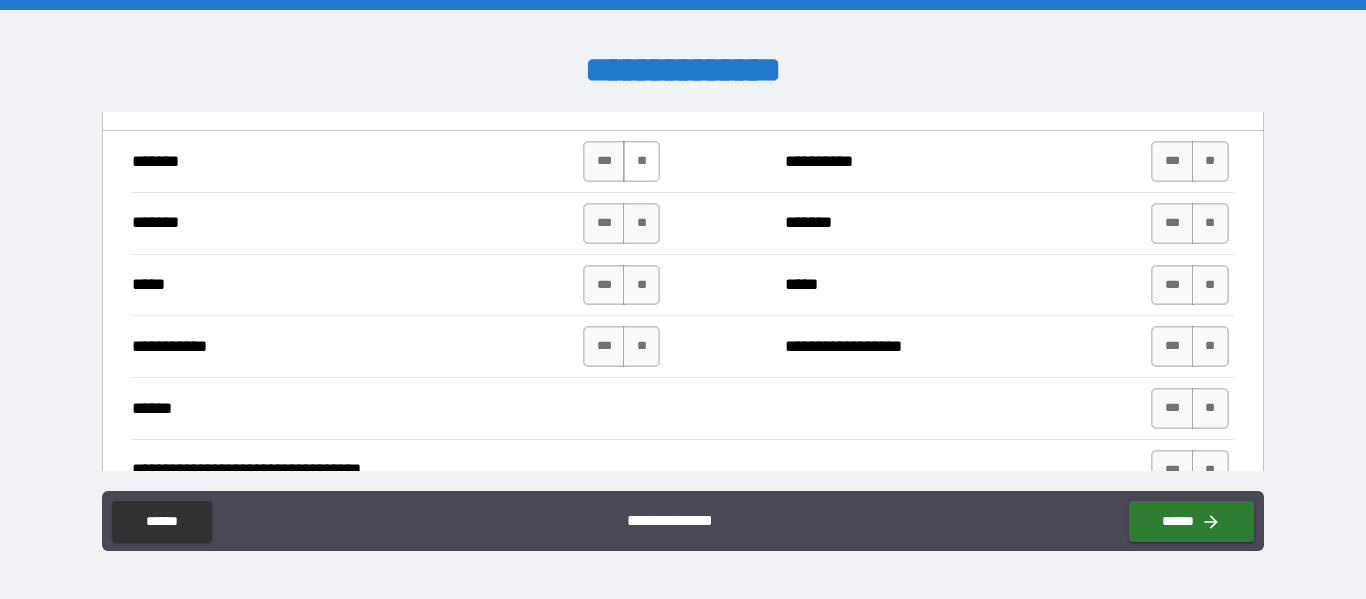 click on "**" at bounding box center [641, 161] 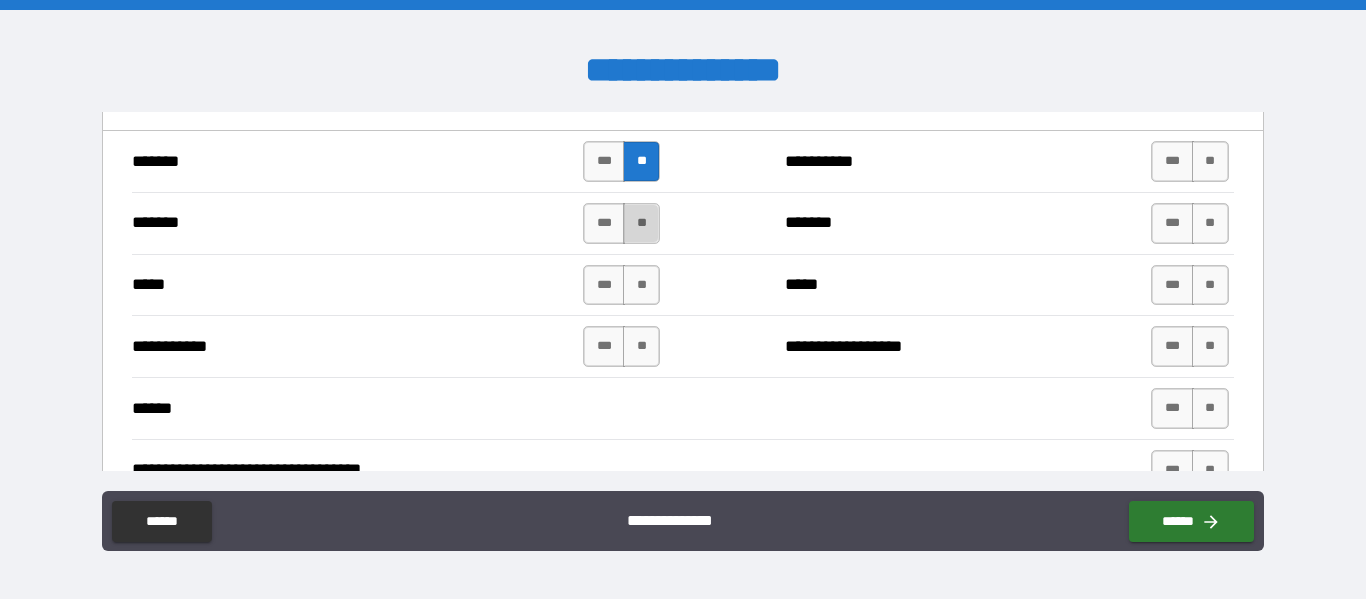 click on "**" at bounding box center [641, 223] 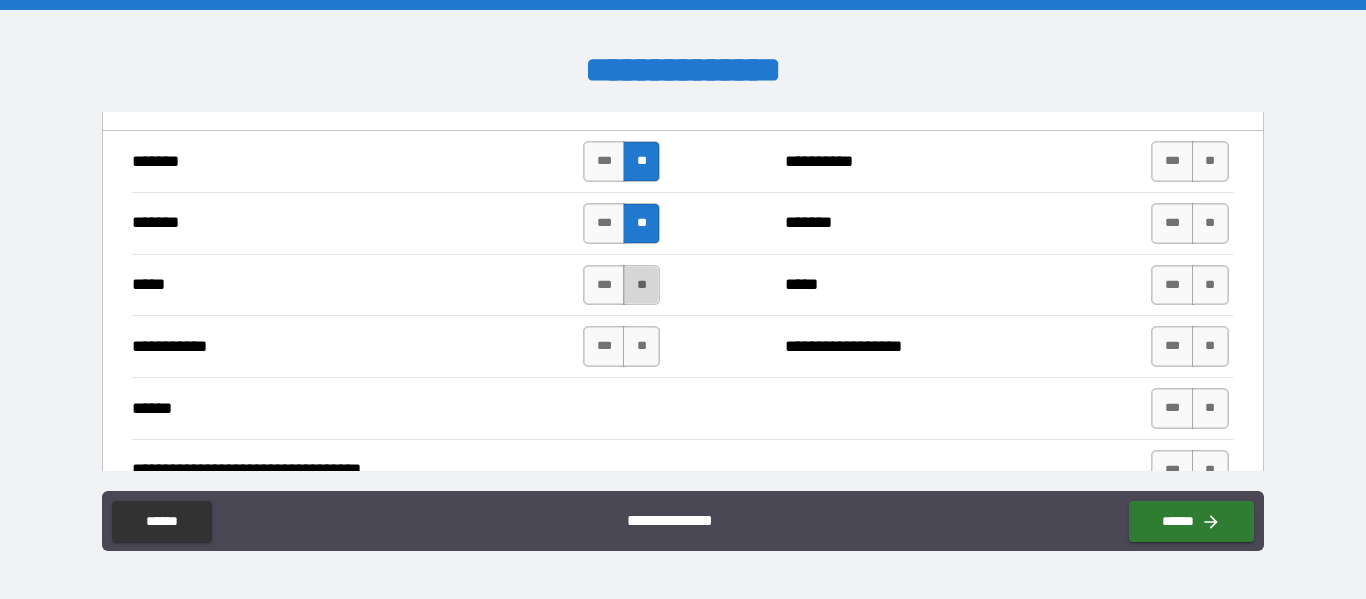 click on "**" at bounding box center (641, 285) 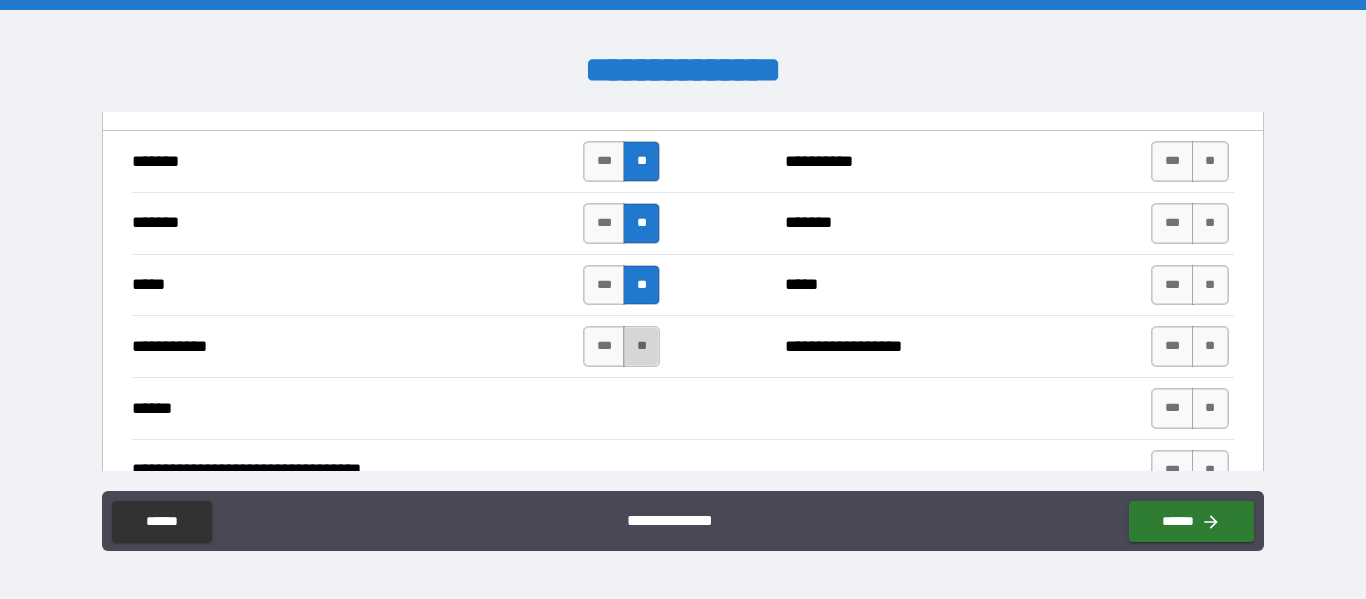 click on "**" at bounding box center [641, 346] 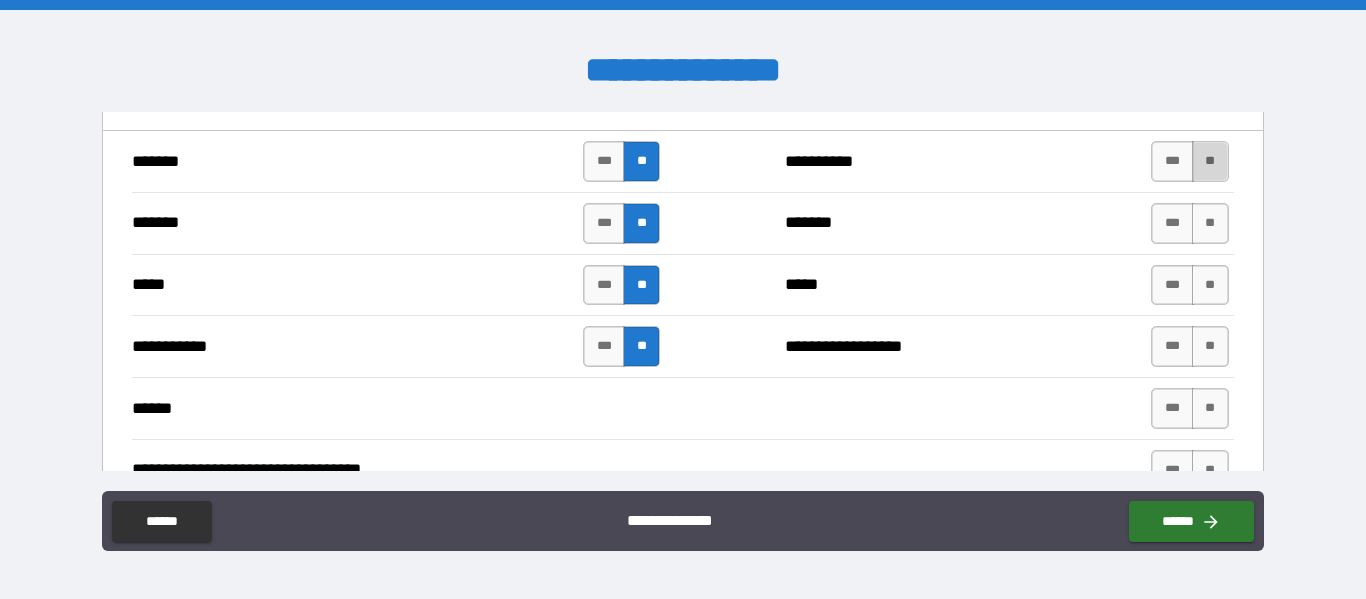 click on "**" at bounding box center [1210, 161] 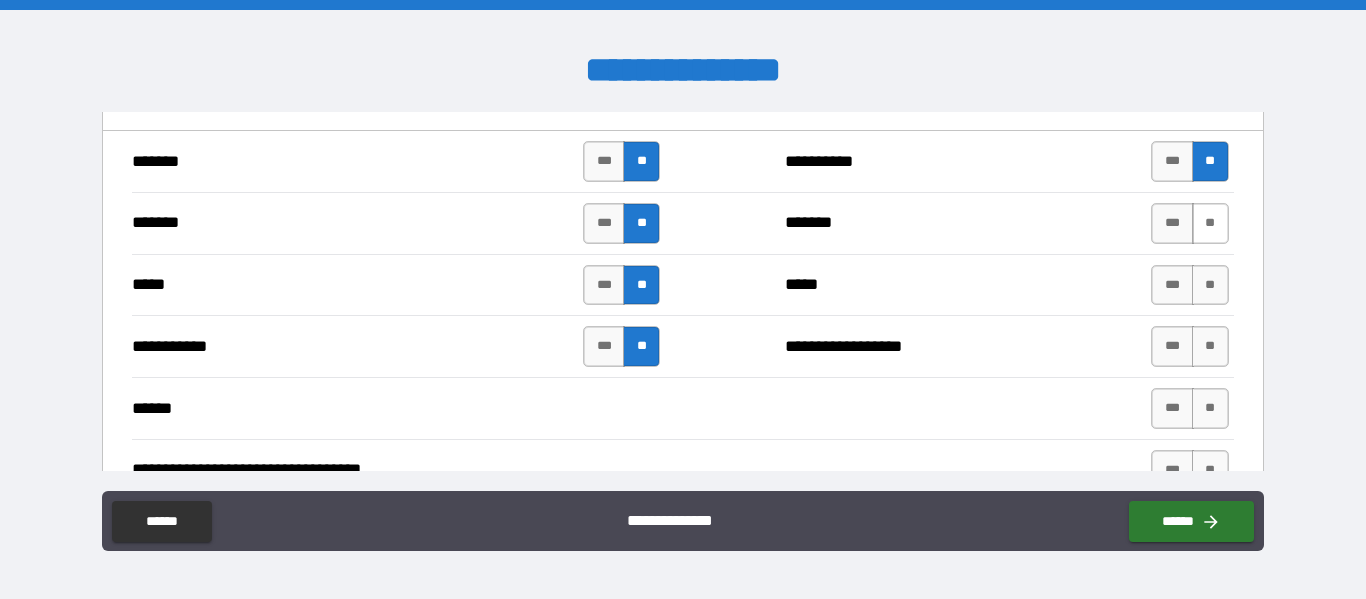 click on "**" at bounding box center [1210, 223] 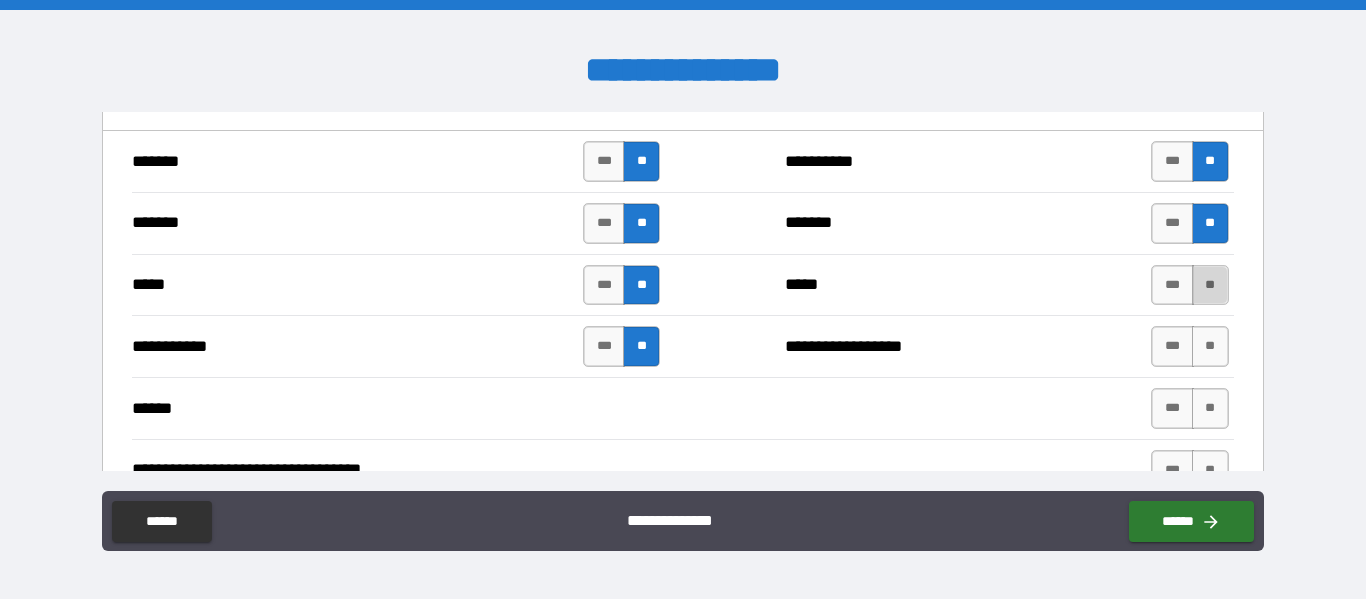 click on "**" at bounding box center [1210, 285] 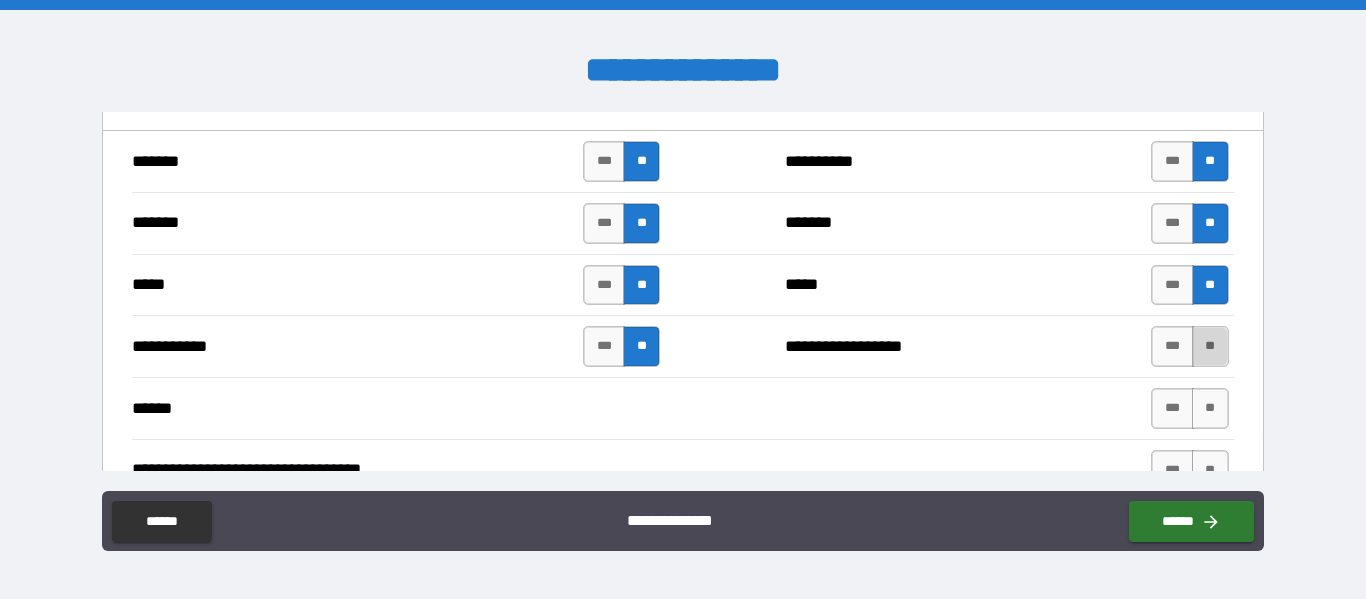 click on "**" at bounding box center (1210, 346) 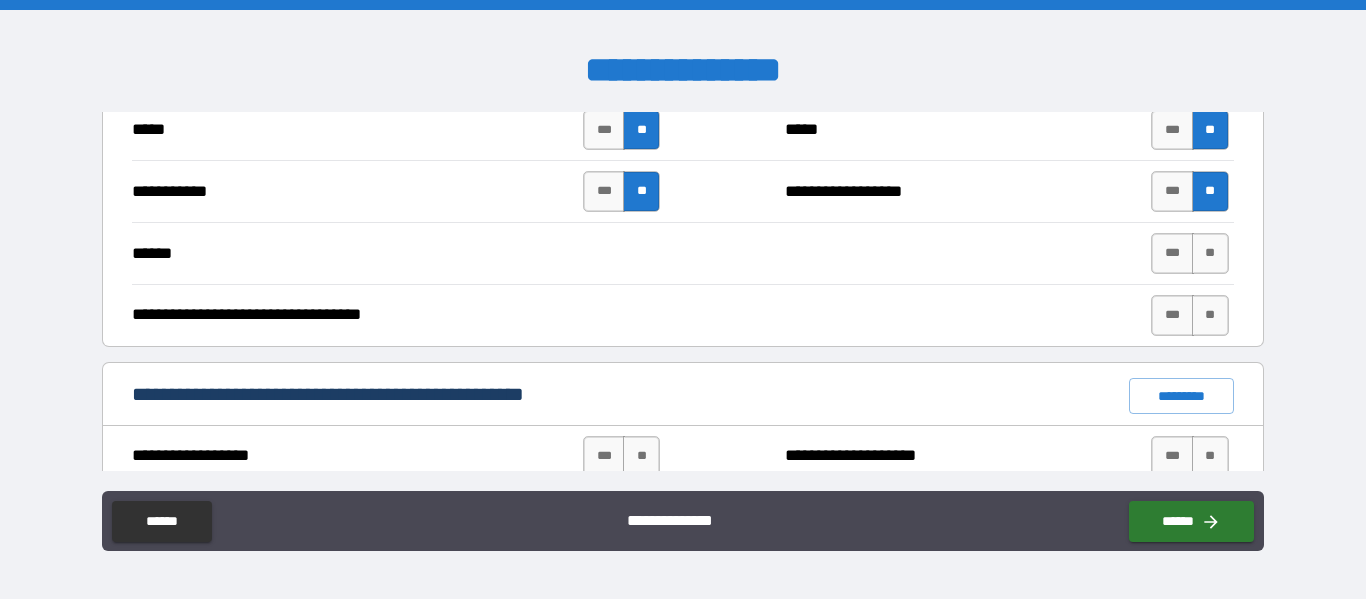 scroll, scrollTop: 1300, scrollLeft: 0, axis: vertical 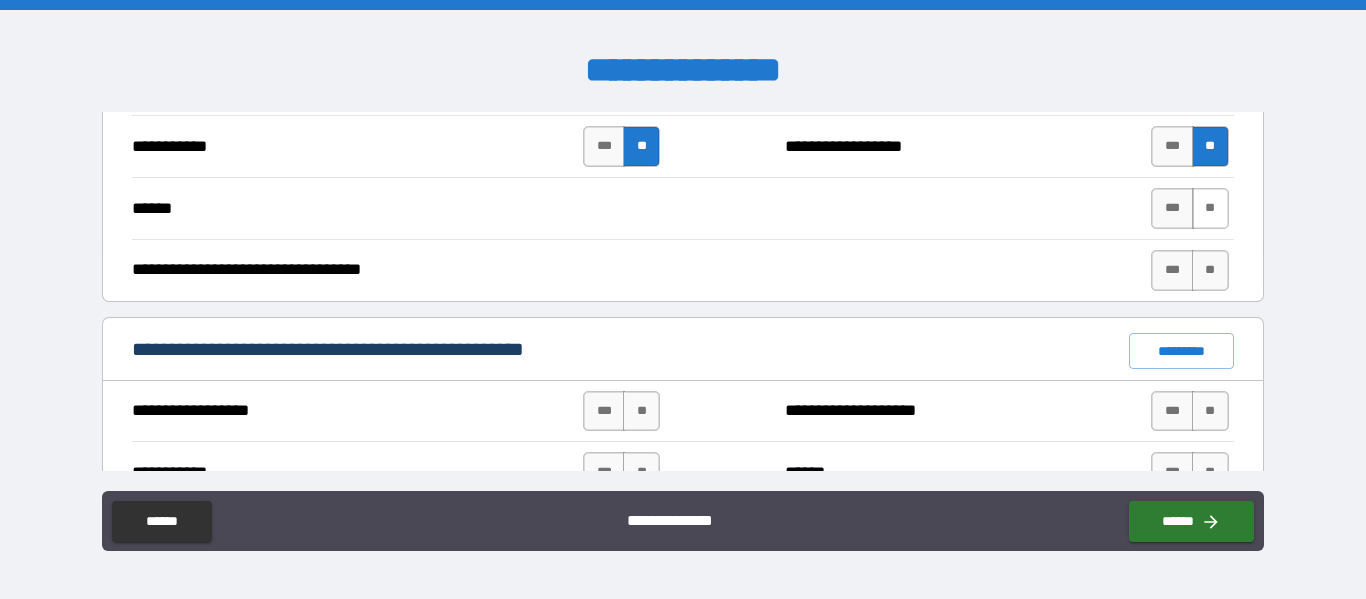 click on "**" at bounding box center (1210, 208) 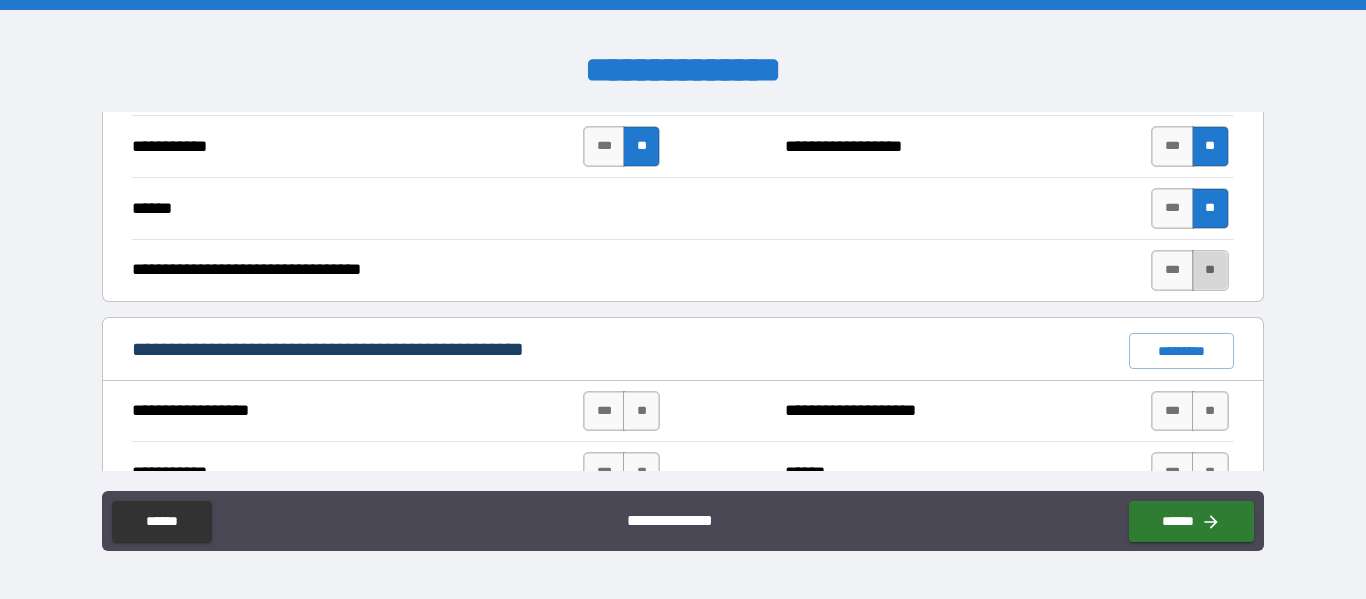 click on "**" at bounding box center (1210, 270) 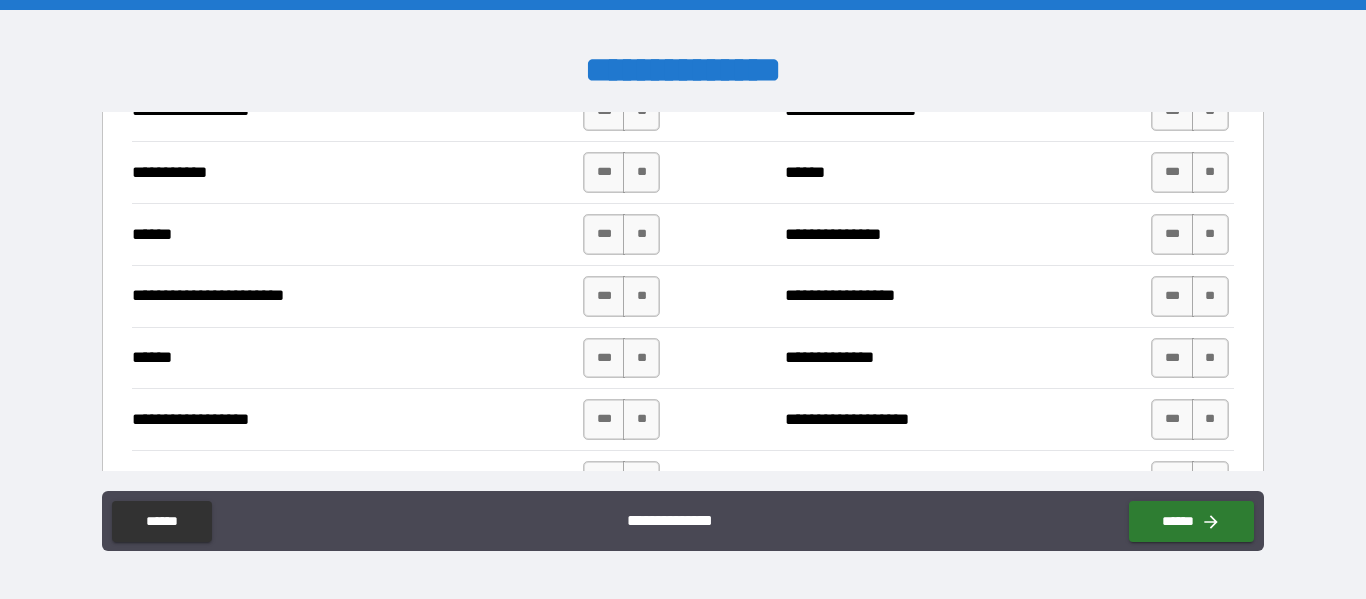scroll, scrollTop: 1400, scrollLeft: 0, axis: vertical 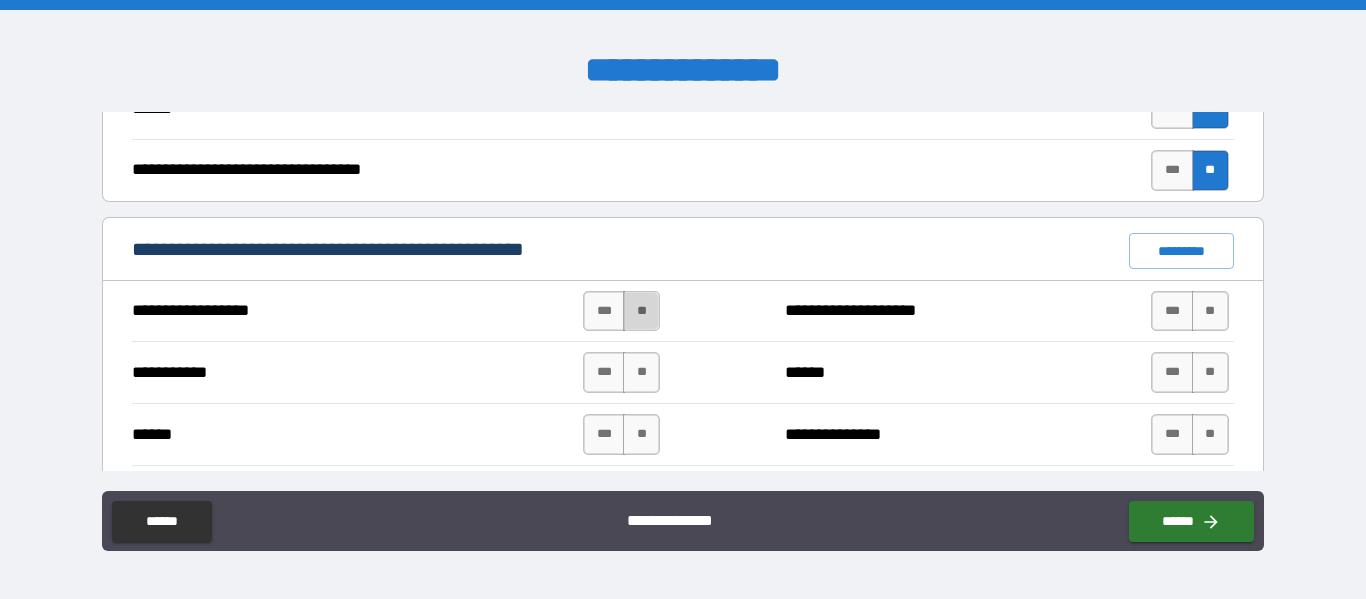 click on "**" at bounding box center [641, 311] 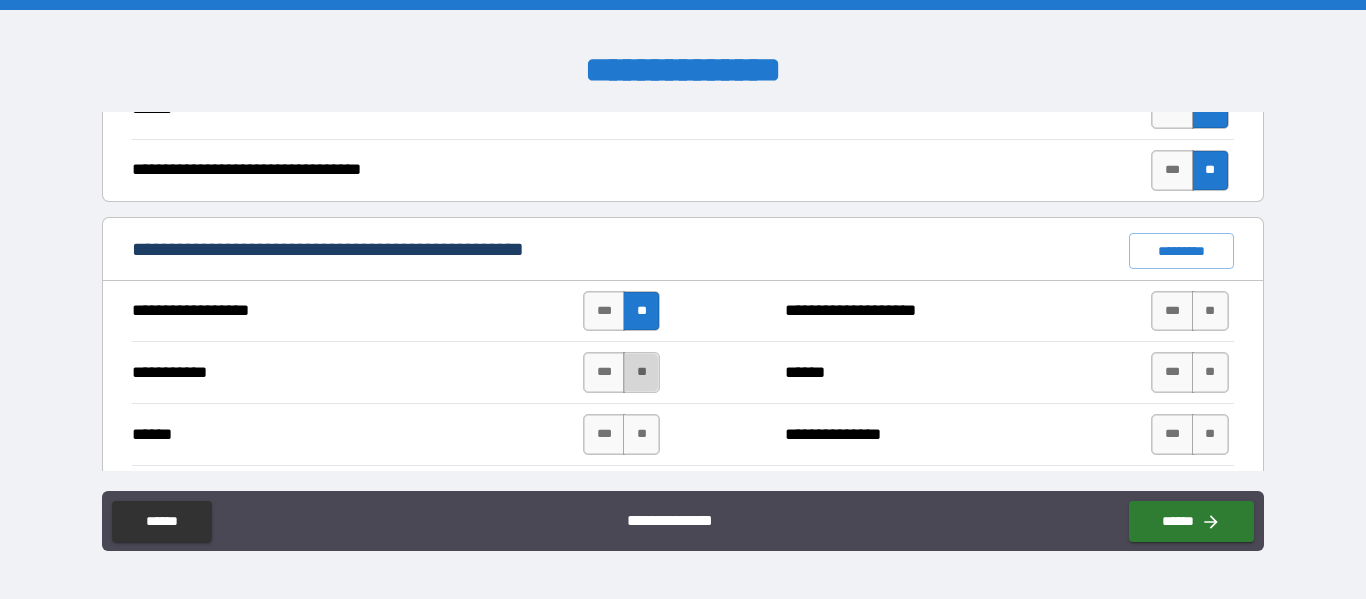 click on "**" at bounding box center (641, 372) 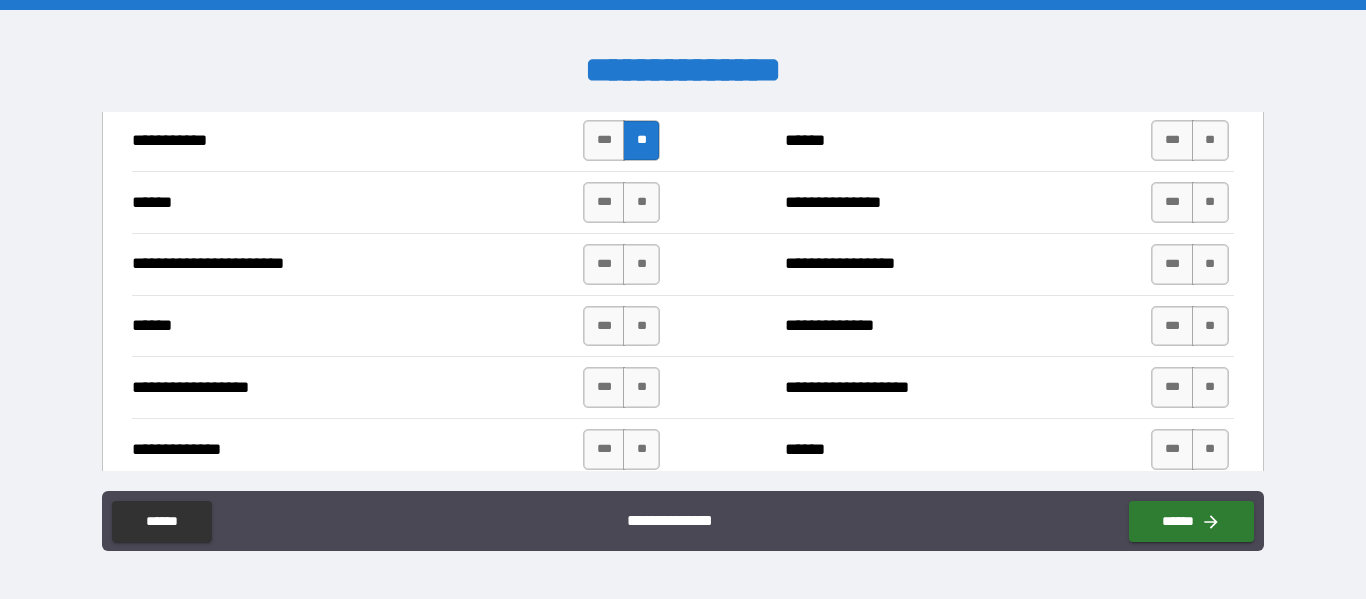 scroll, scrollTop: 1700, scrollLeft: 0, axis: vertical 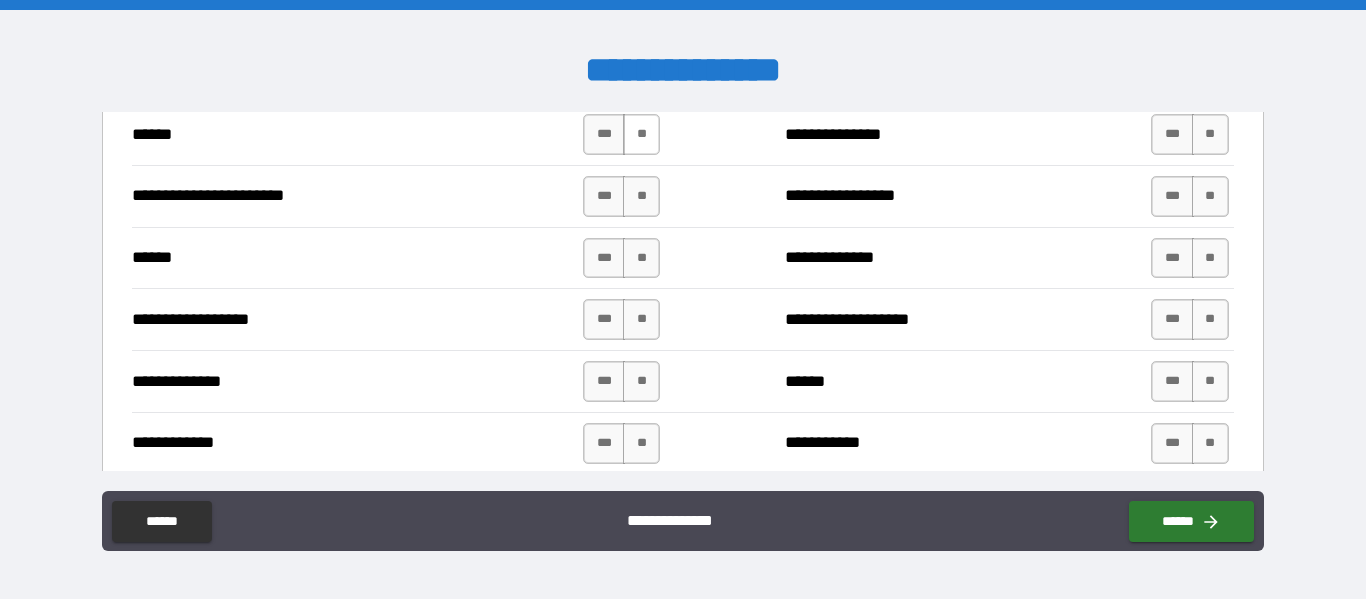 click on "**" at bounding box center (641, 134) 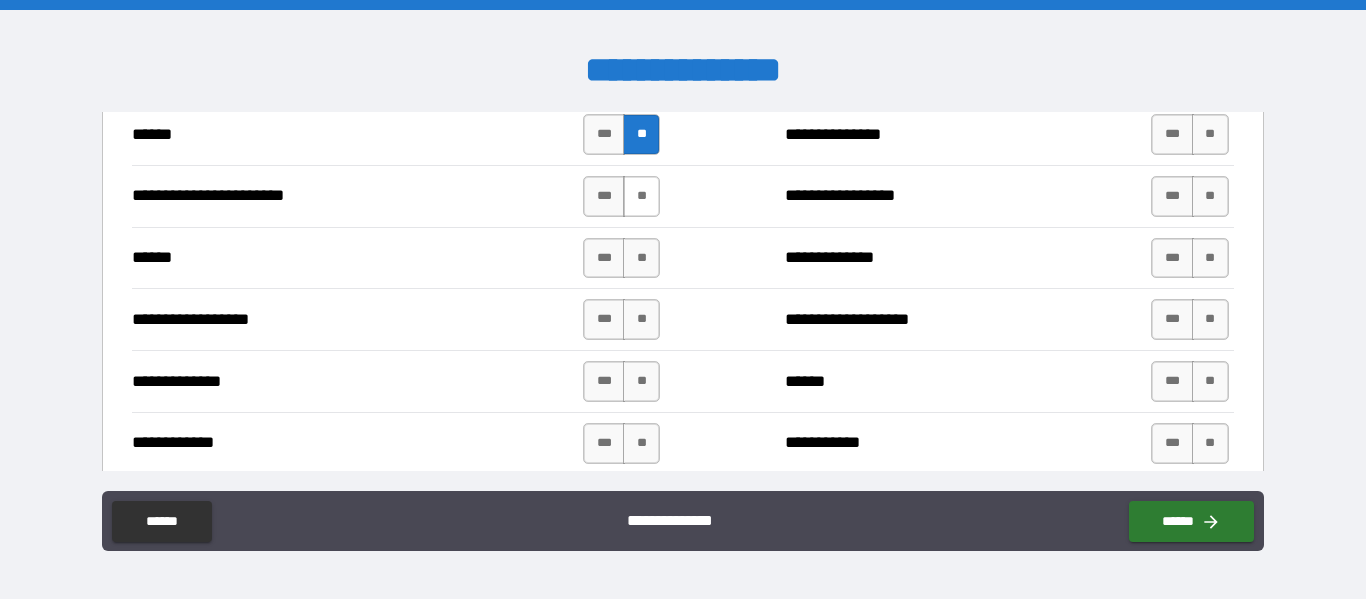 click on "**" at bounding box center [641, 196] 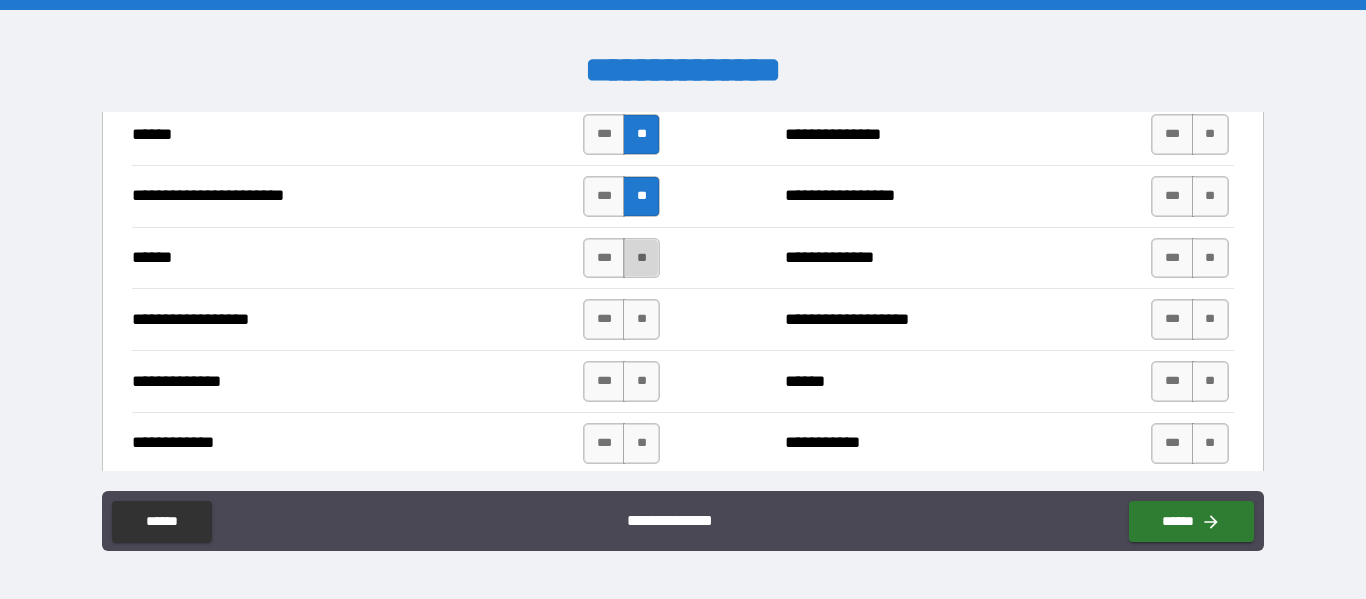 click on "**" at bounding box center (641, 258) 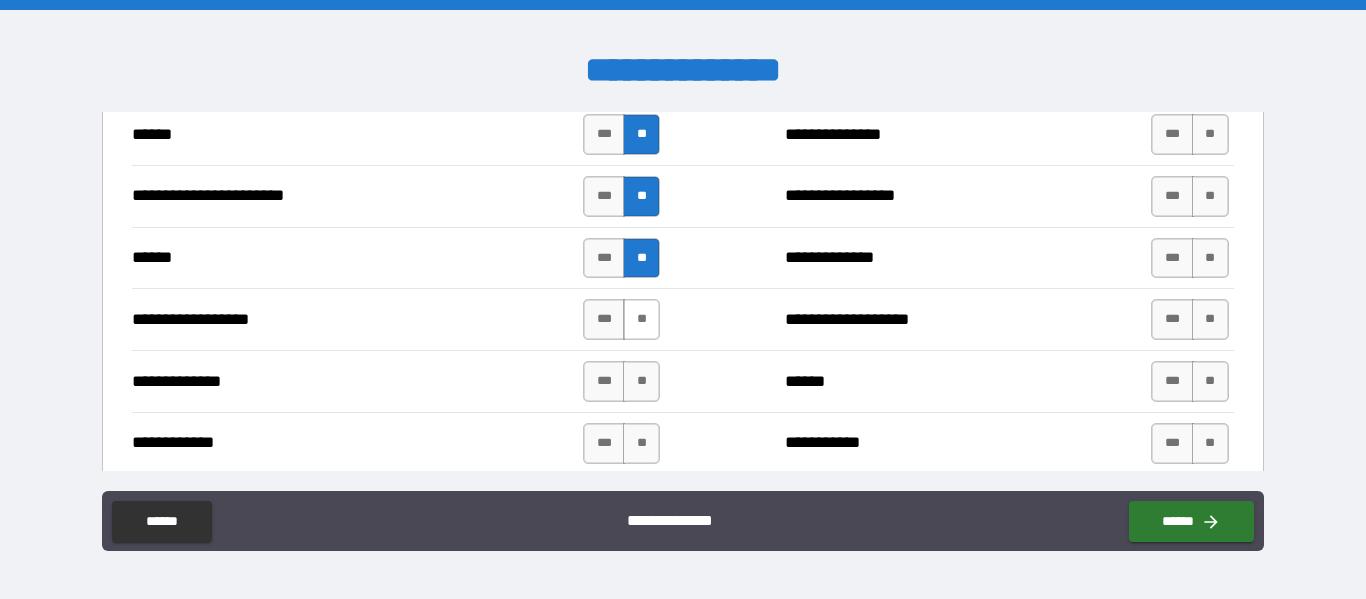 click on "**" at bounding box center (641, 319) 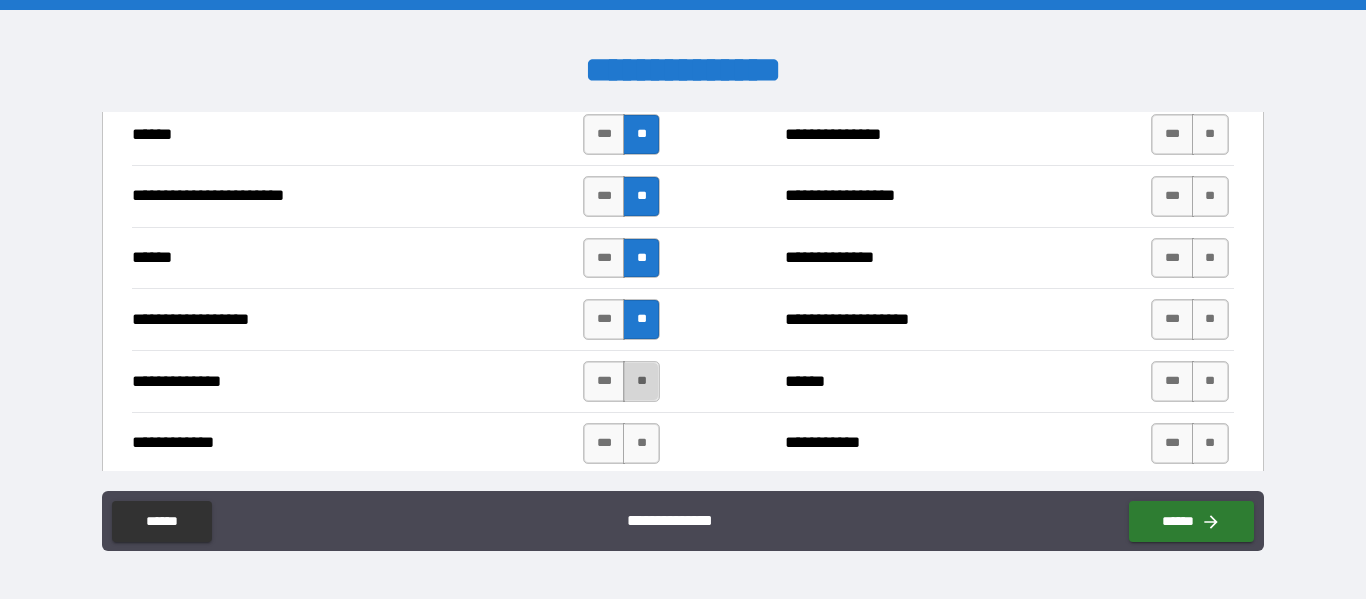 click on "**" at bounding box center (641, 381) 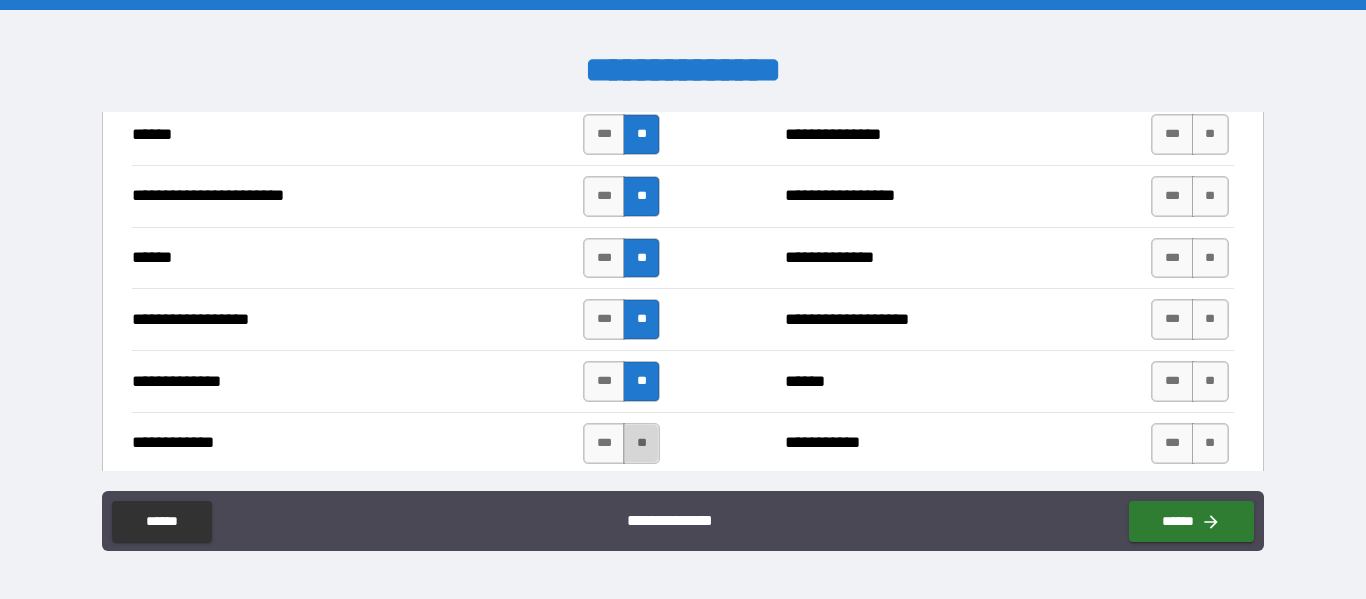 click on "**" at bounding box center [641, 443] 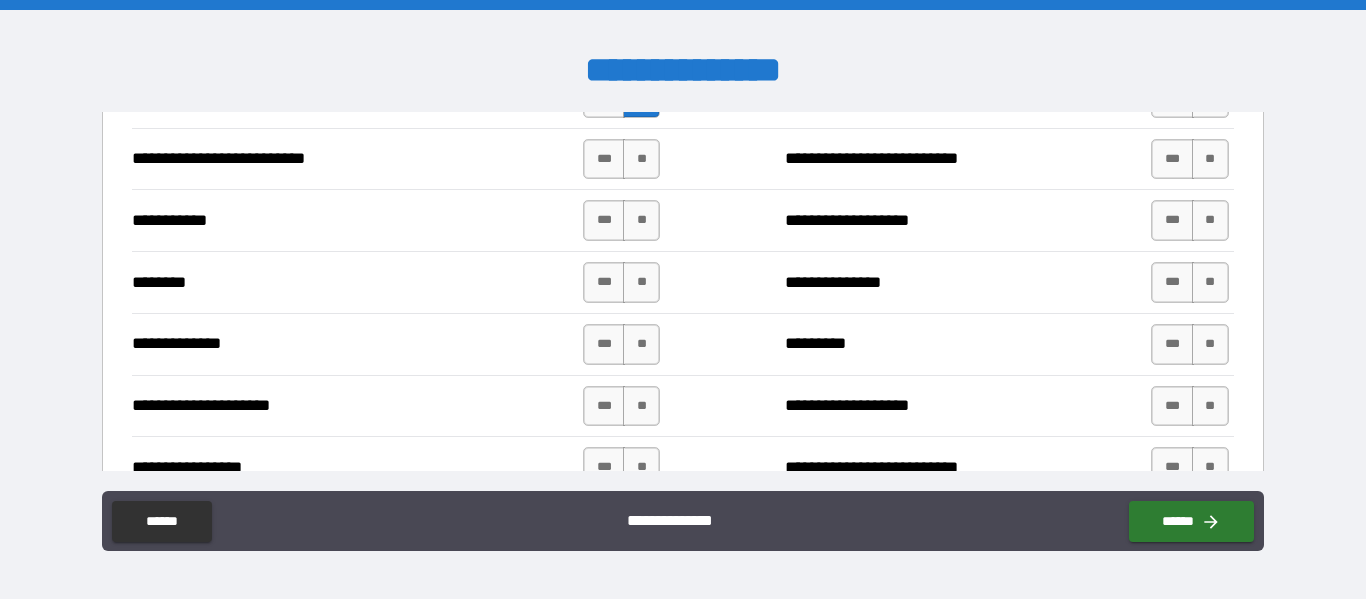 scroll, scrollTop: 2000, scrollLeft: 0, axis: vertical 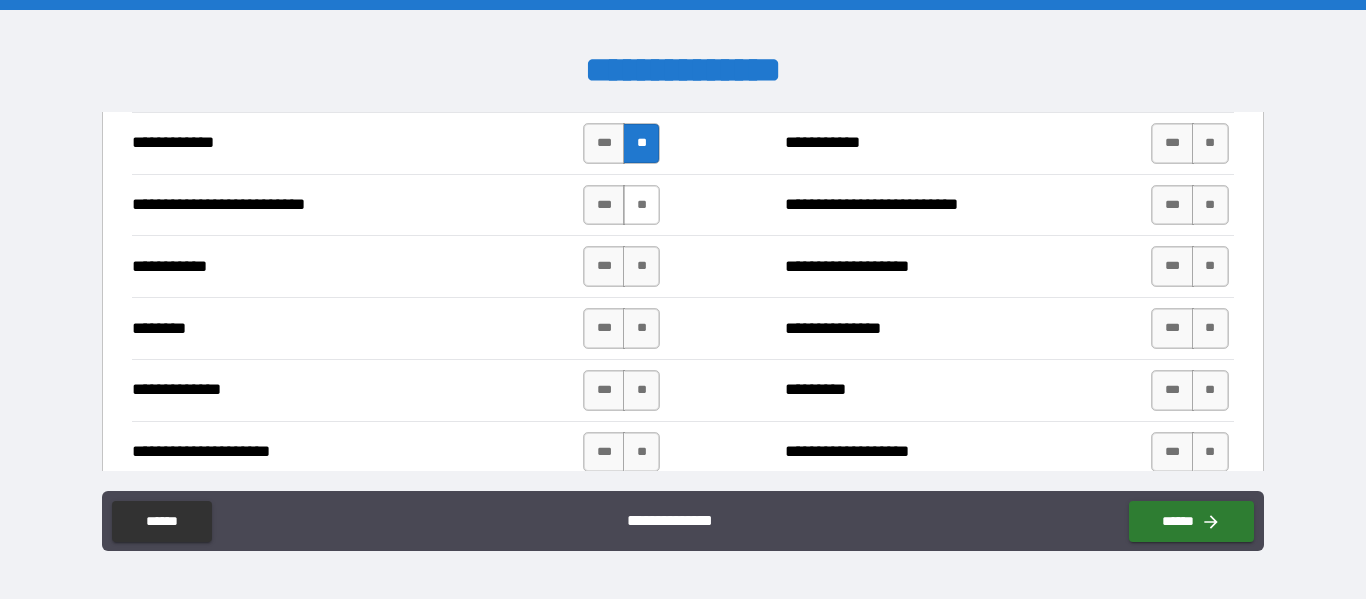 click on "**" at bounding box center (641, 205) 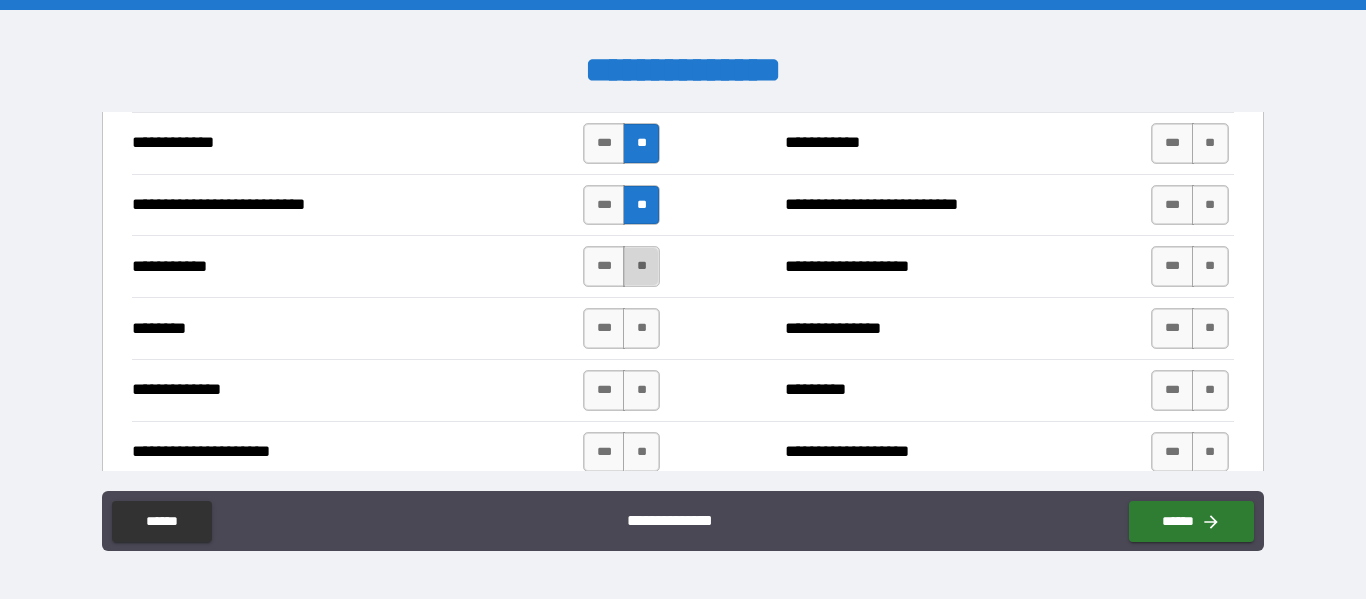 click on "**" at bounding box center (641, 266) 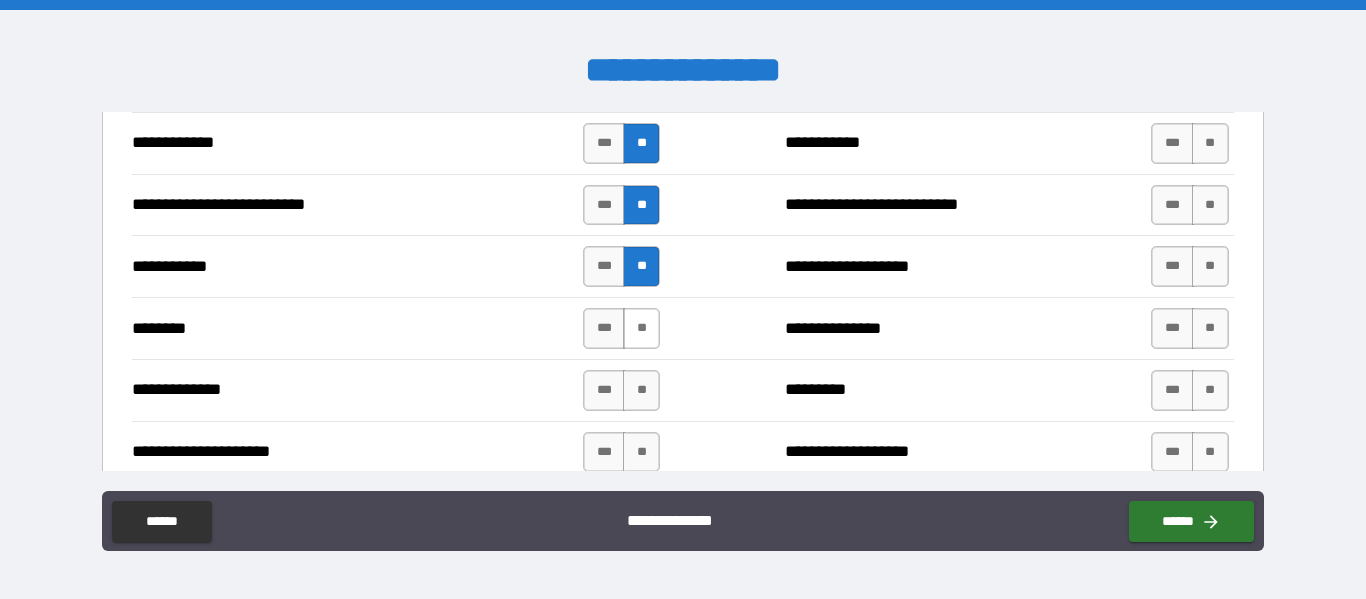click on "**" at bounding box center (641, 328) 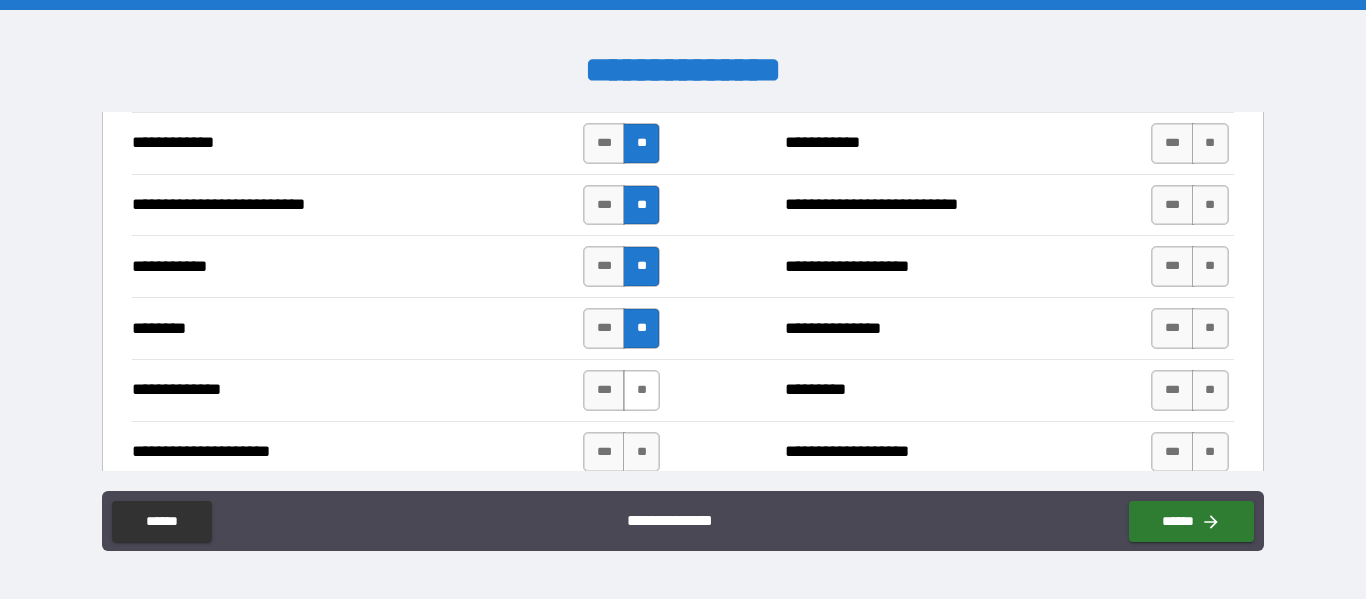 click on "**" at bounding box center (641, 390) 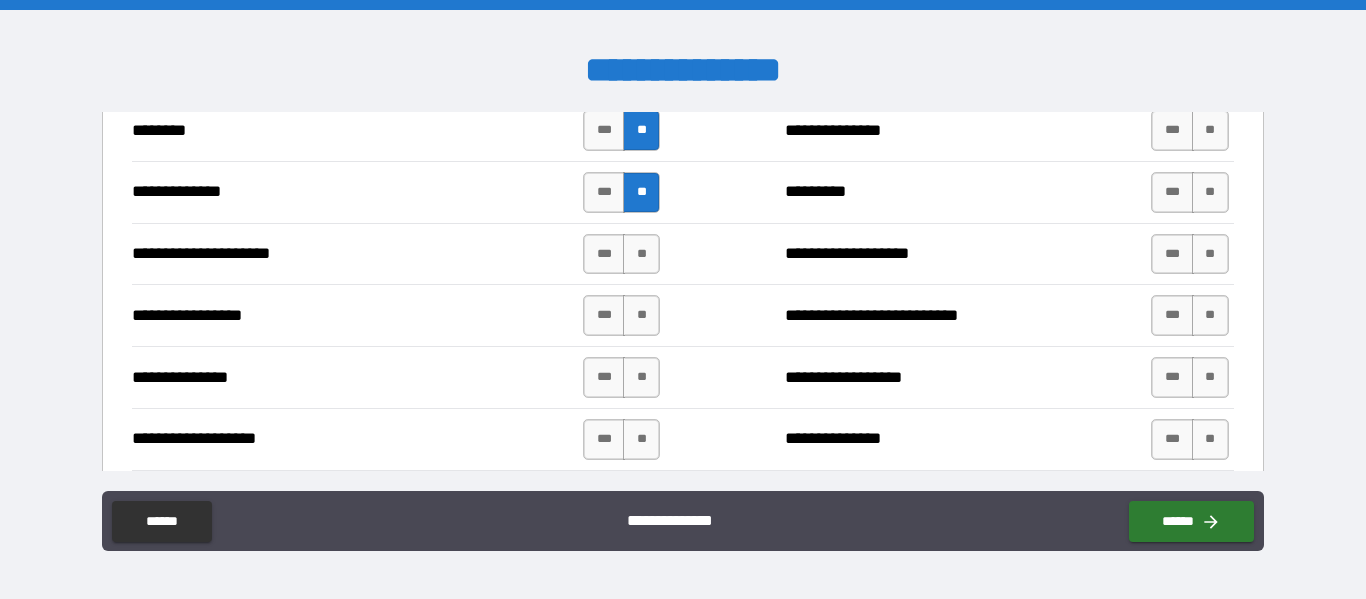 scroll, scrollTop: 2200, scrollLeft: 0, axis: vertical 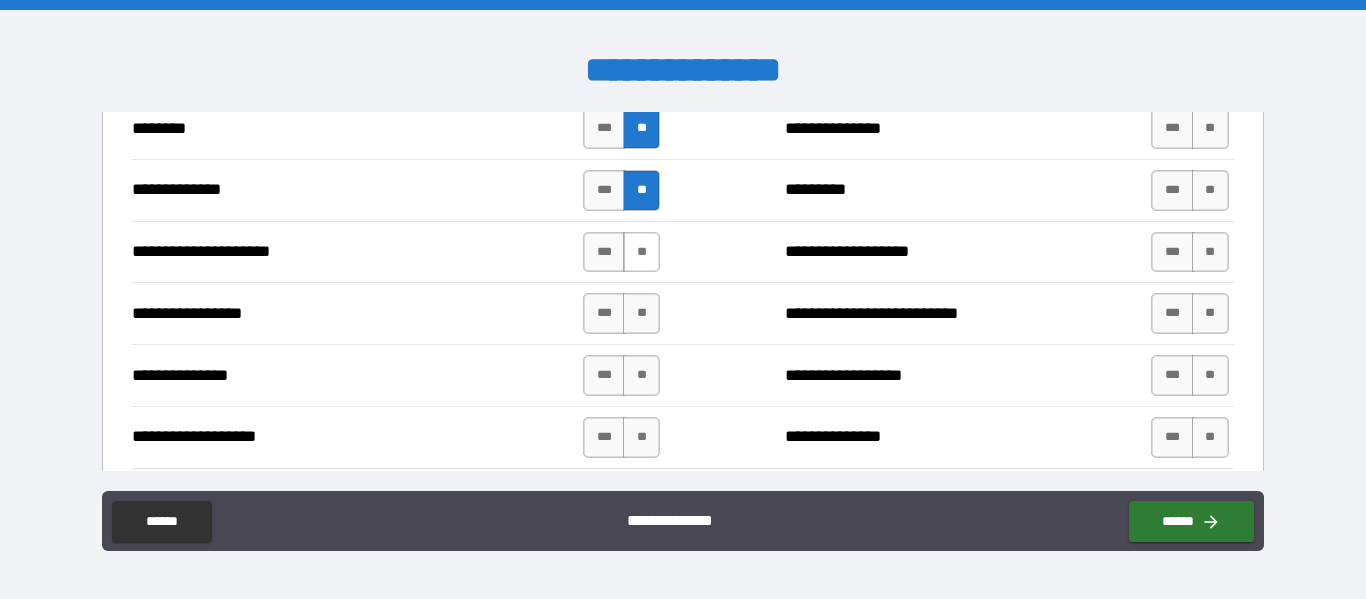 click on "**" at bounding box center [641, 252] 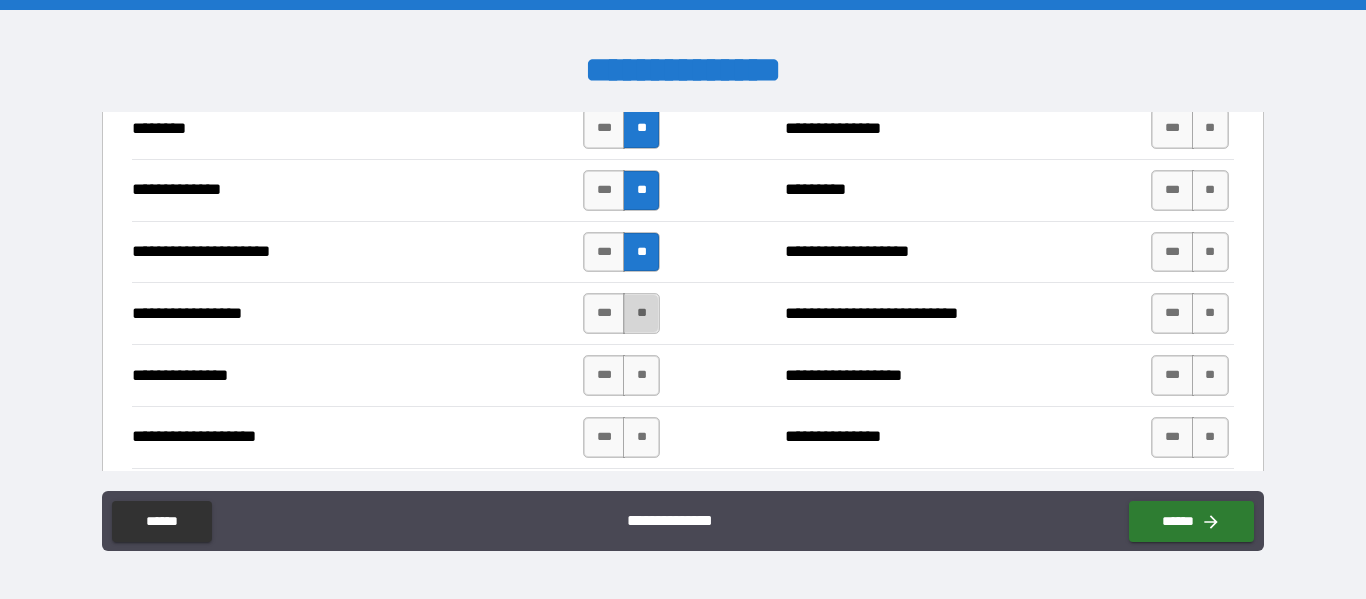 click on "**" at bounding box center (641, 313) 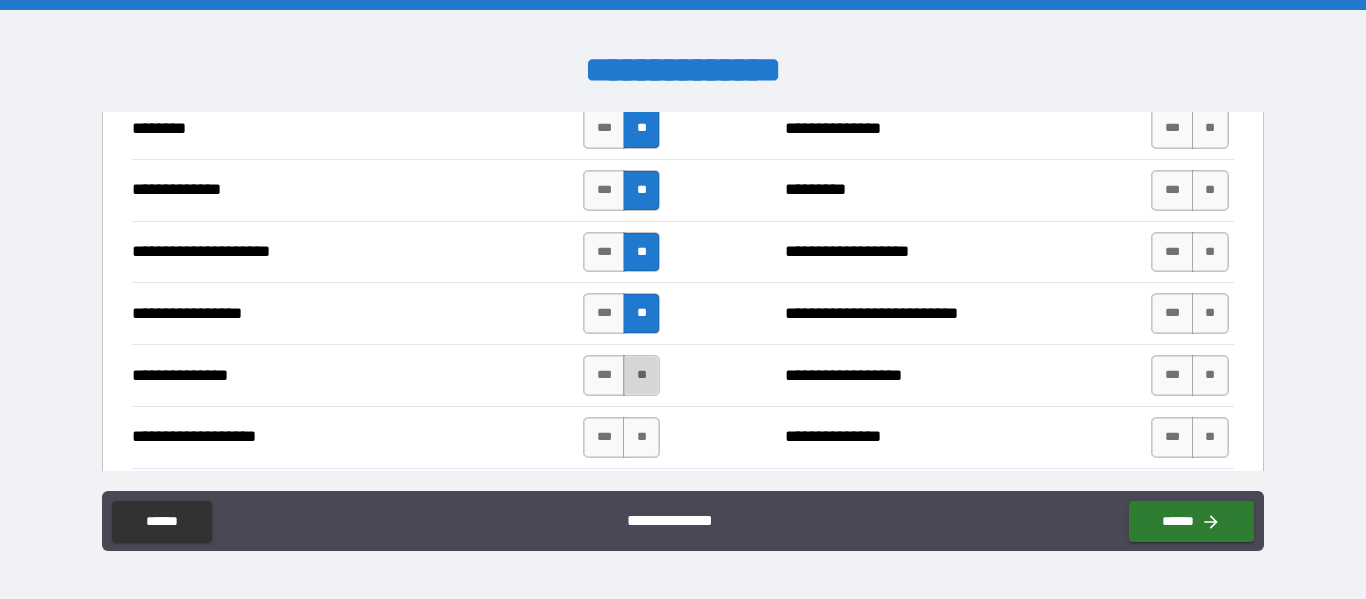 click on "**" at bounding box center (641, 375) 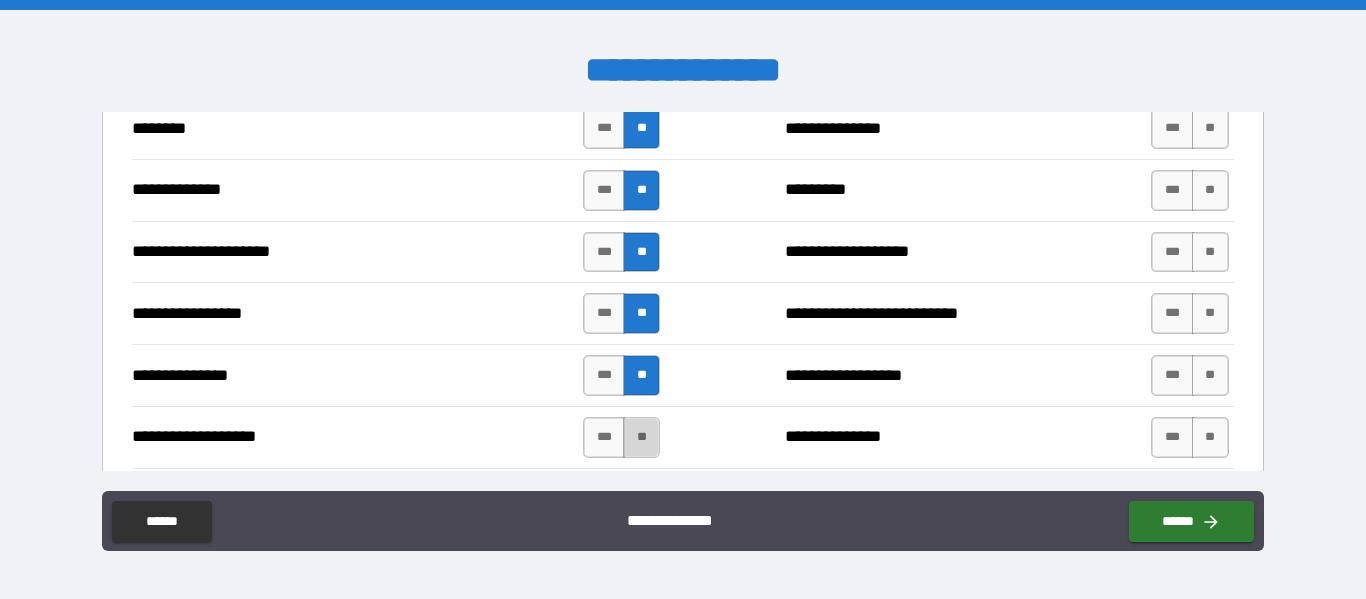 click on "**" at bounding box center [641, 437] 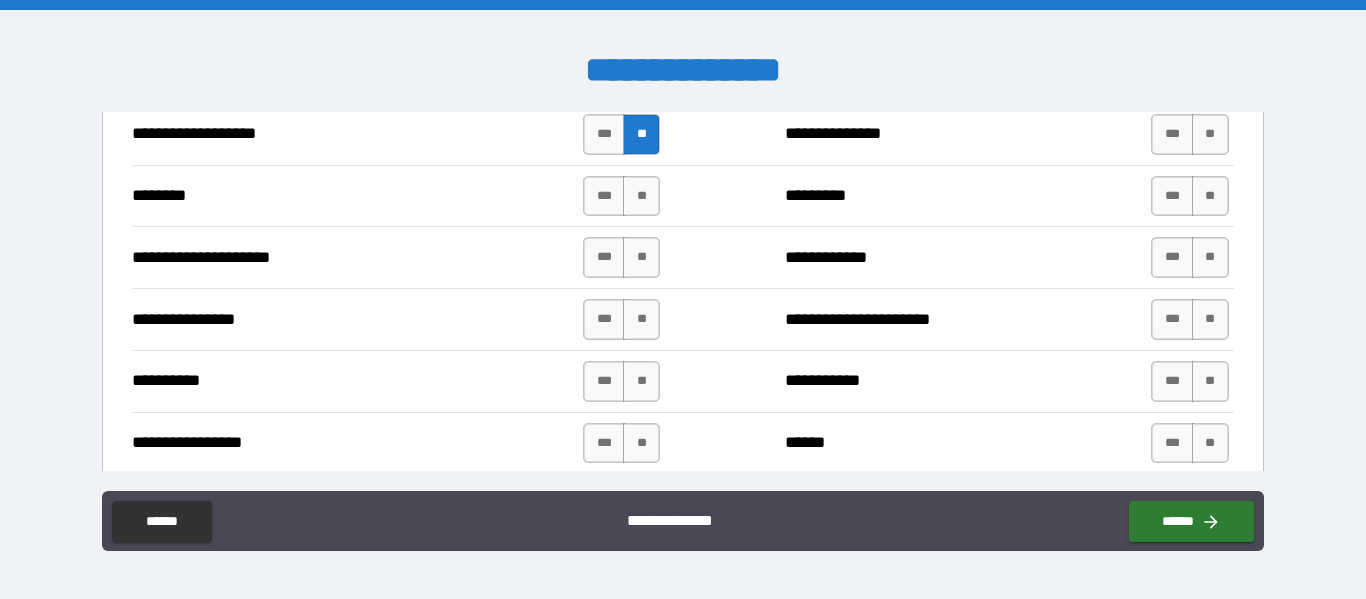 scroll, scrollTop: 2500, scrollLeft: 0, axis: vertical 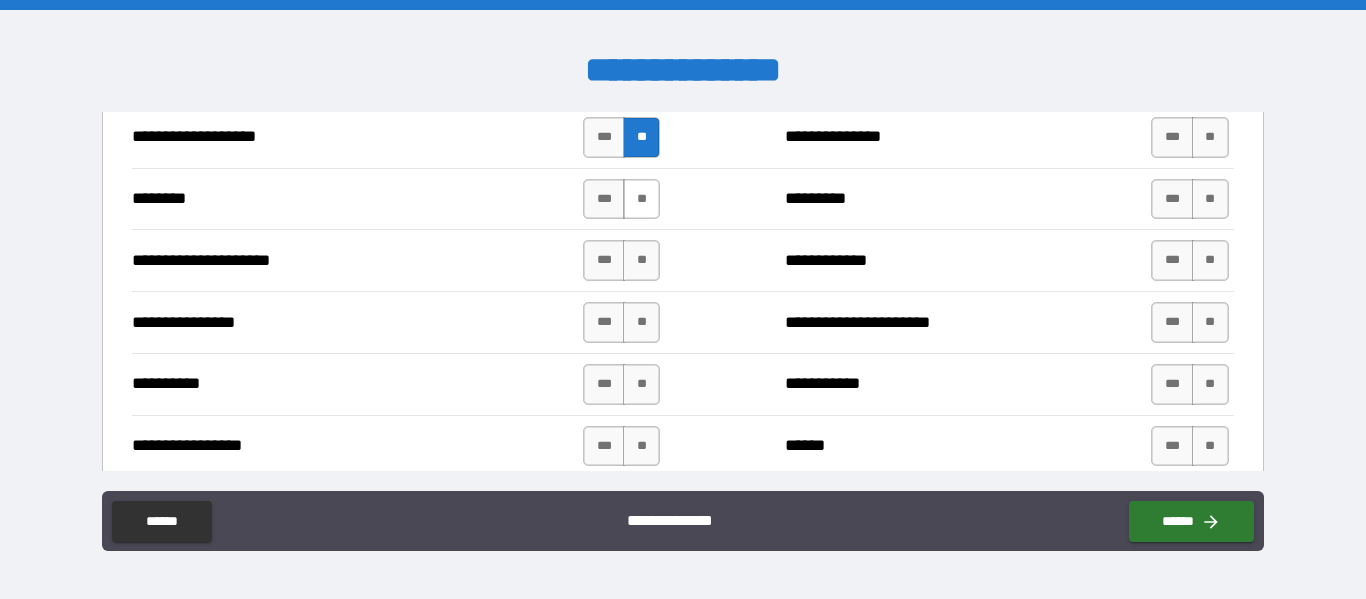 click on "**" at bounding box center (641, 199) 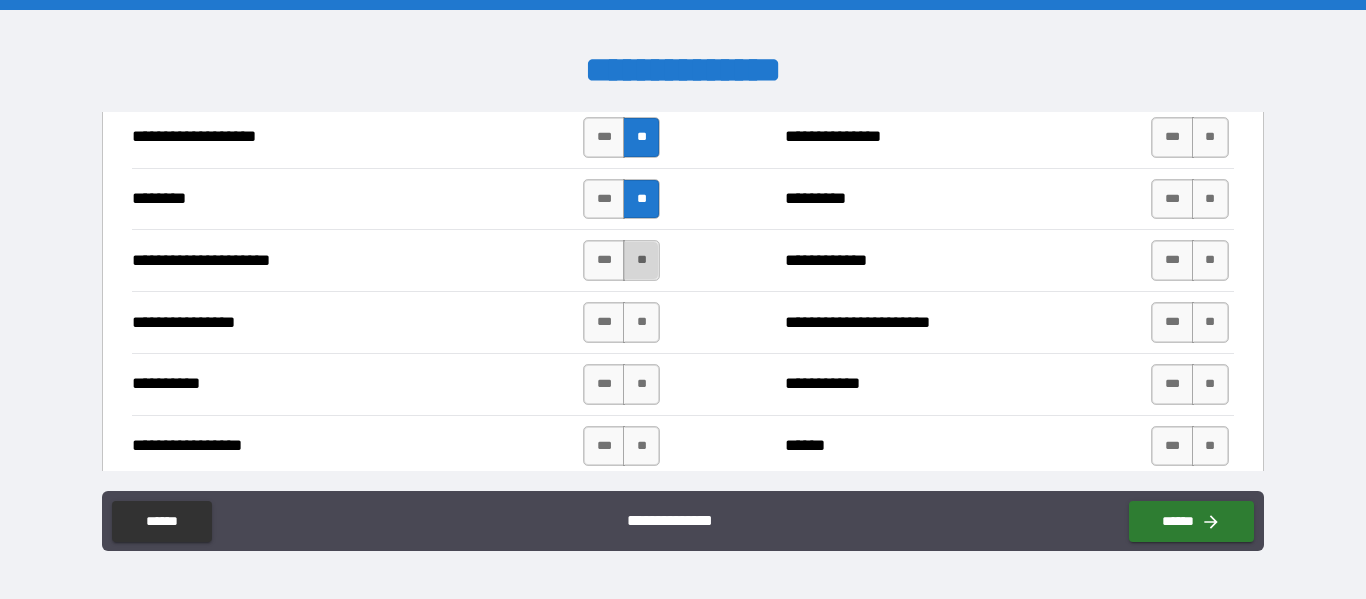 click on "**" at bounding box center [641, 260] 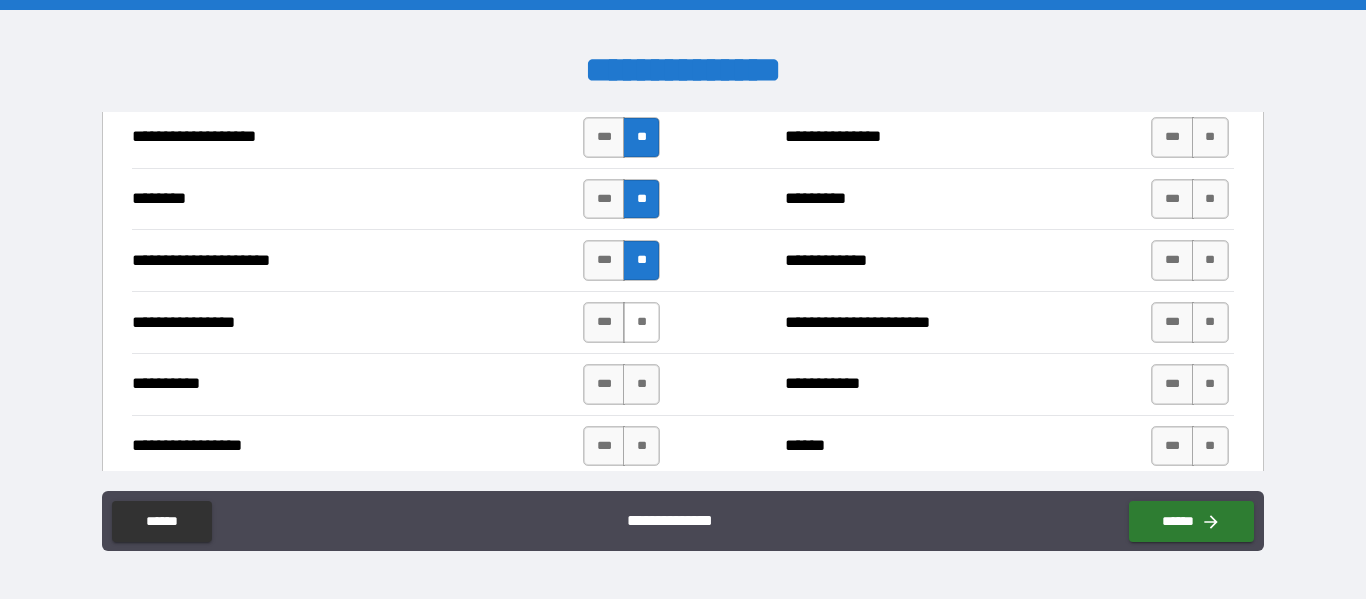click on "**" at bounding box center (641, 322) 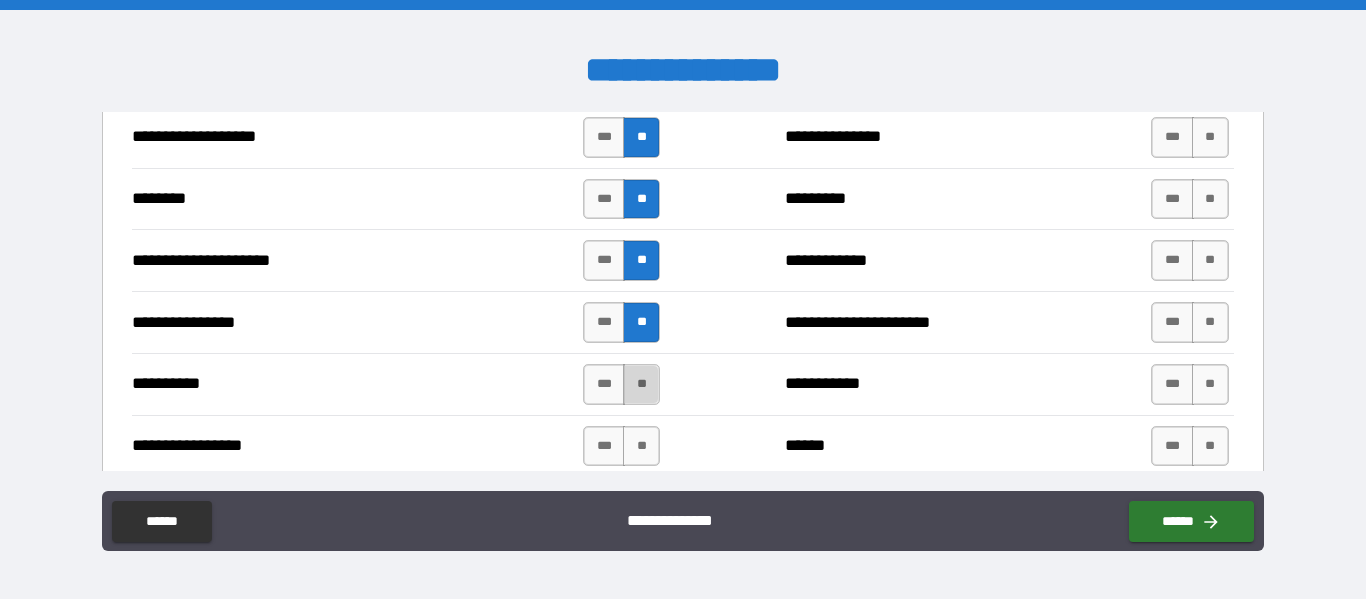 click on "**" at bounding box center [641, 384] 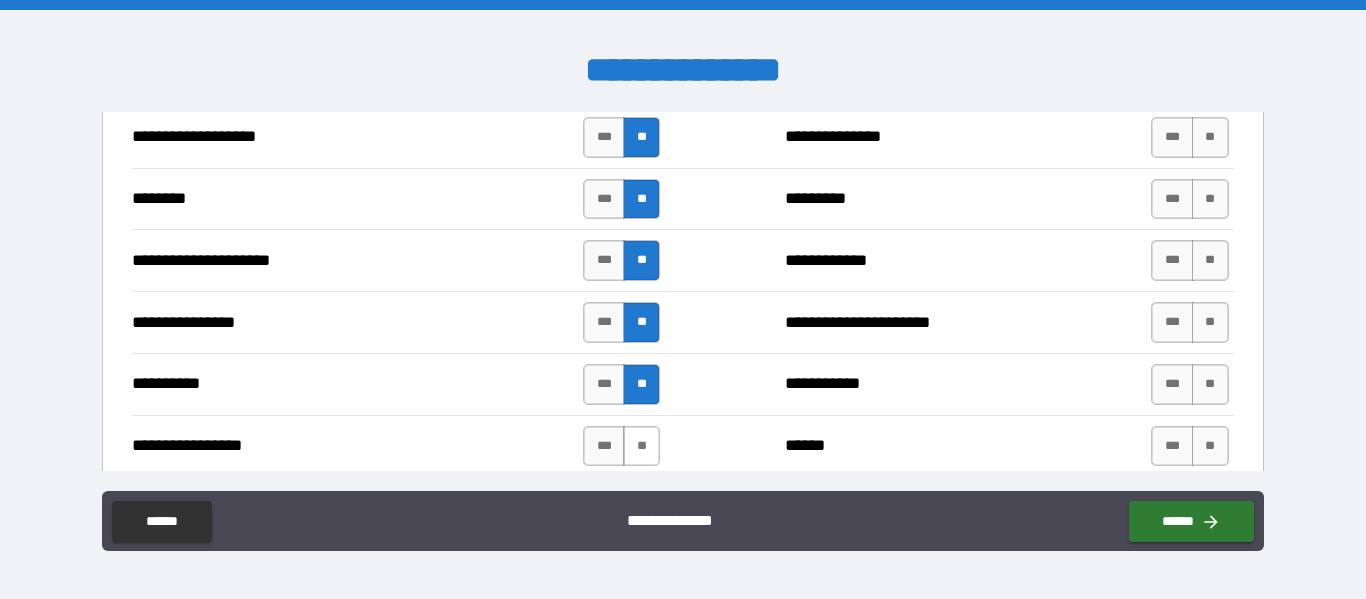 click on "**" at bounding box center (641, 446) 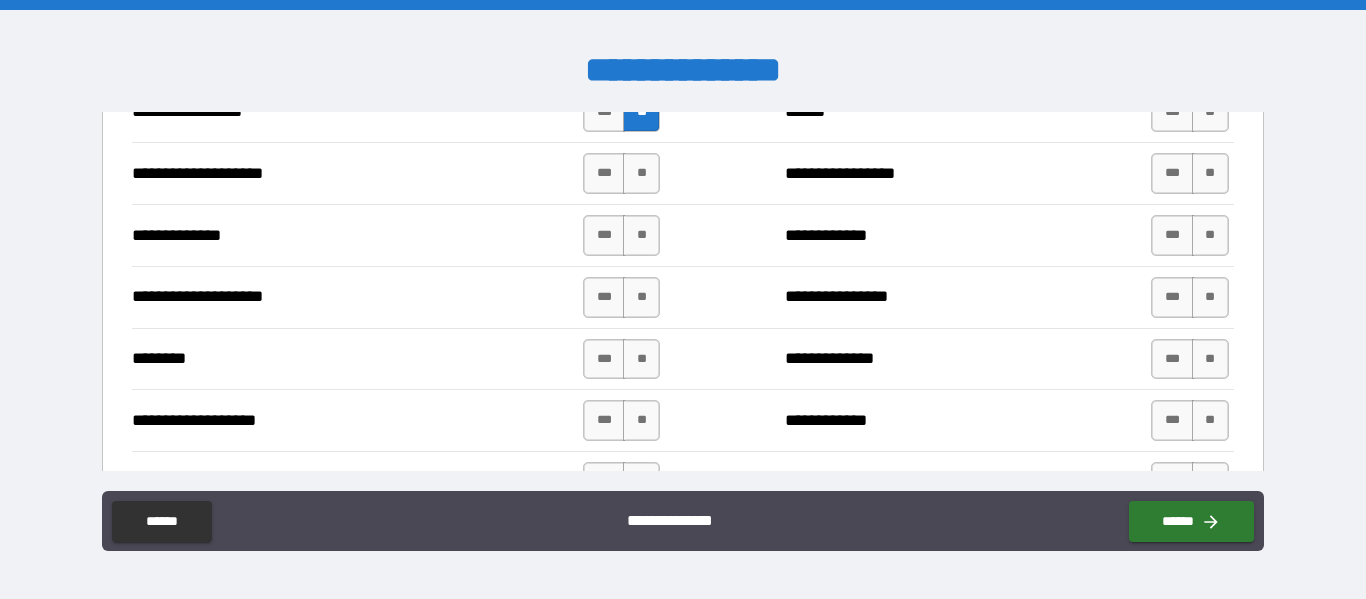 scroll, scrollTop: 2800, scrollLeft: 0, axis: vertical 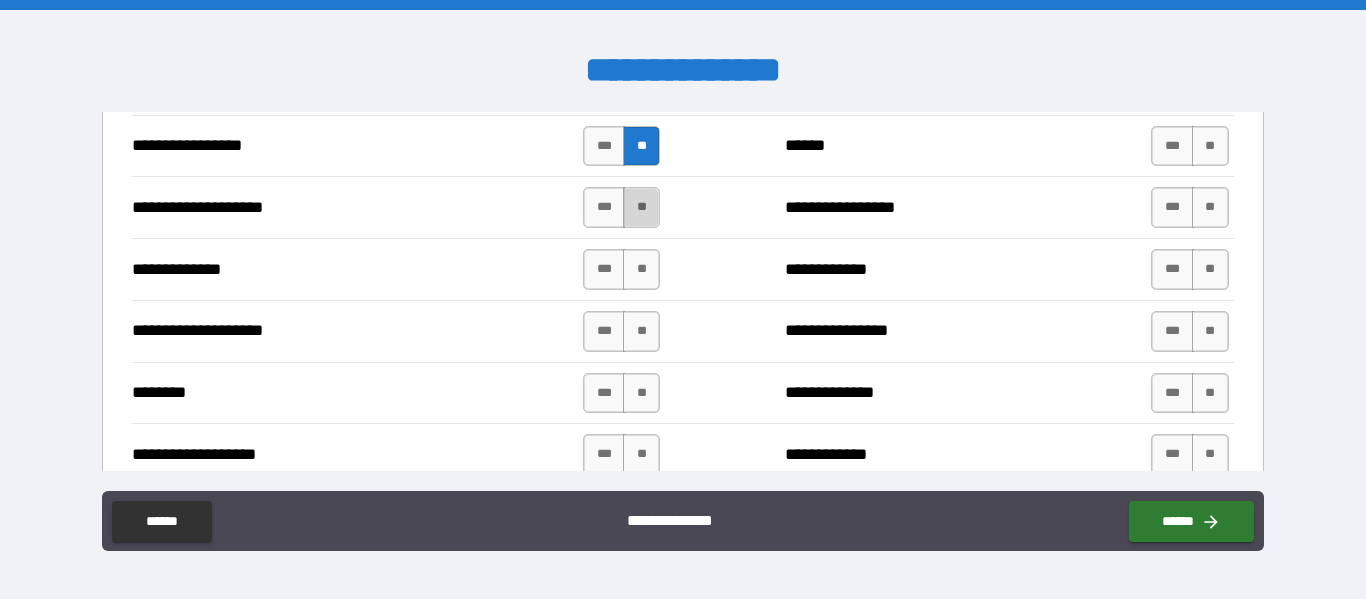 click on "**" at bounding box center [641, 207] 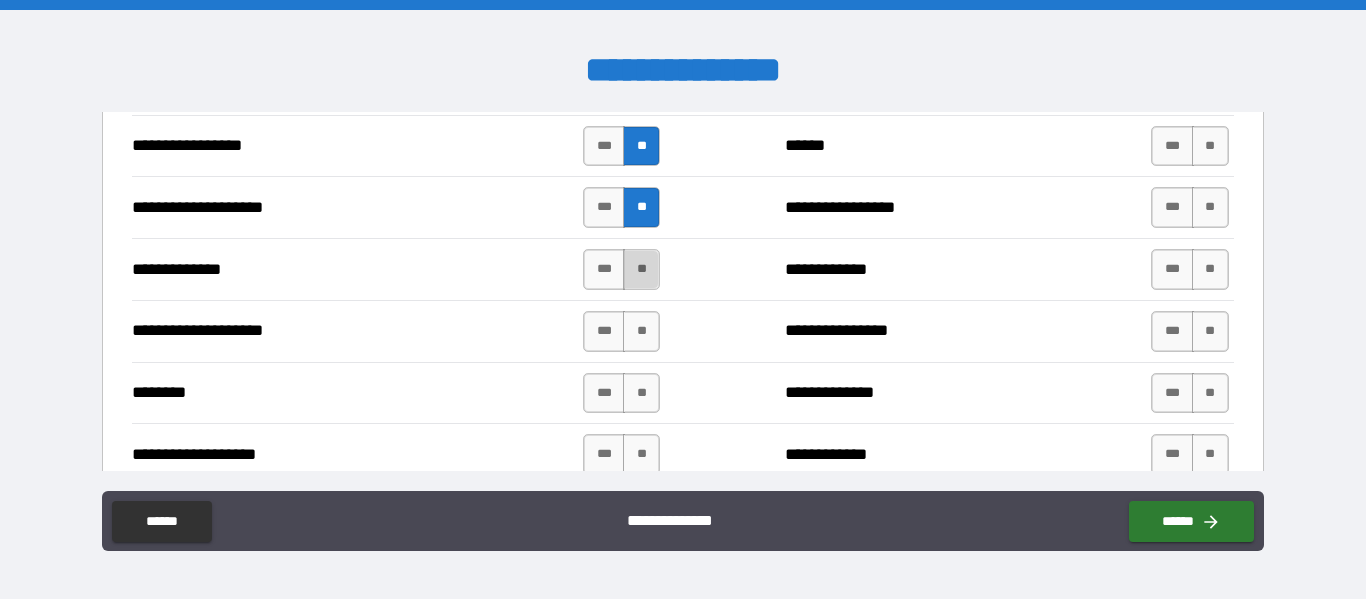 click on "**" at bounding box center (641, 269) 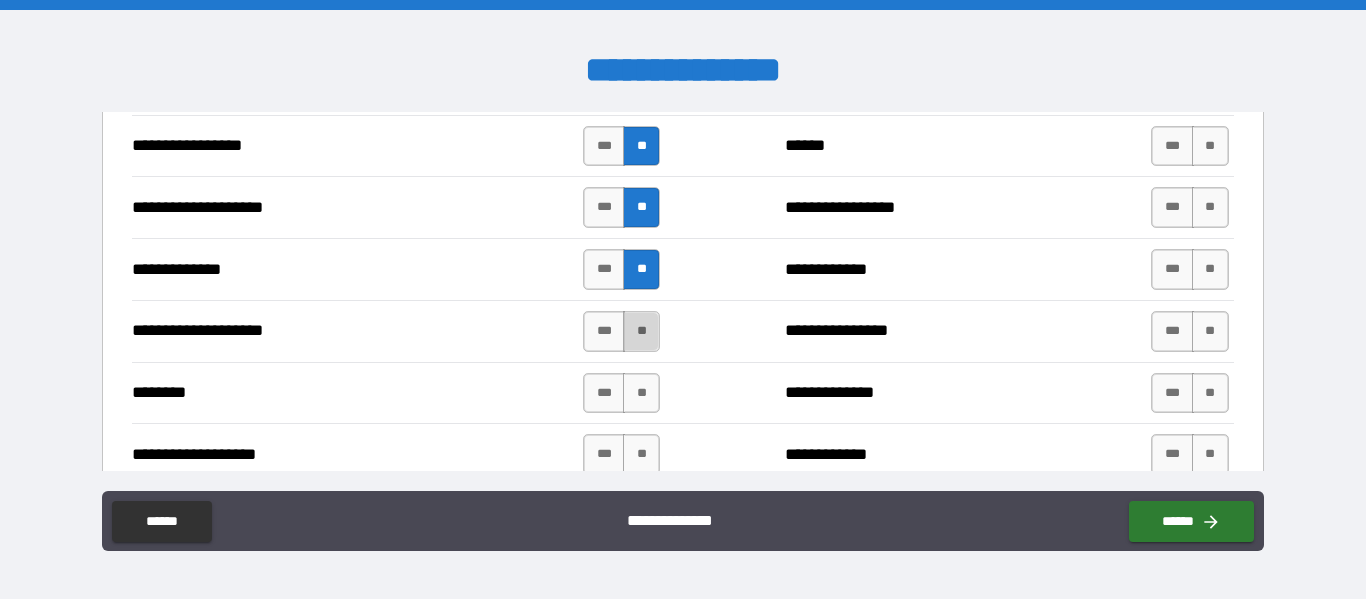 click on "**" at bounding box center (641, 331) 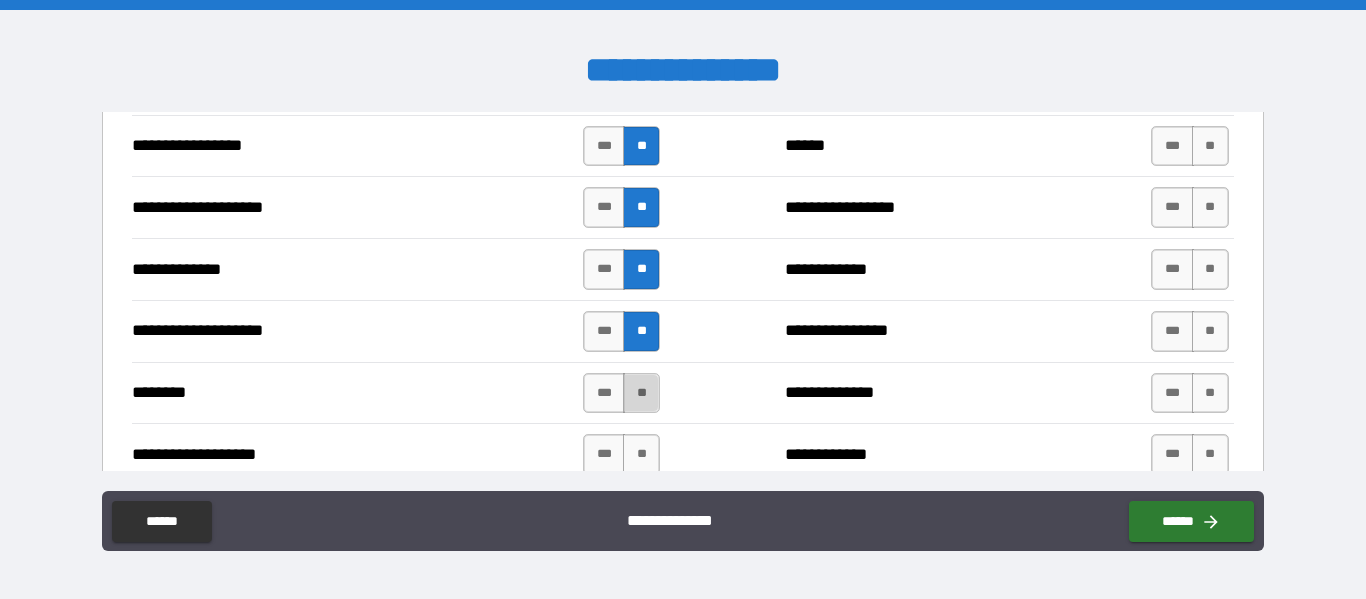 click on "**" at bounding box center (641, 393) 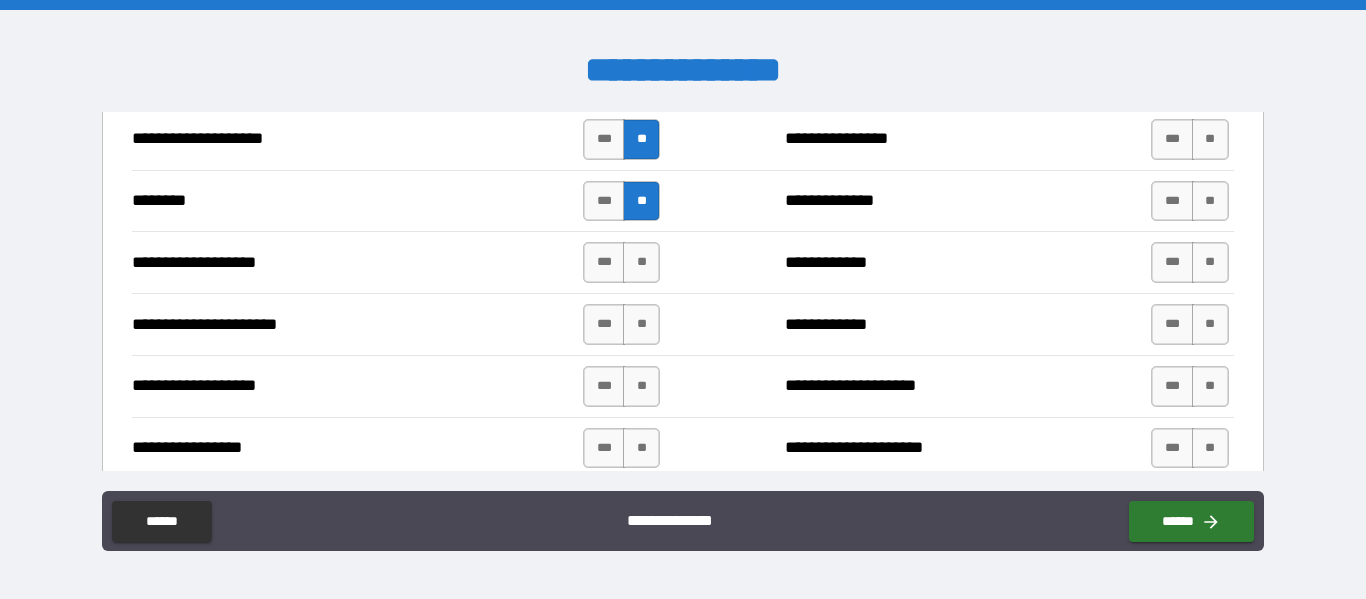scroll, scrollTop: 3000, scrollLeft: 0, axis: vertical 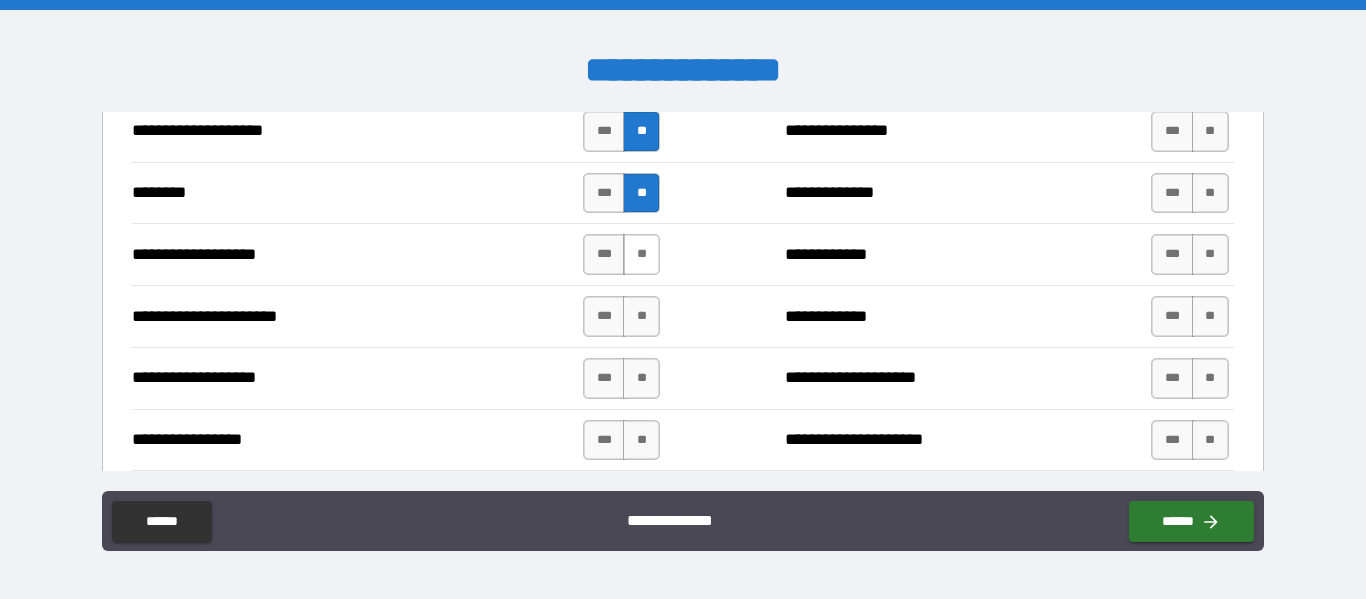 click on "**" at bounding box center [641, 254] 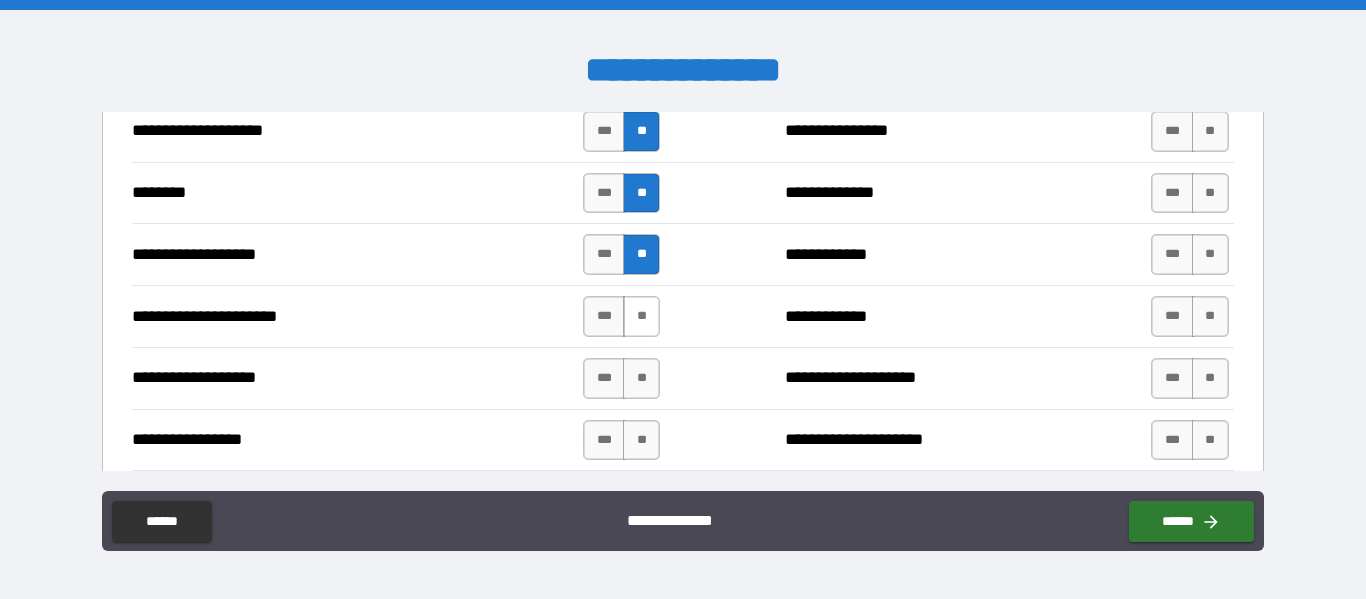 click on "**" at bounding box center (641, 316) 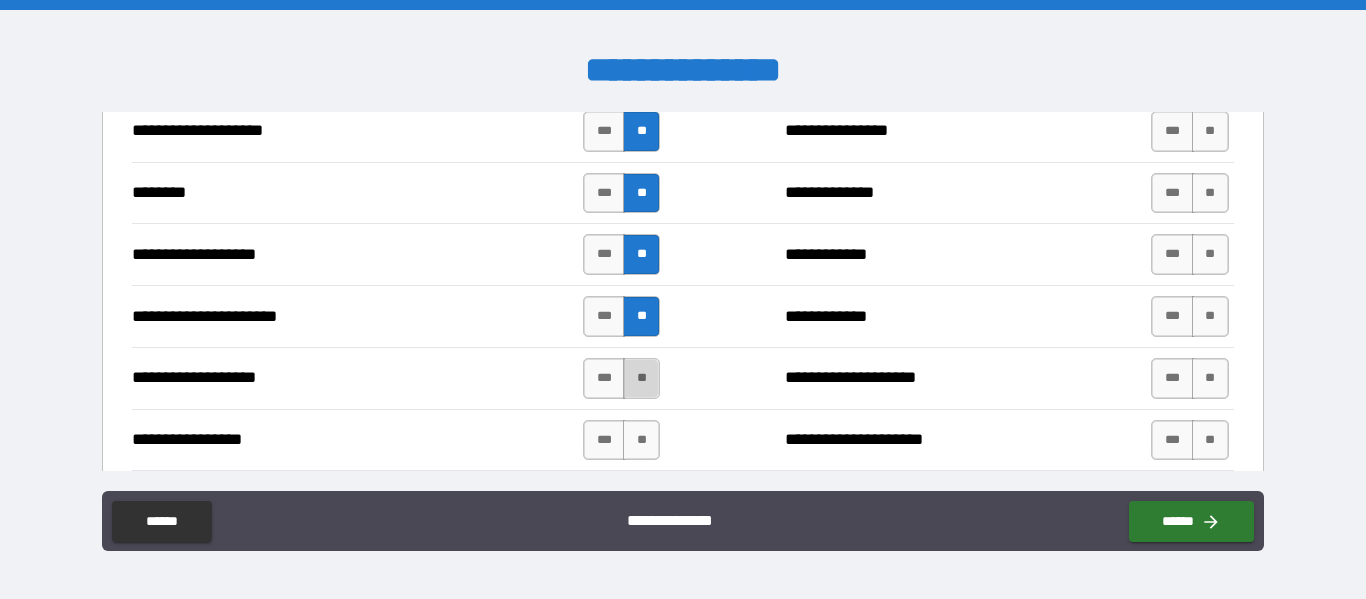 click on "**" at bounding box center (641, 378) 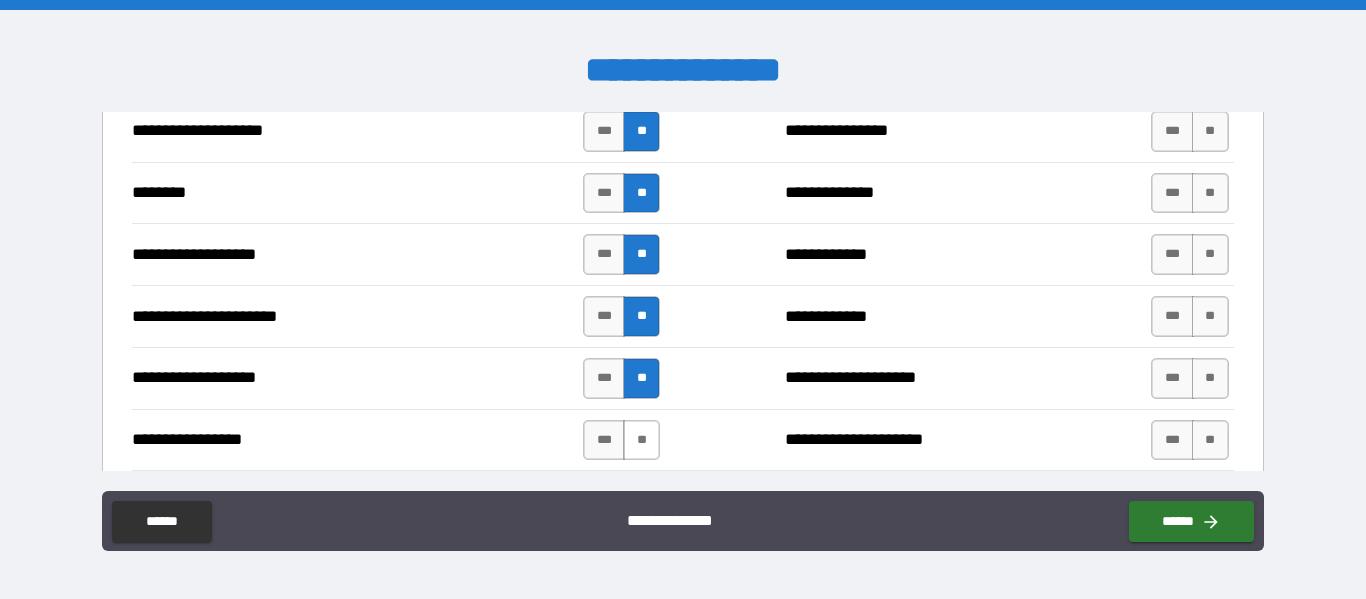 click on "**" at bounding box center (641, 440) 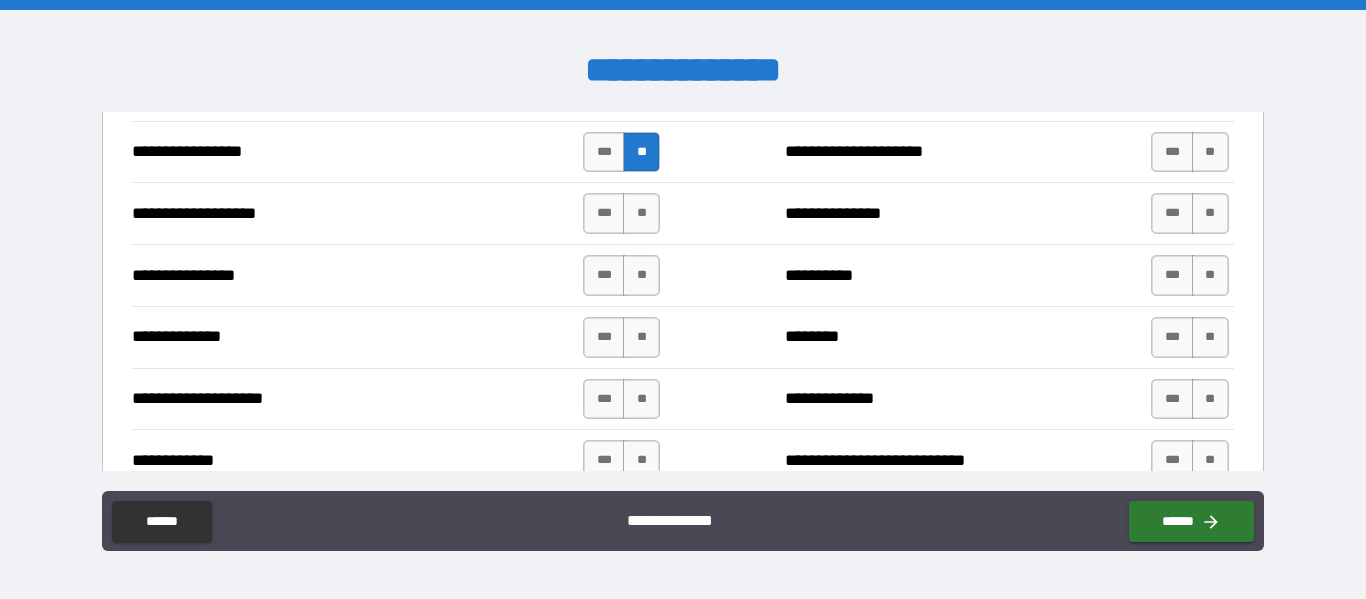 scroll, scrollTop: 3300, scrollLeft: 0, axis: vertical 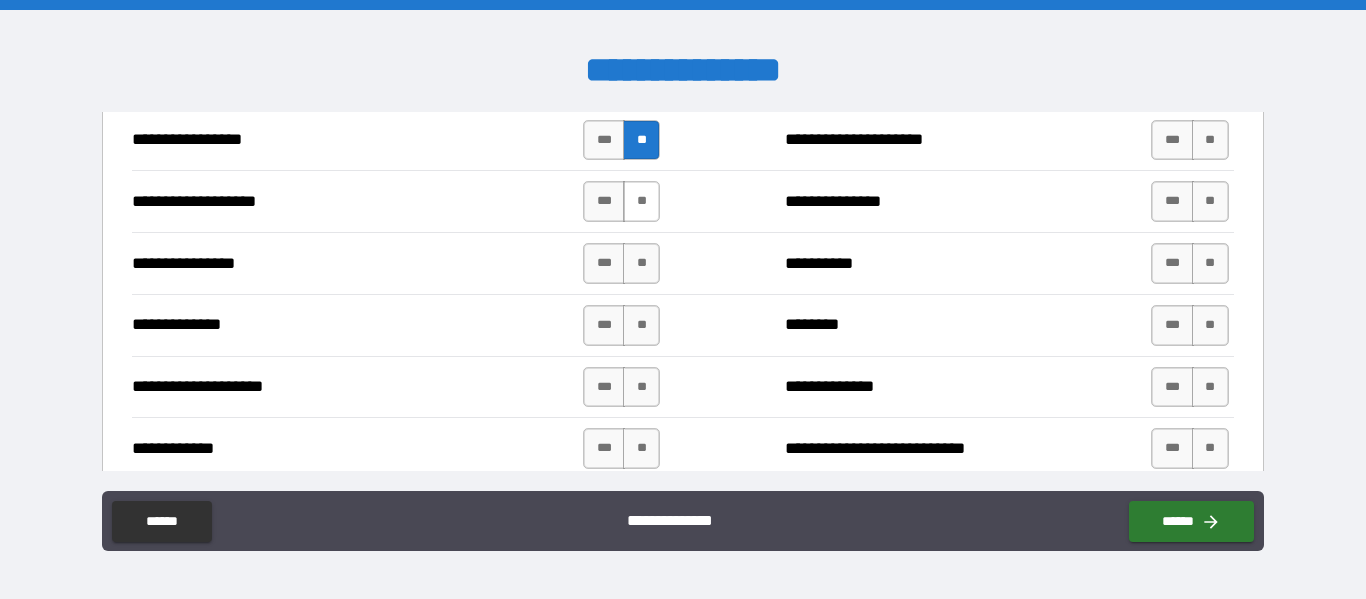 click on "**" at bounding box center (641, 201) 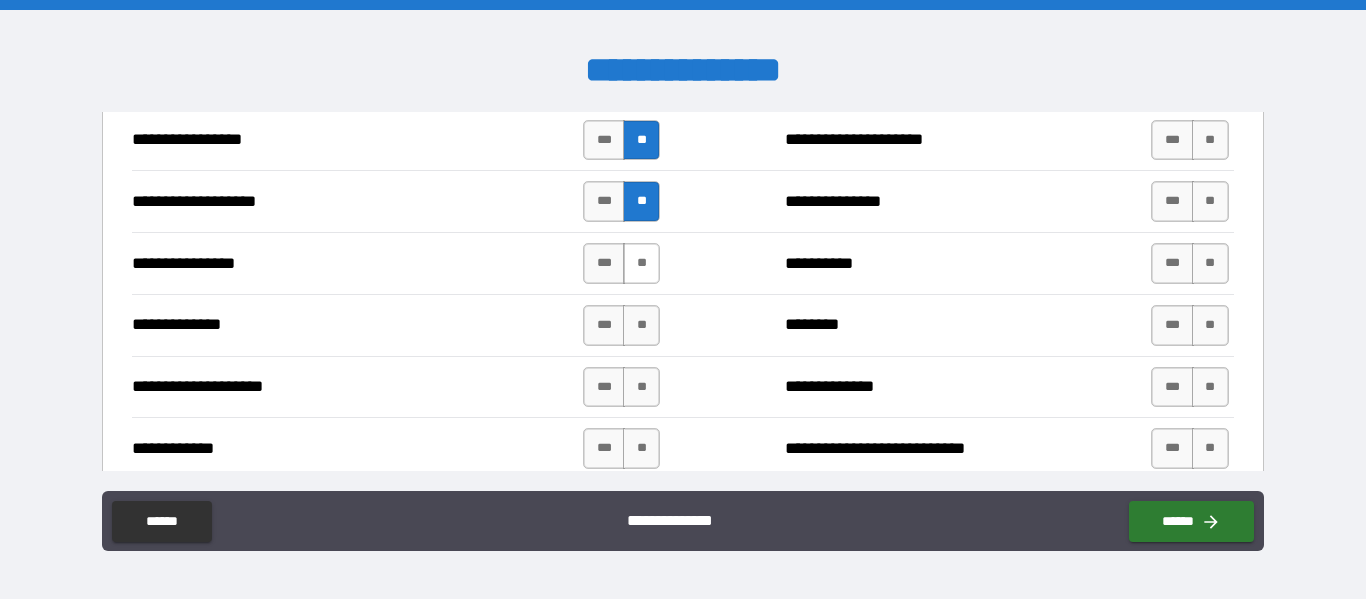 click on "**" at bounding box center [641, 263] 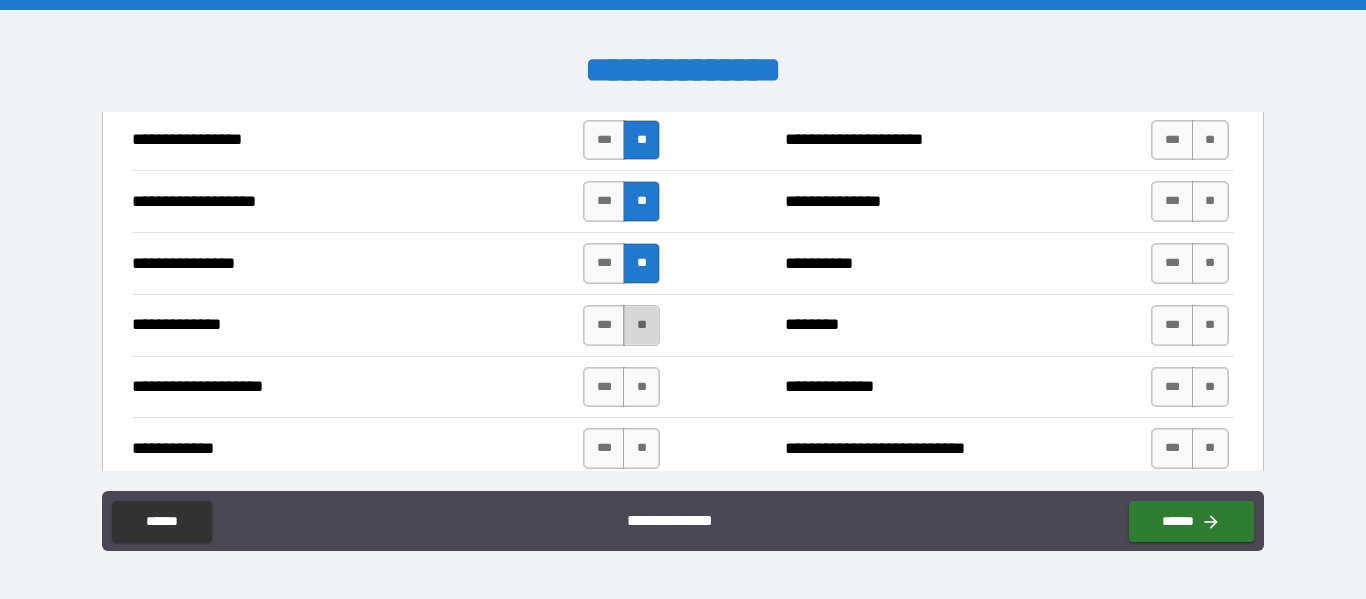 click on "**" at bounding box center [641, 325] 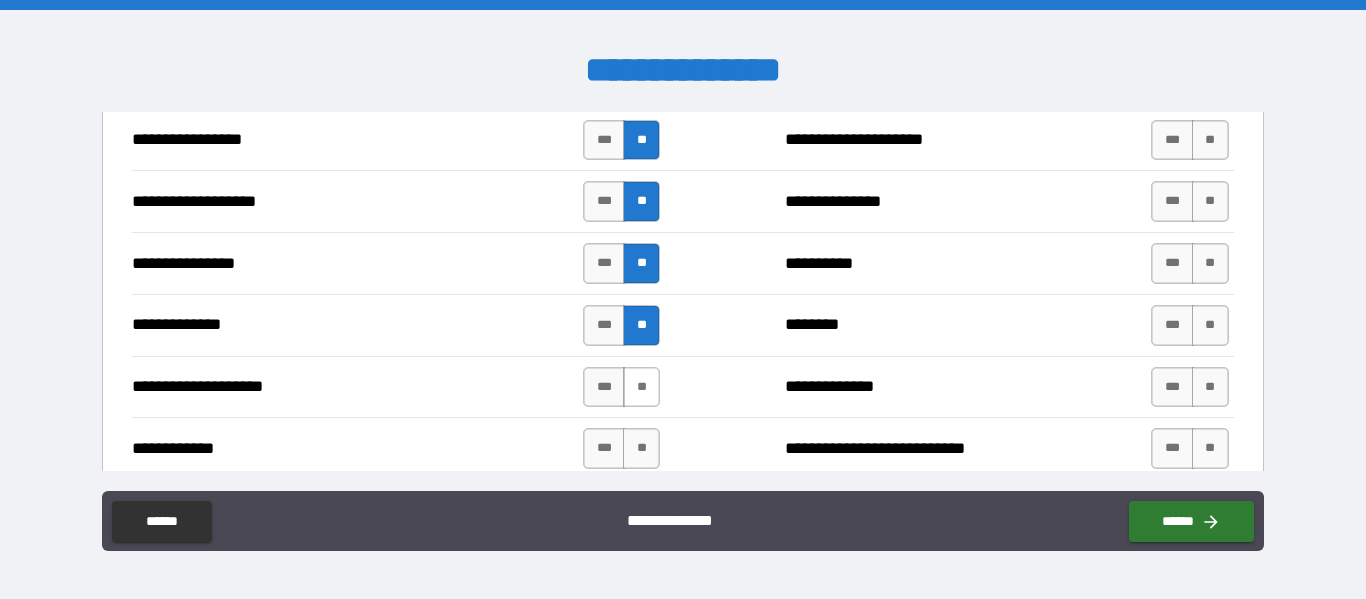 click on "**" at bounding box center [641, 387] 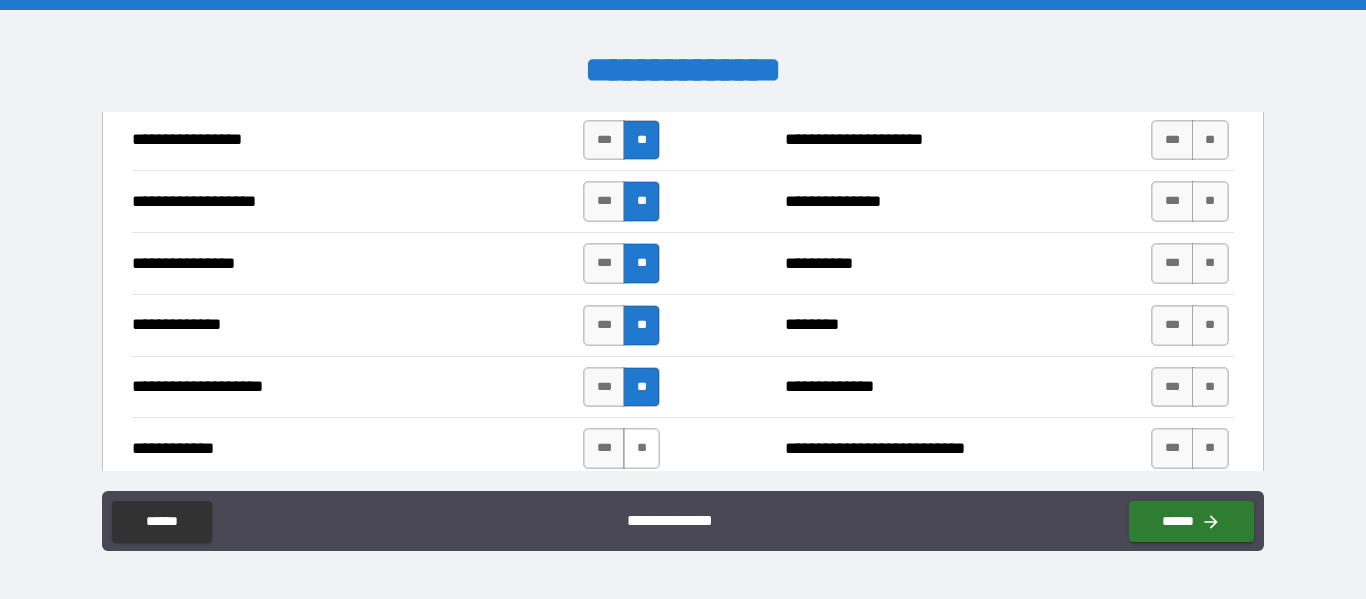 click on "**" at bounding box center [641, 448] 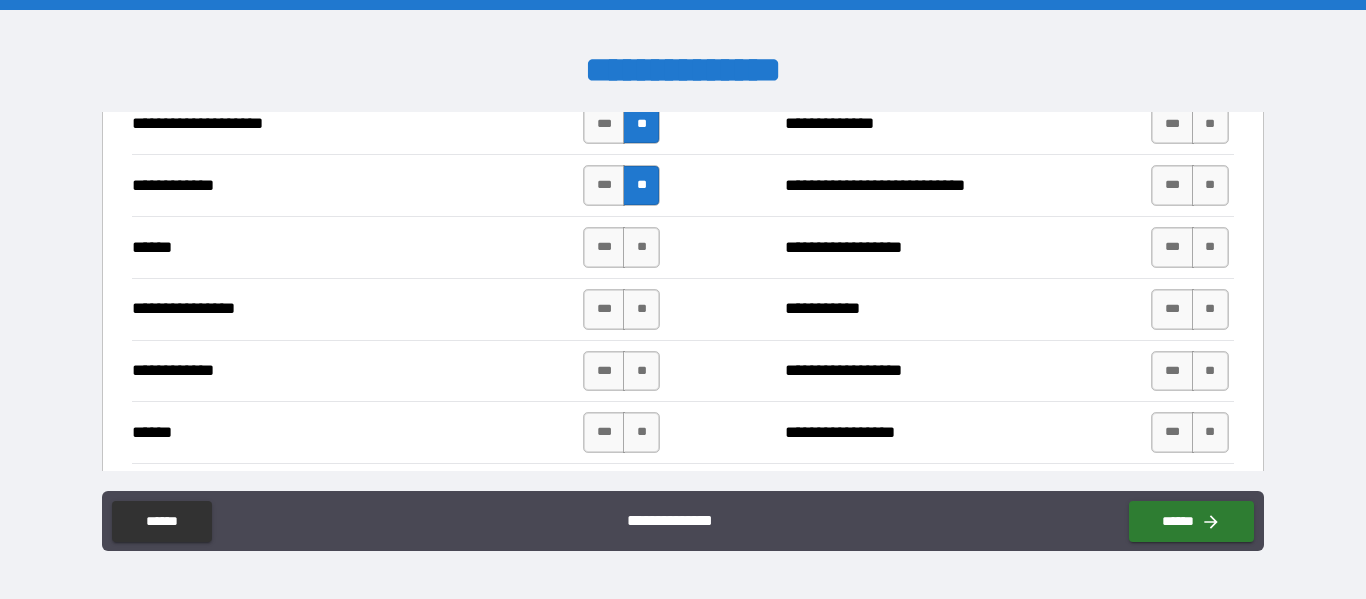 scroll, scrollTop: 3600, scrollLeft: 0, axis: vertical 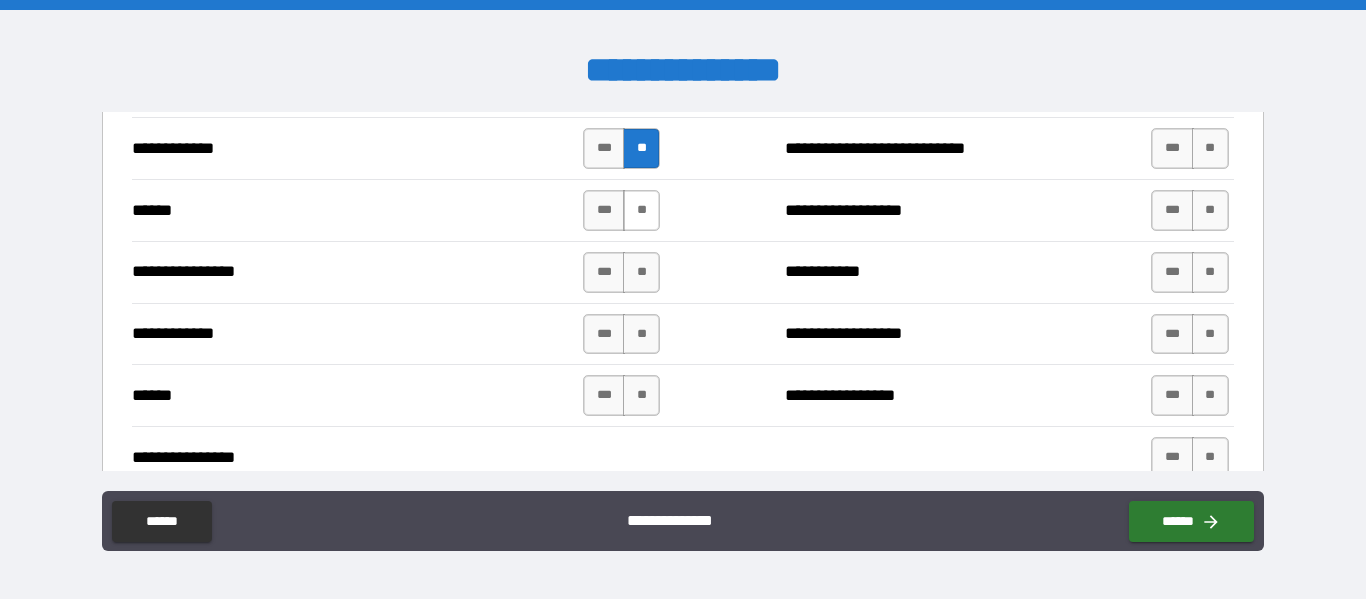 click on "**" at bounding box center (641, 210) 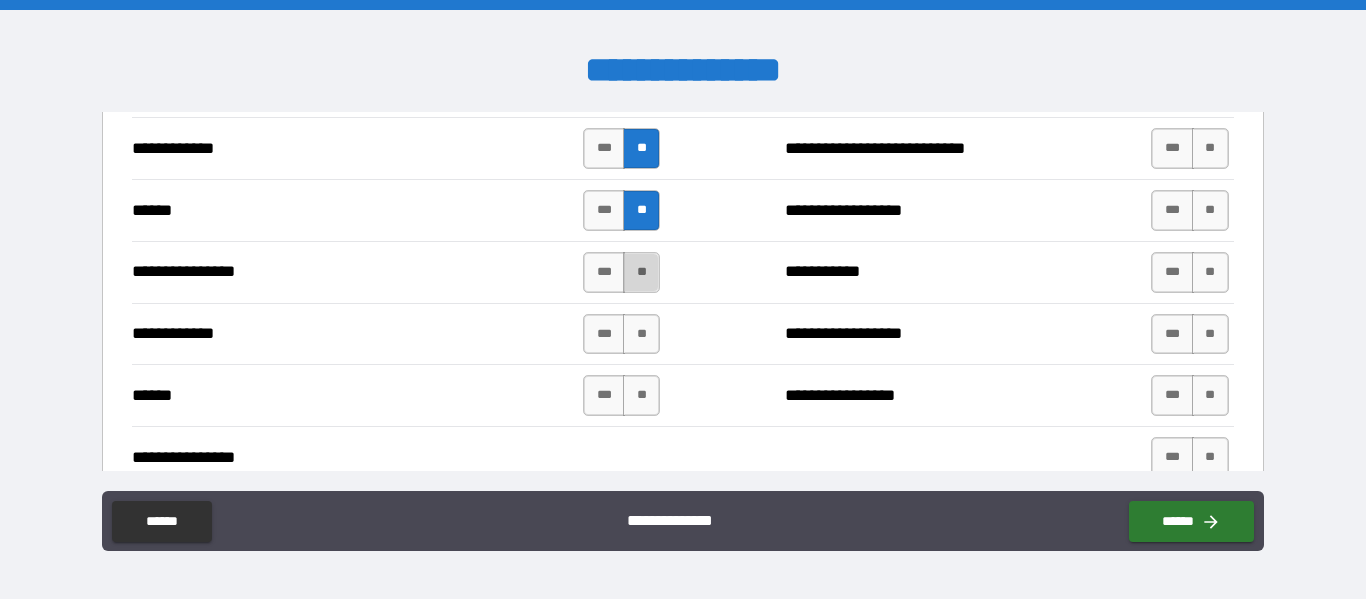 click on "**" at bounding box center [641, 272] 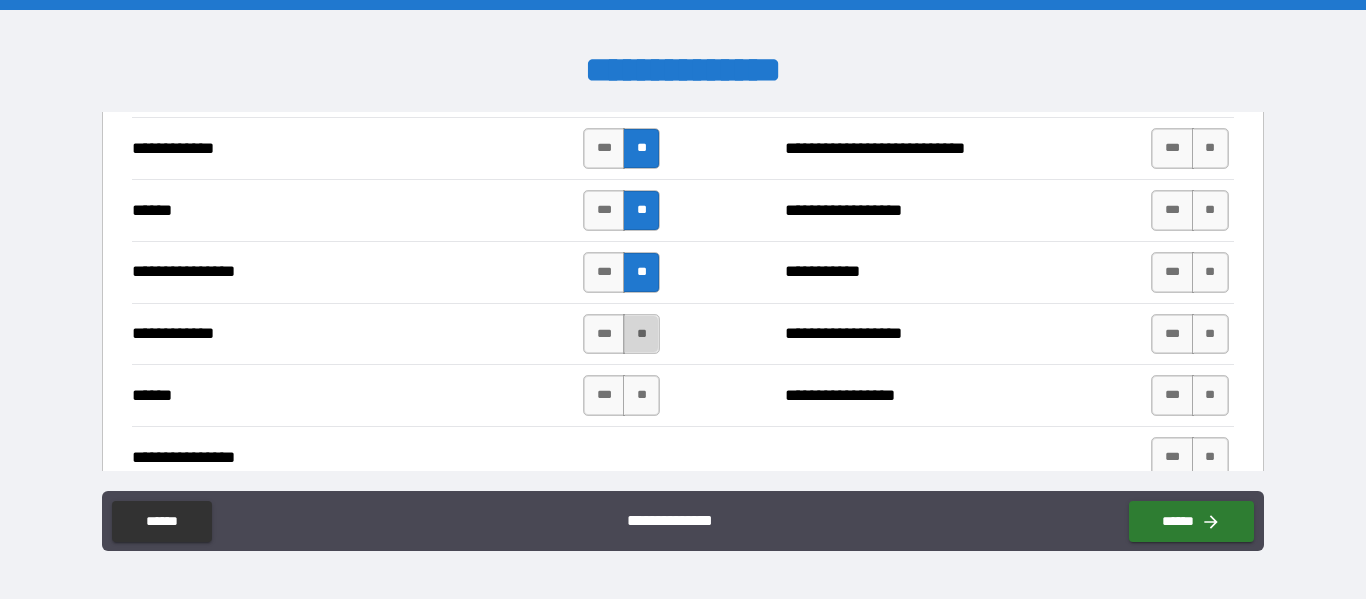 click on "**" at bounding box center (641, 334) 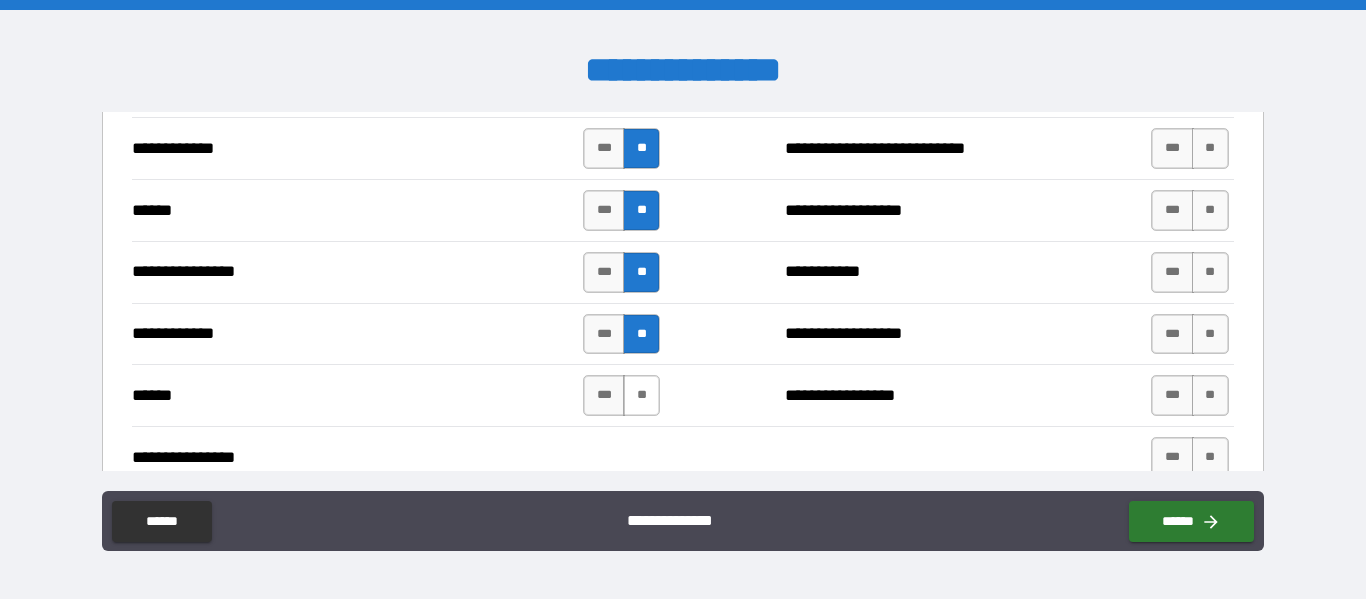 click on "**" at bounding box center (641, 395) 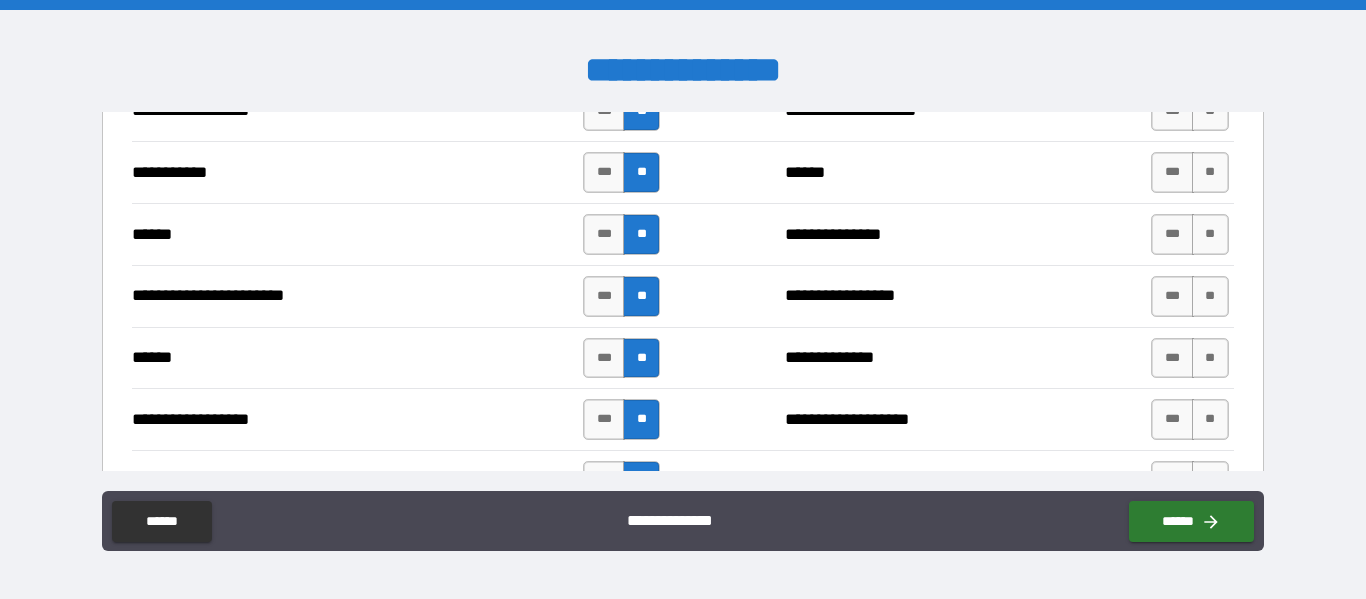 scroll, scrollTop: 1500, scrollLeft: 0, axis: vertical 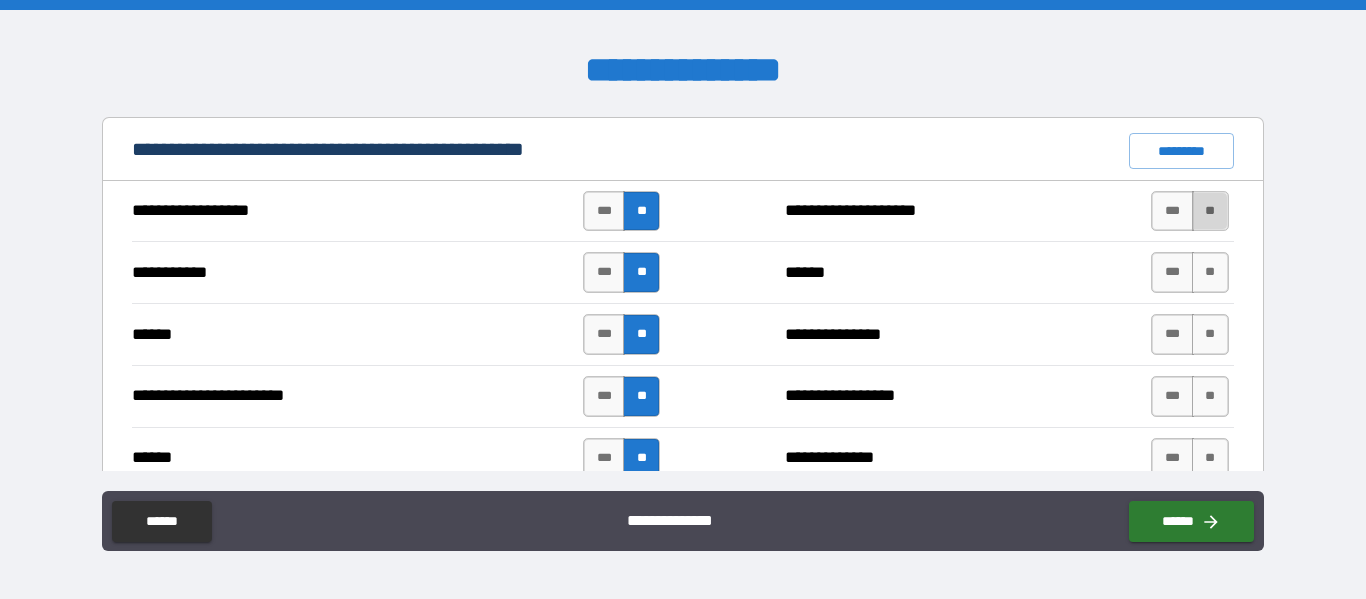 click on "**" at bounding box center (1210, 211) 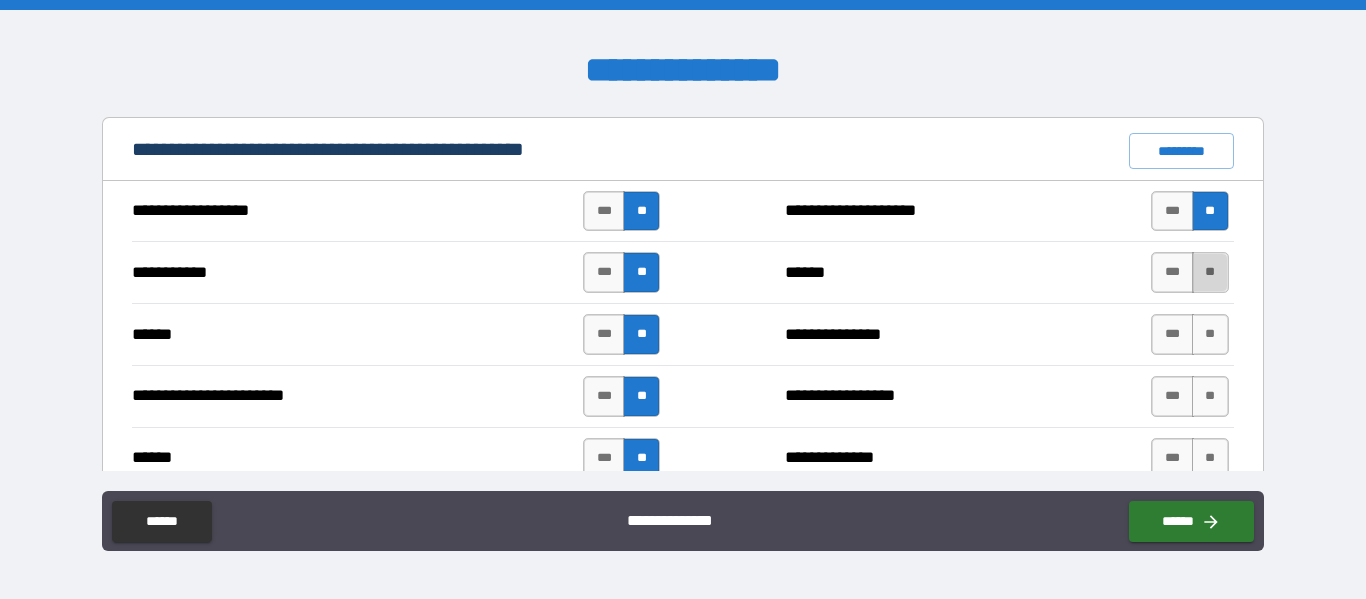 click on "**" at bounding box center (1210, 272) 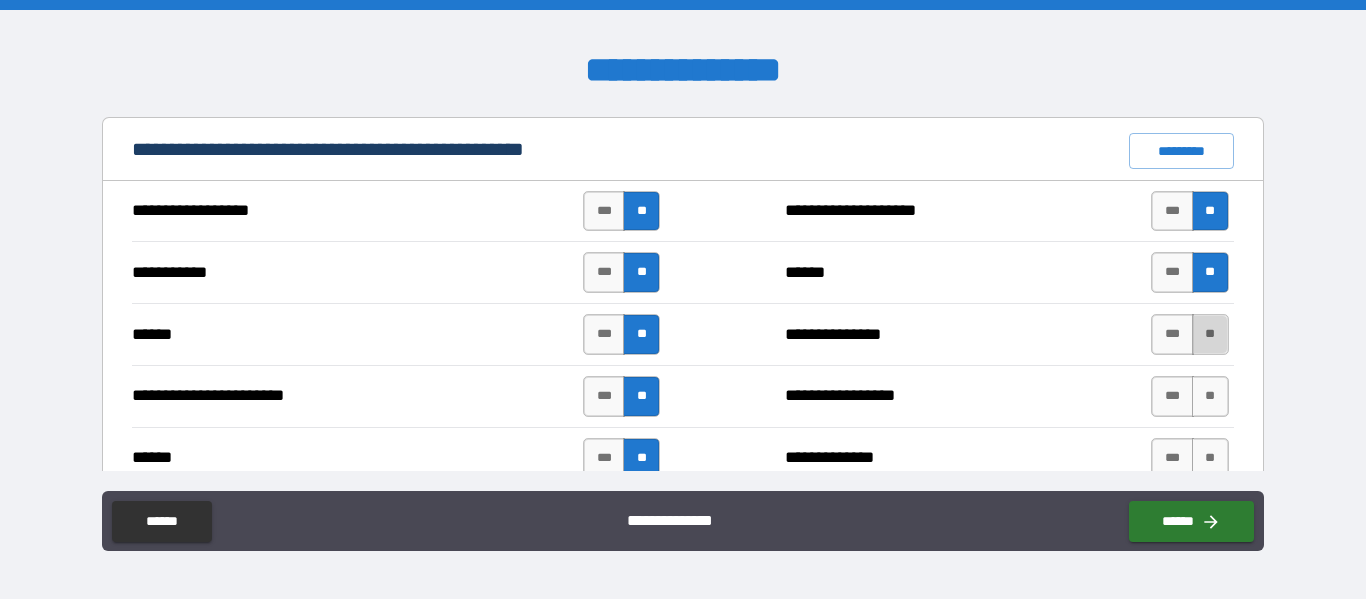 click on "**" at bounding box center (1210, 334) 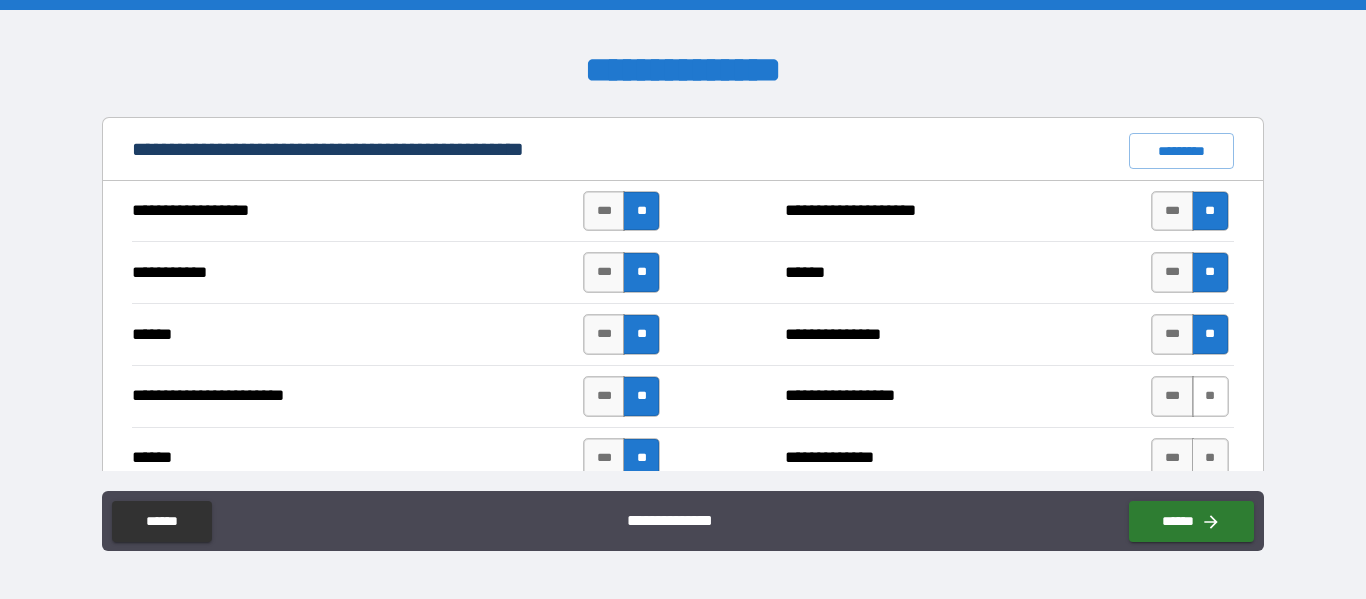 click on "**" at bounding box center [1210, 396] 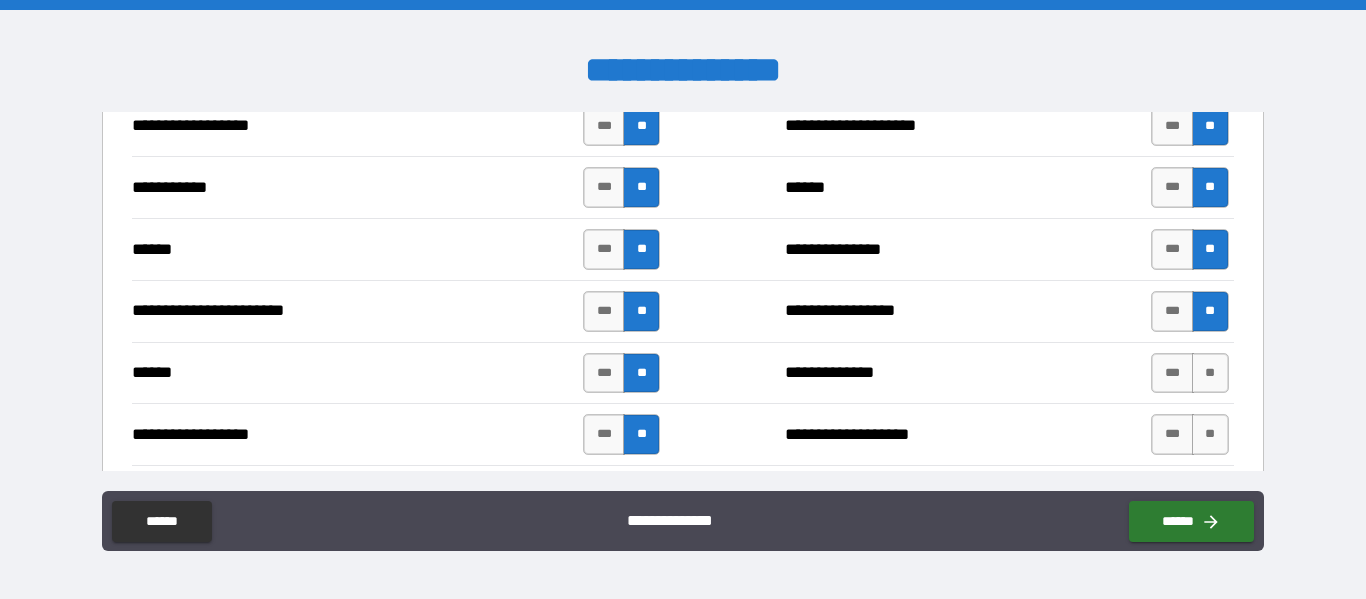 scroll, scrollTop: 1700, scrollLeft: 0, axis: vertical 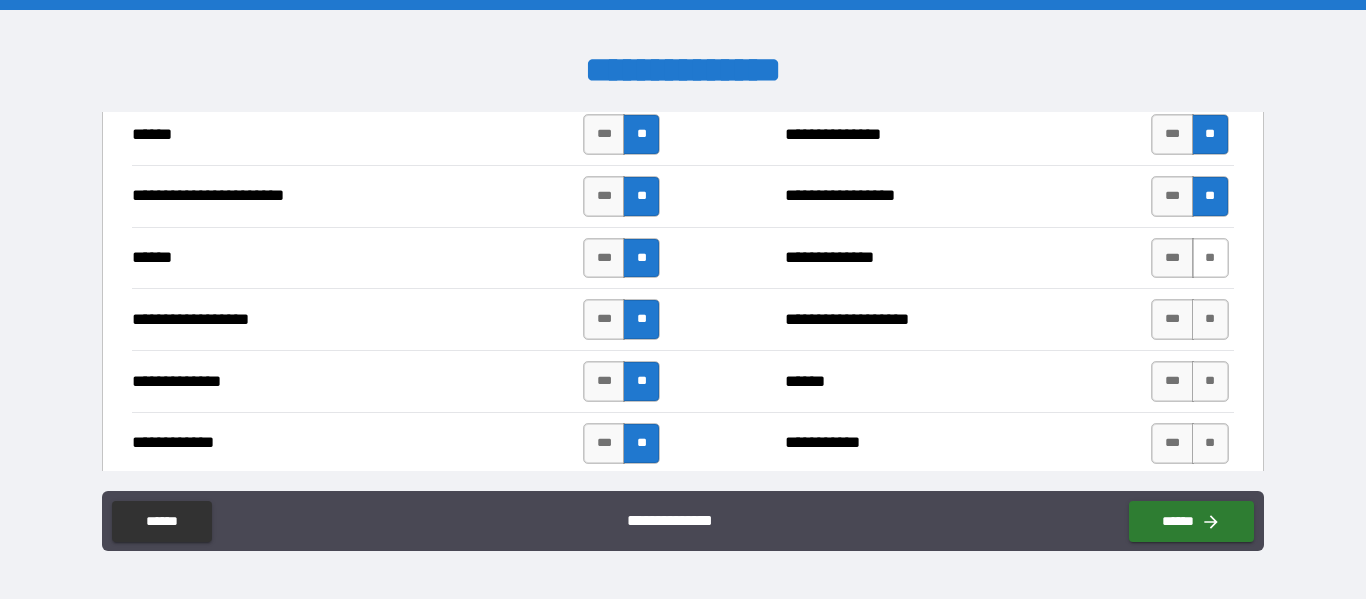 click on "**" at bounding box center [1210, 258] 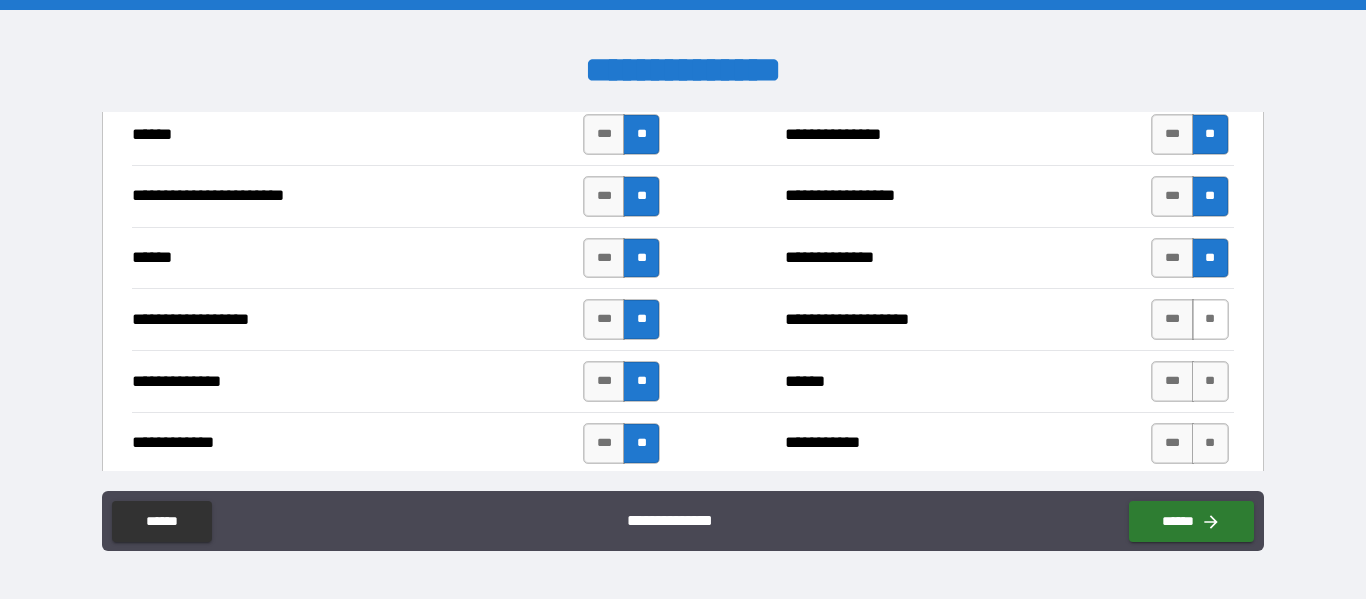 click on "**" at bounding box center (1210, 319) 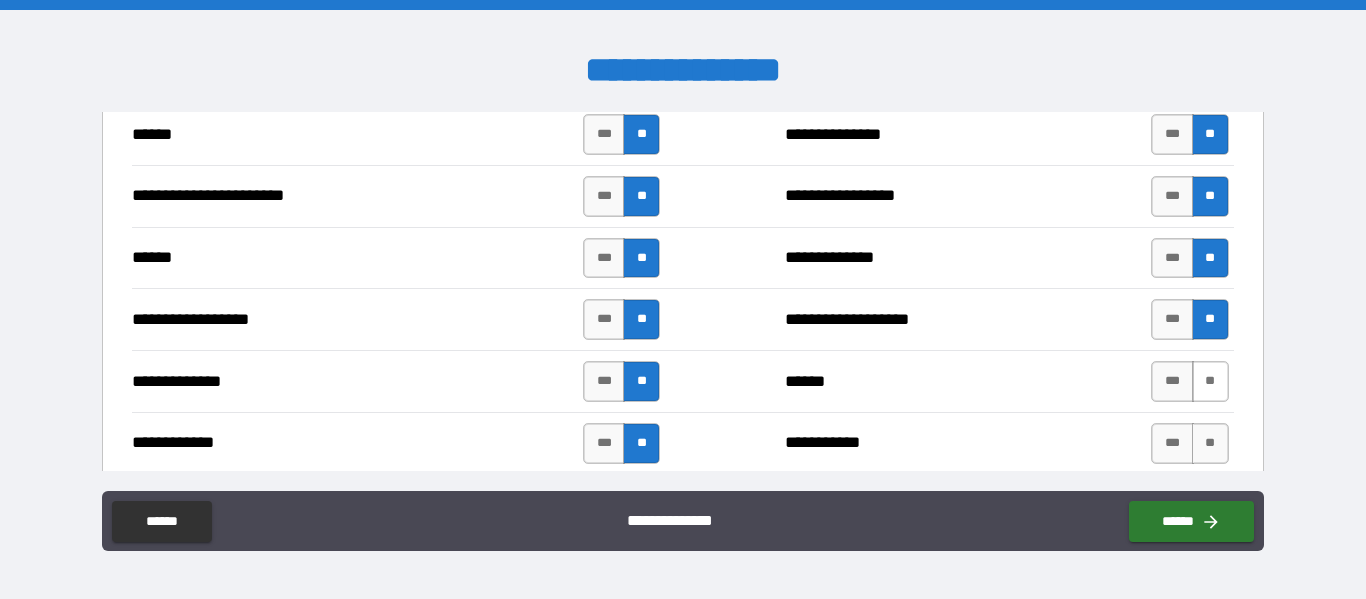 click on "**" at bounding box center (1210, 381) 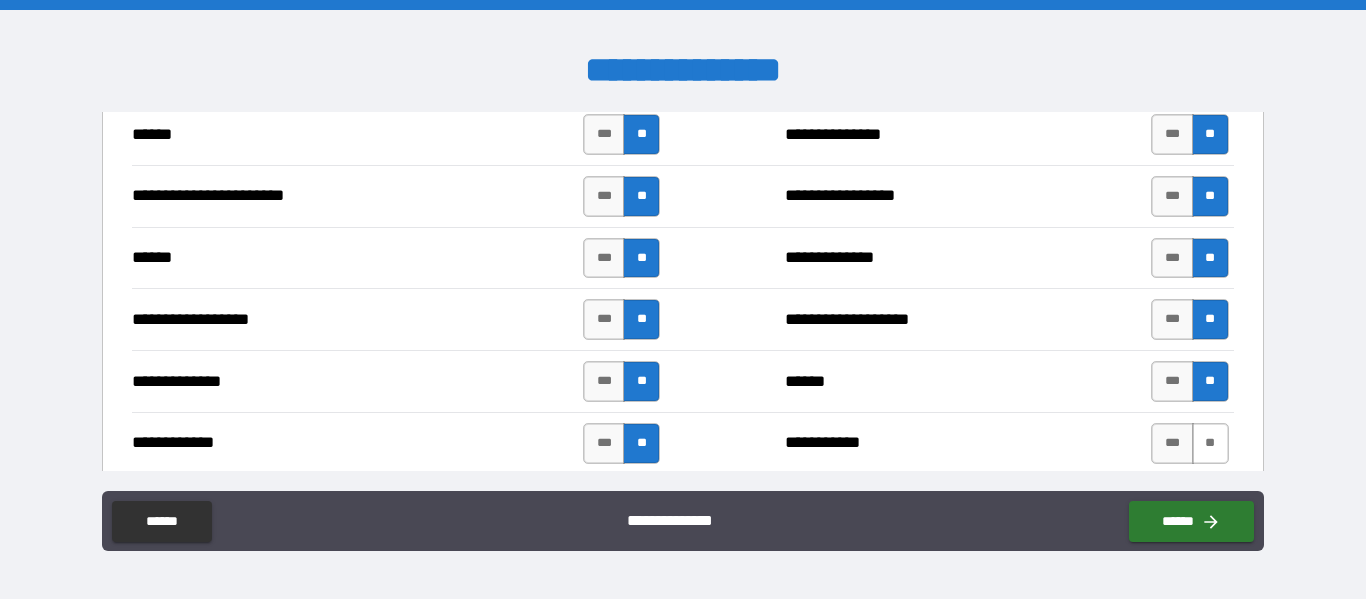 click on "**" at bounding box center (1210, 443) 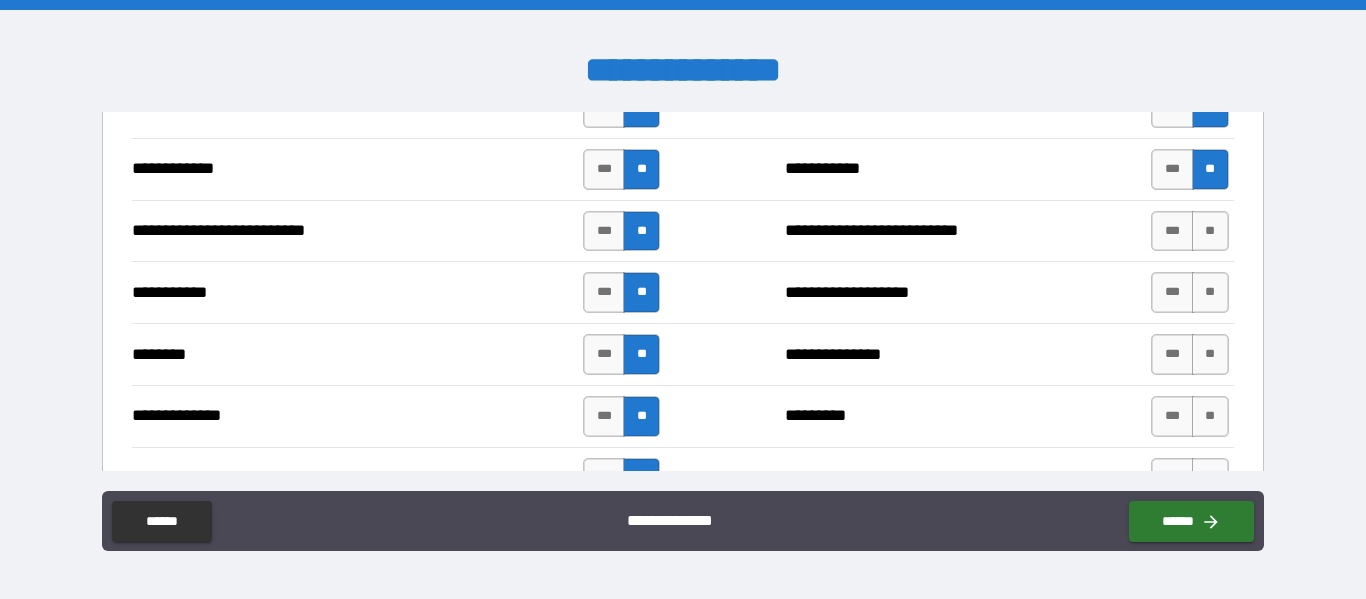 scroll, scrollTop: 2000, scrollLeft: 0, axis: vertical 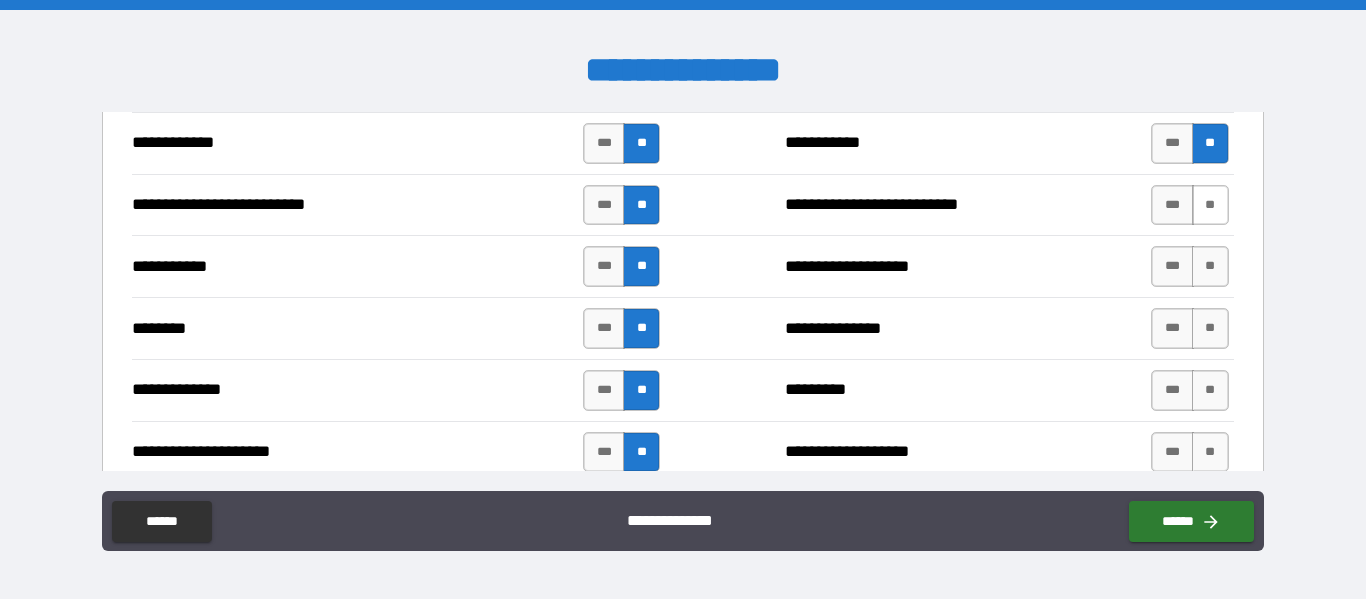 click on "**" at bounding box center [1210, 205] 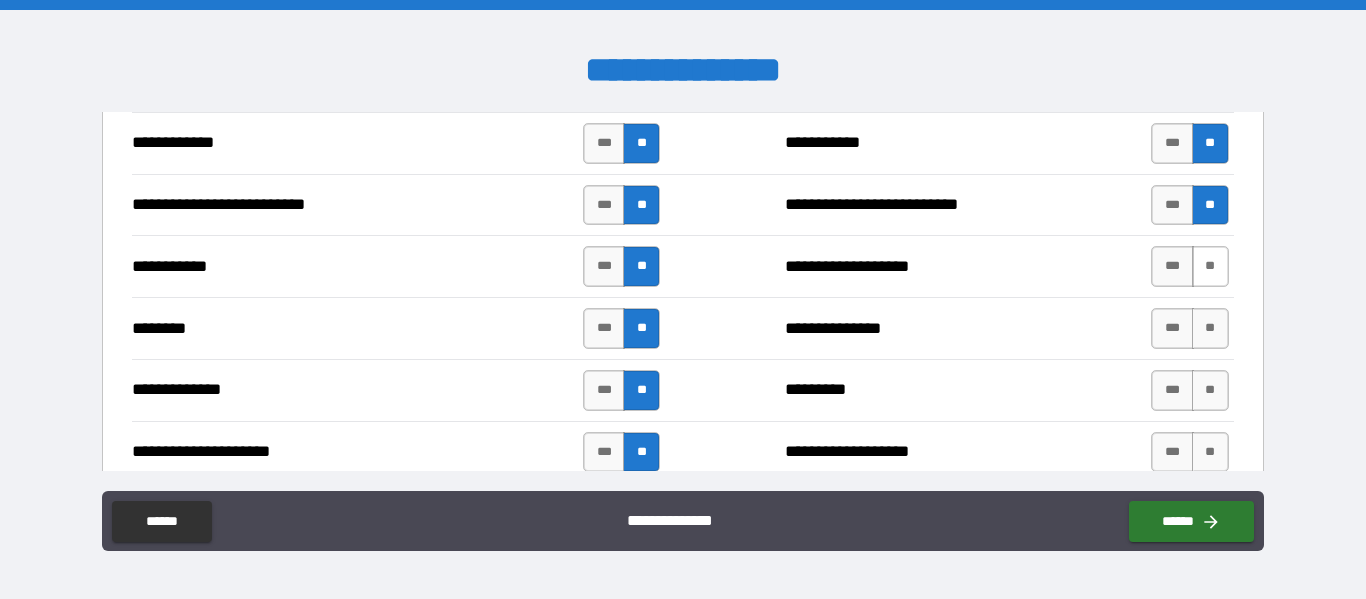 click on "**" at bounding box center [1210, 266] 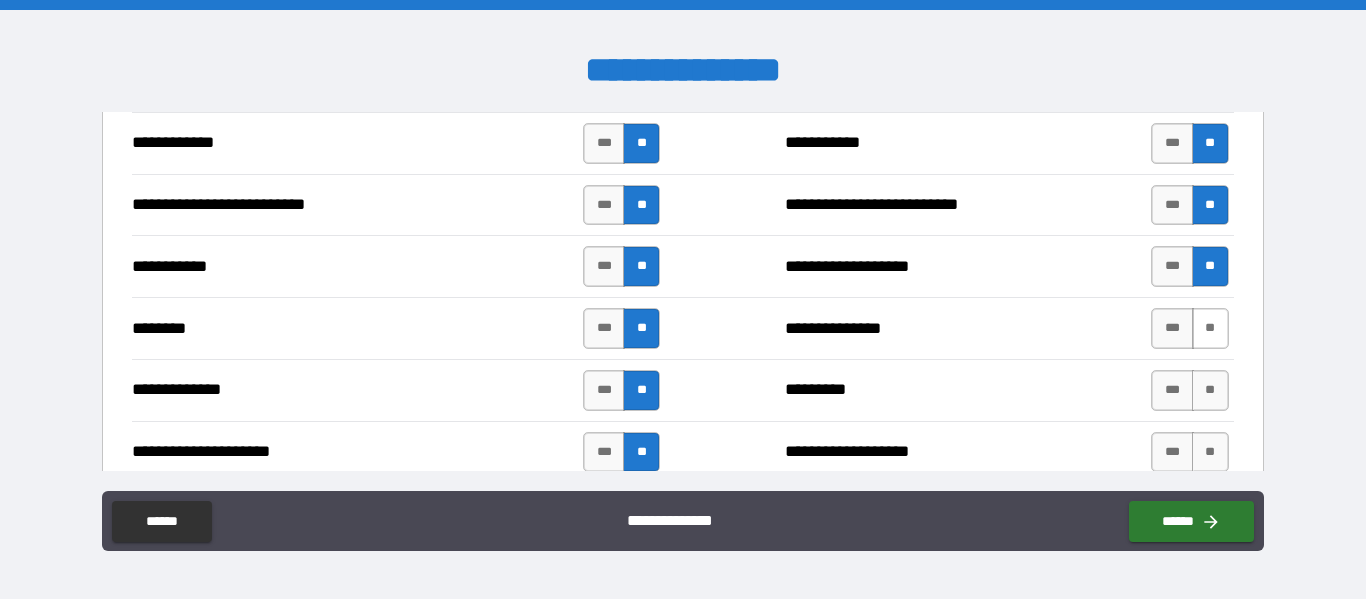 click on "**" at bounding box center [1210, 328] 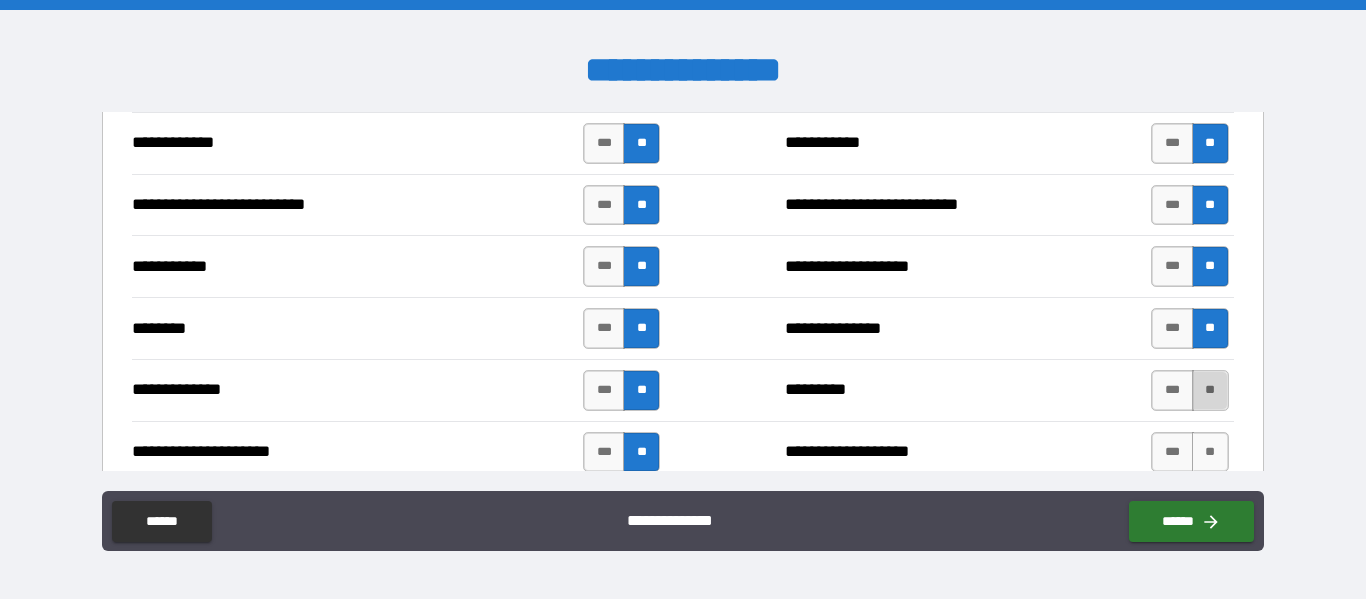 click on "**" at bounding box center (1210, 390) 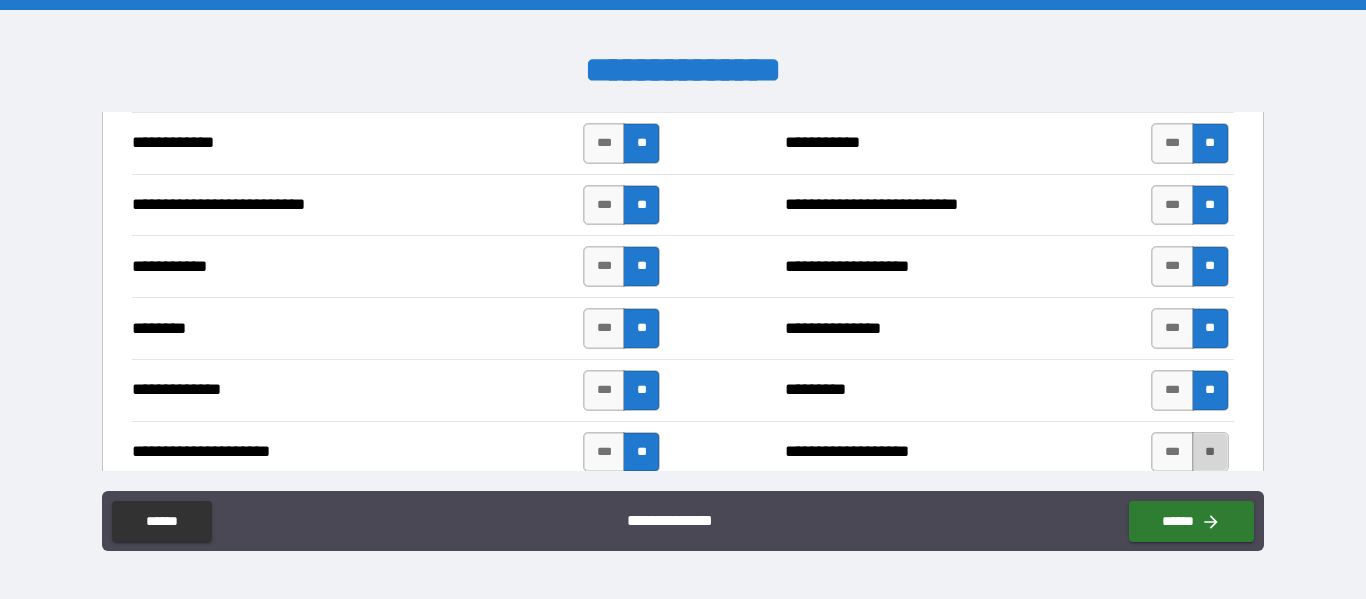 click on "**" at bounding box center [1210, 452] 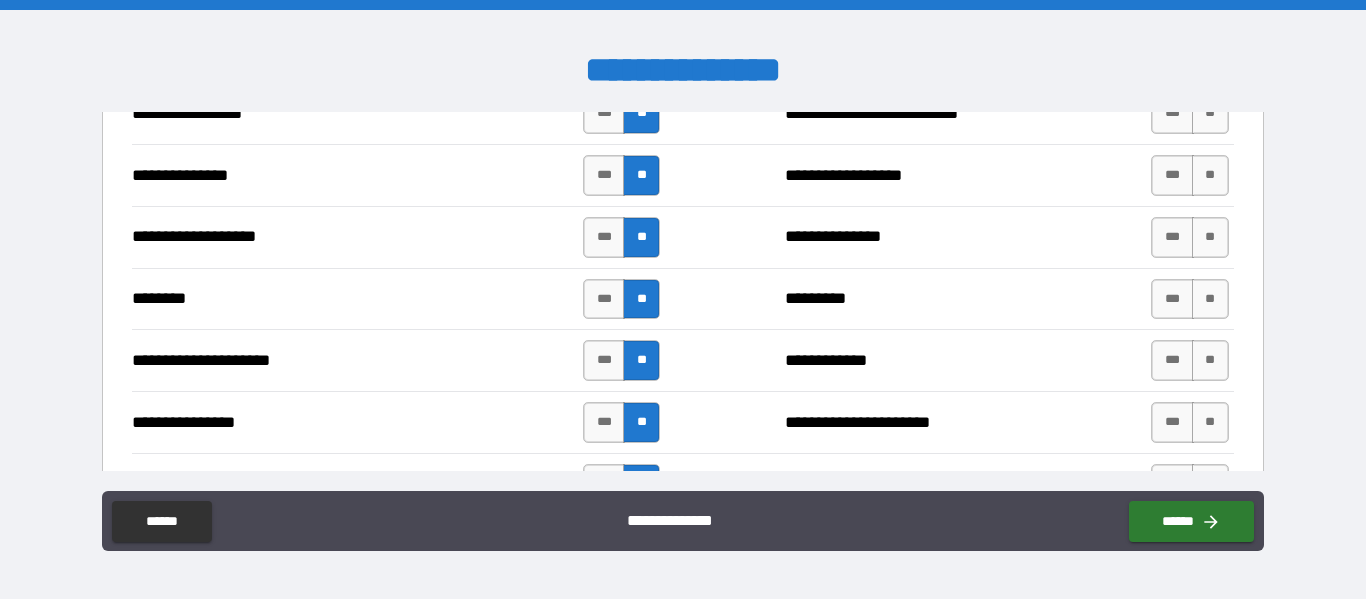 scroll, scrollTop: 2300, scrollLeft: 0, axis: vertical 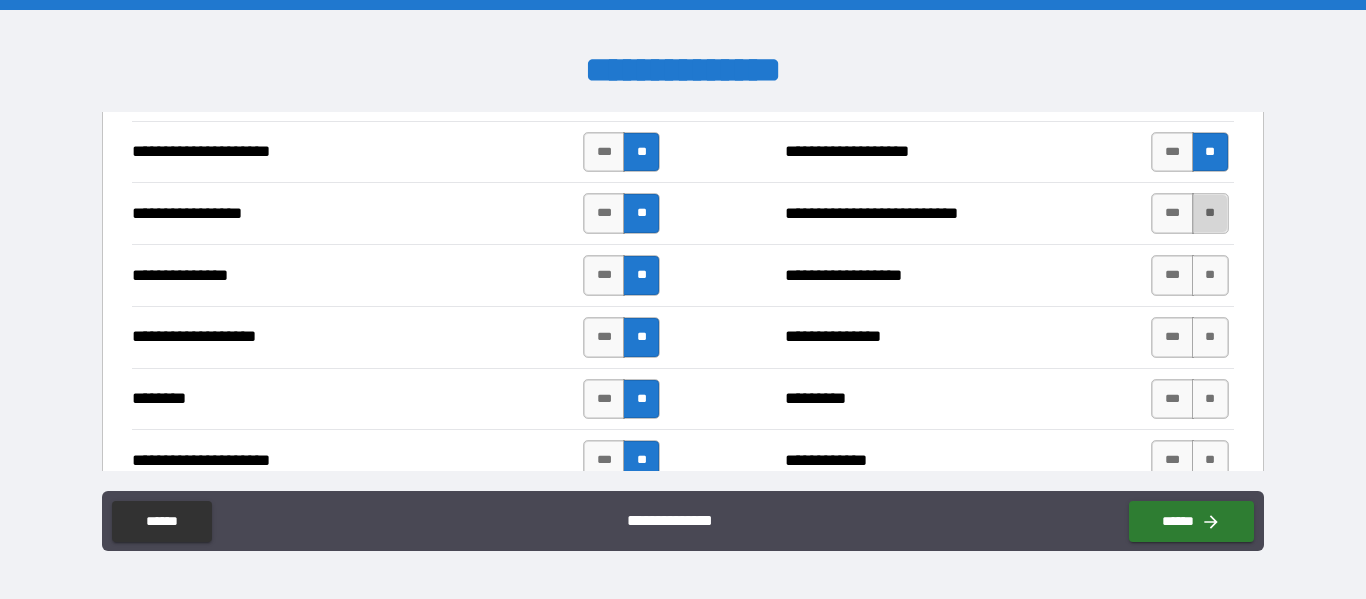 click on "**" at bounding box center [1210, 213] 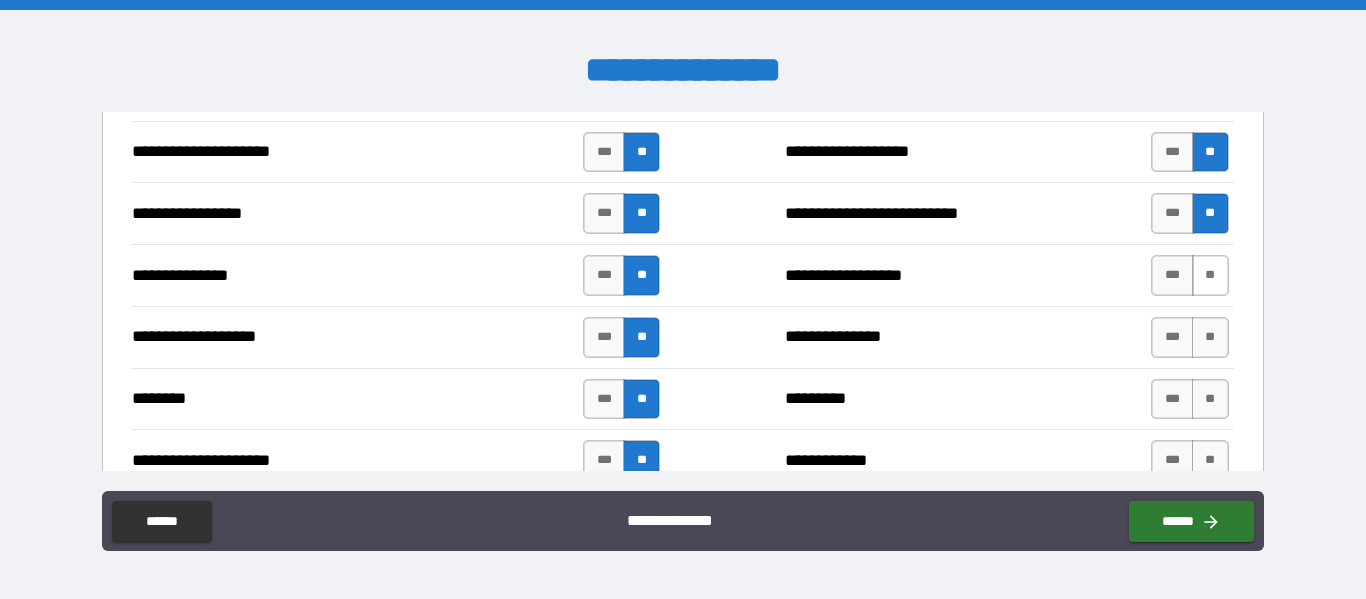 click on "**" at bounding box center [1210, 275] 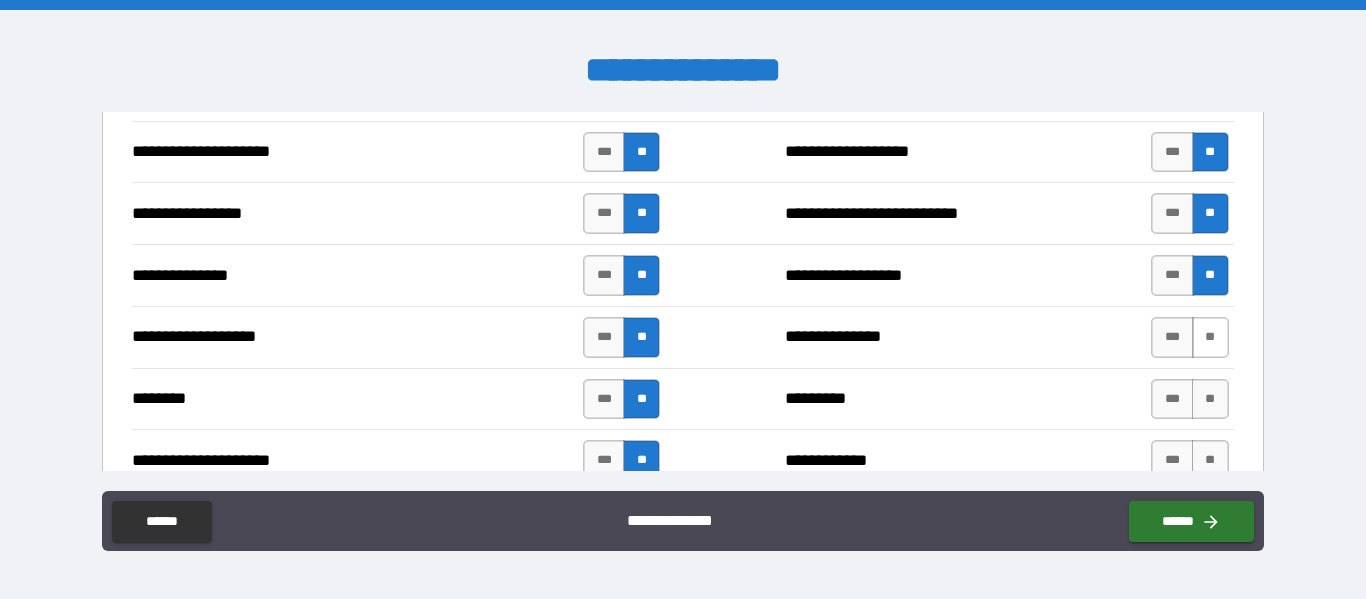 click on "**" at bounding box center [1210, 337] 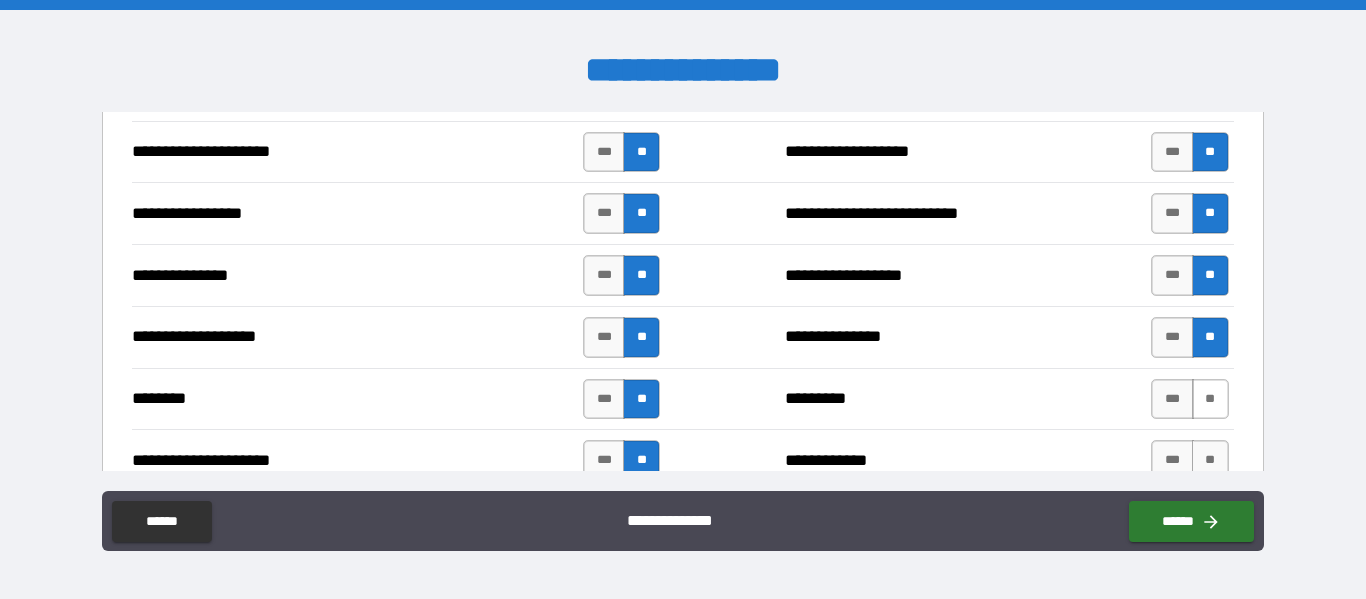 click on "**" at bounding box center (1210, 399) 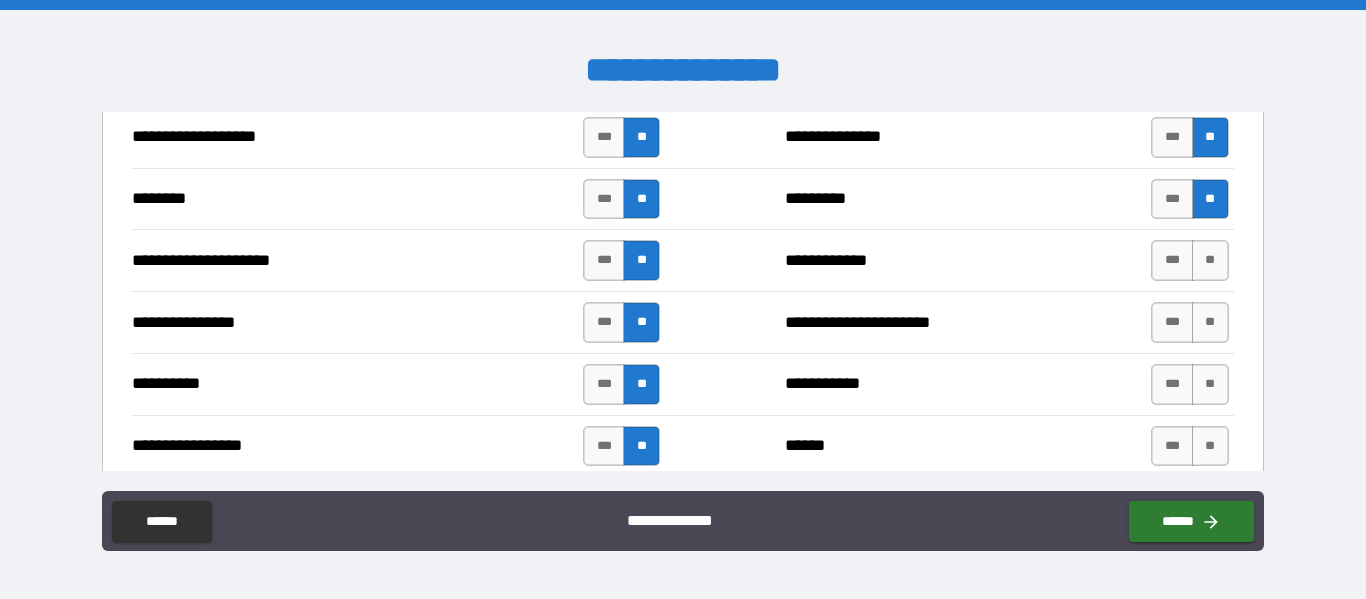 scroll, scrollTop: 2600, scrollLeft: 0, axis: vertical 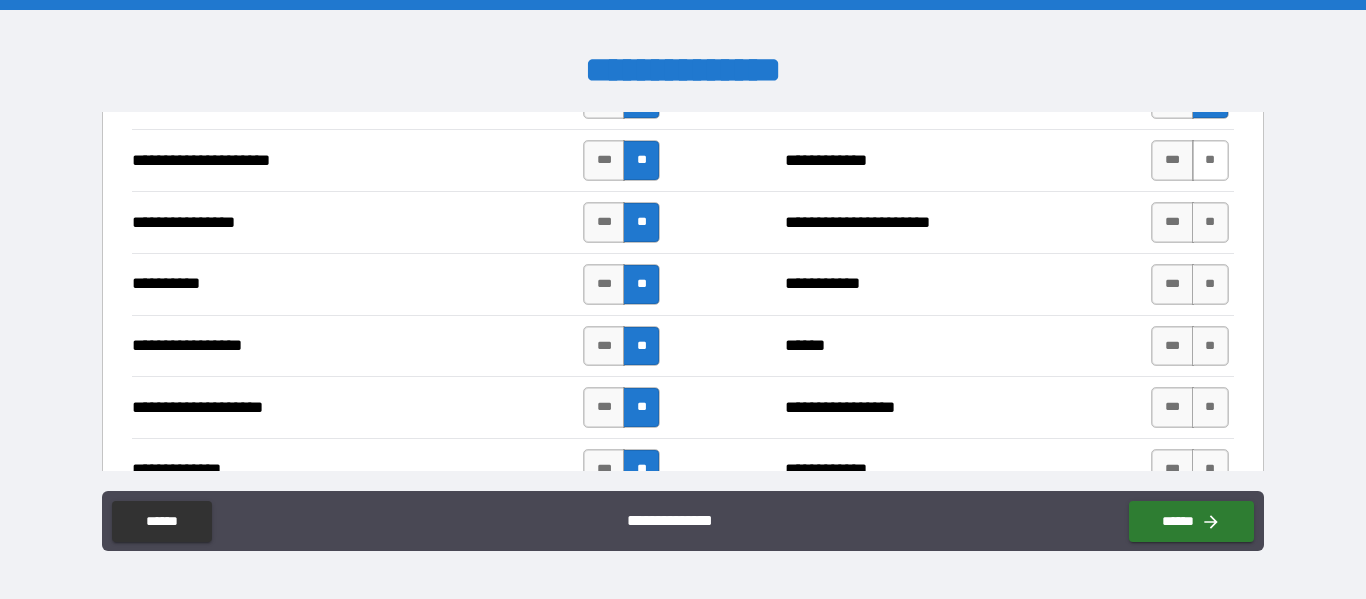 click on "**" at bounding box center [1210, 160] 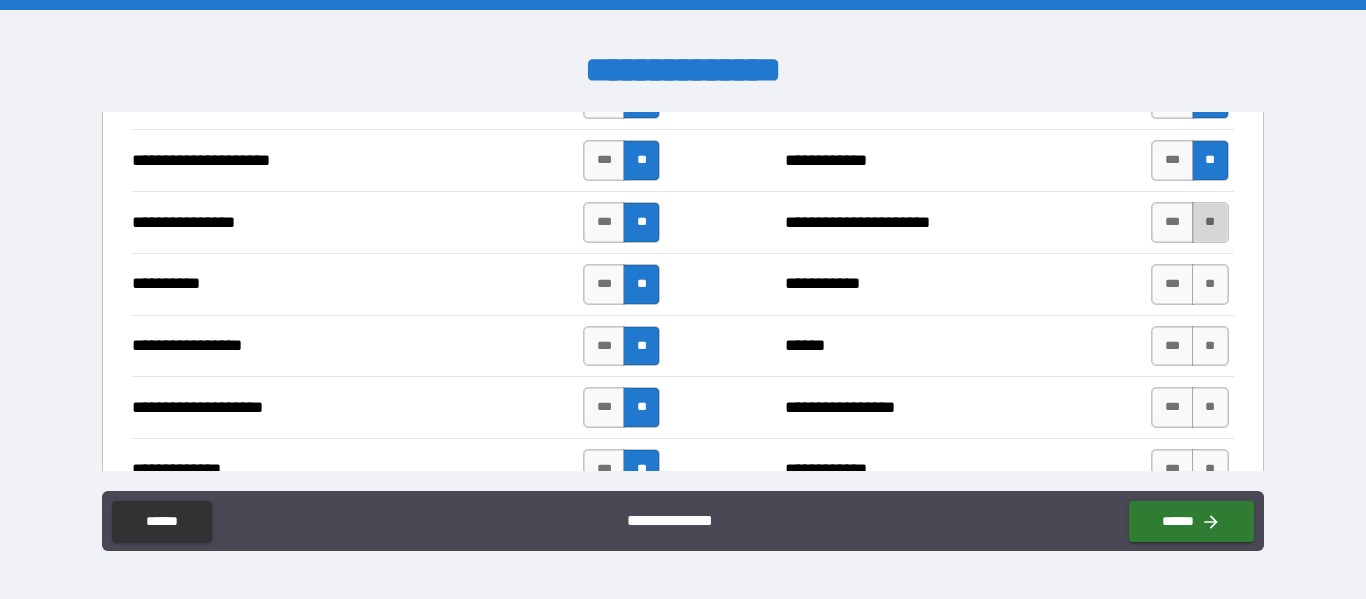 click on "**" at bounding box center (1210, 222) 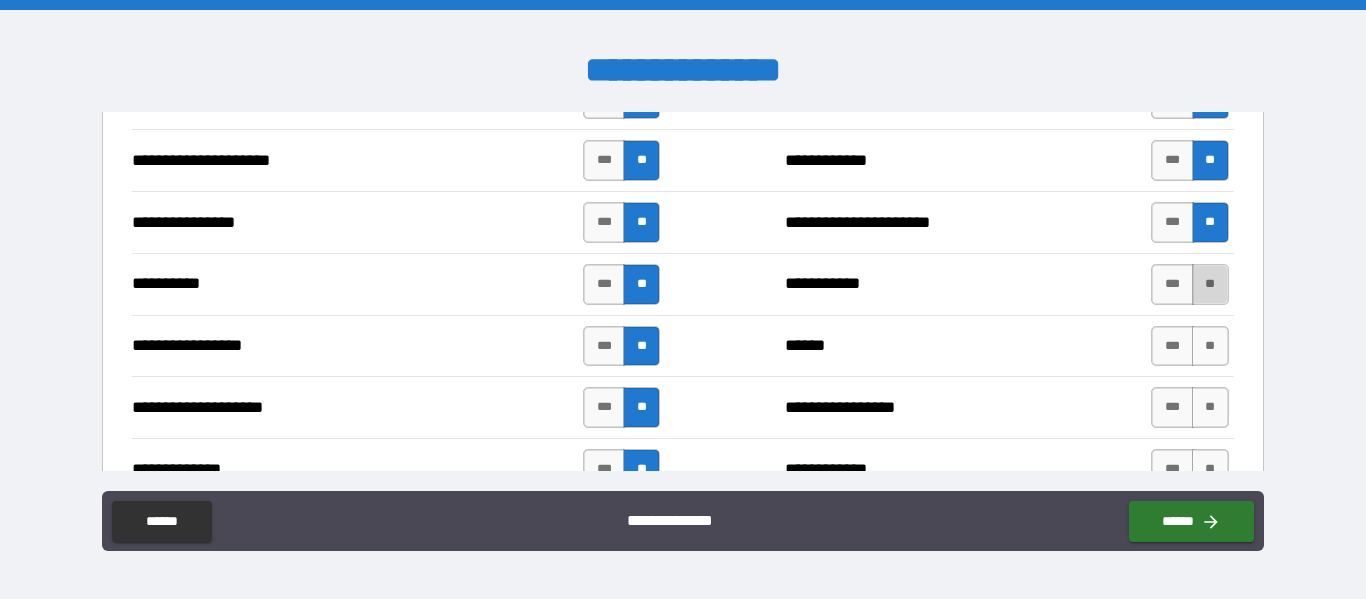 click on "**" at bounding box center [1210, 284] 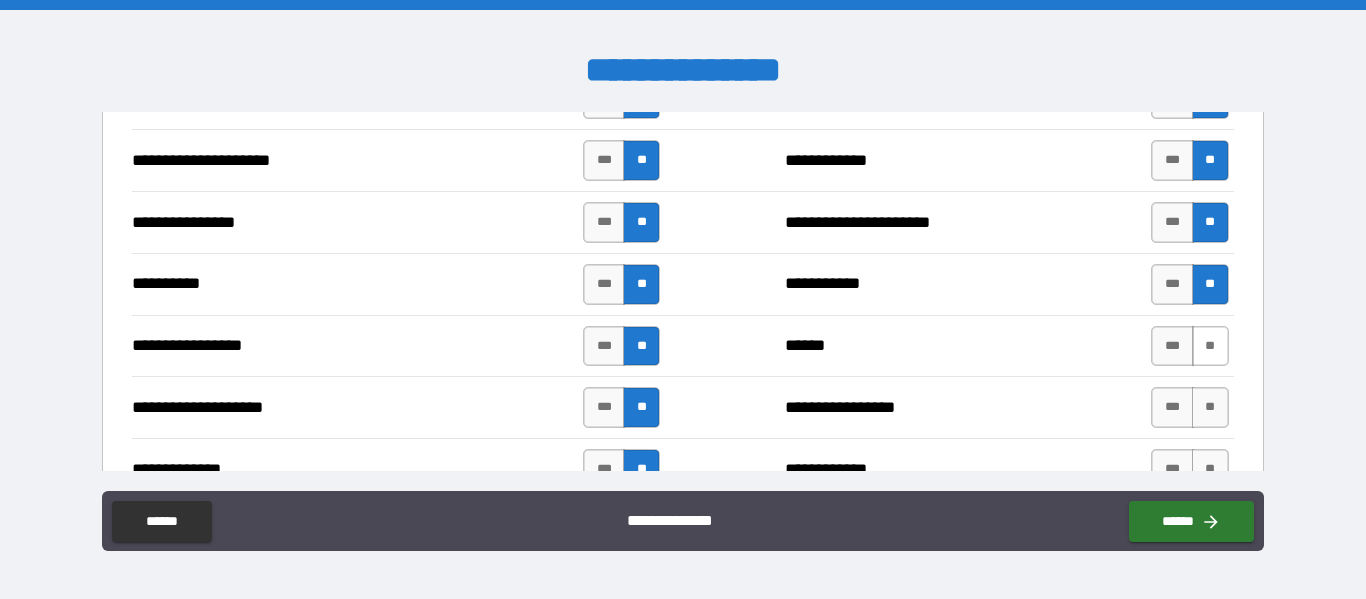 click on "**" at bounding box center [1210, 346] 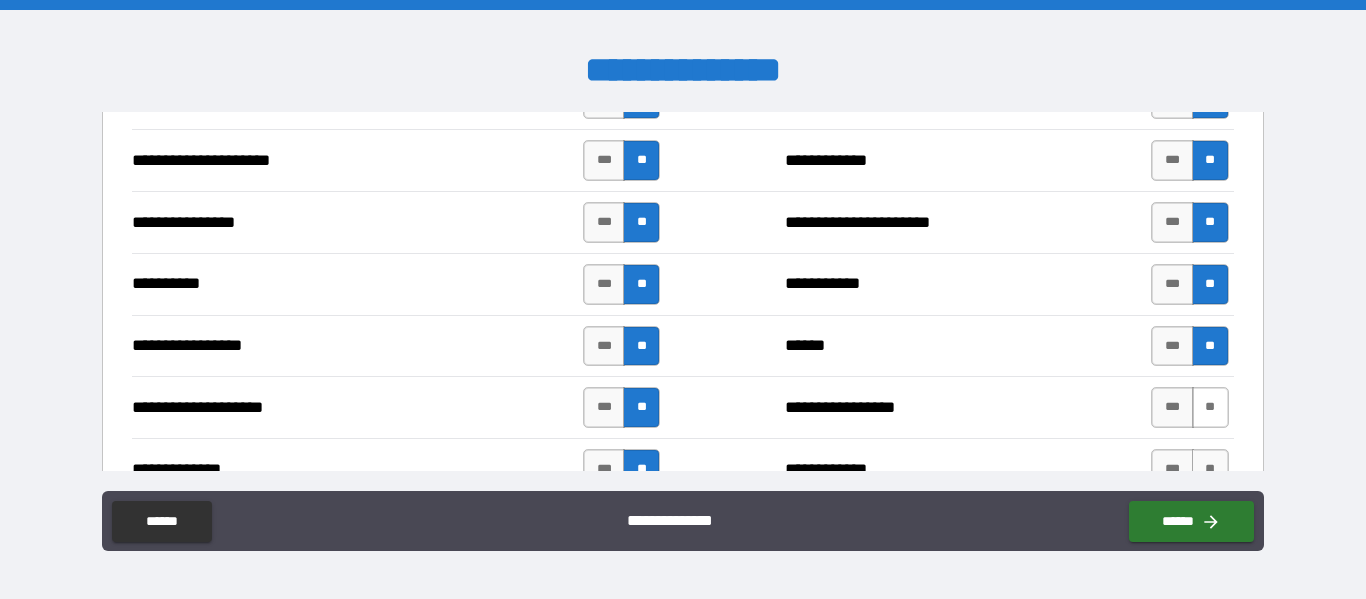 click on "**" at bounding box center (1210, 407) 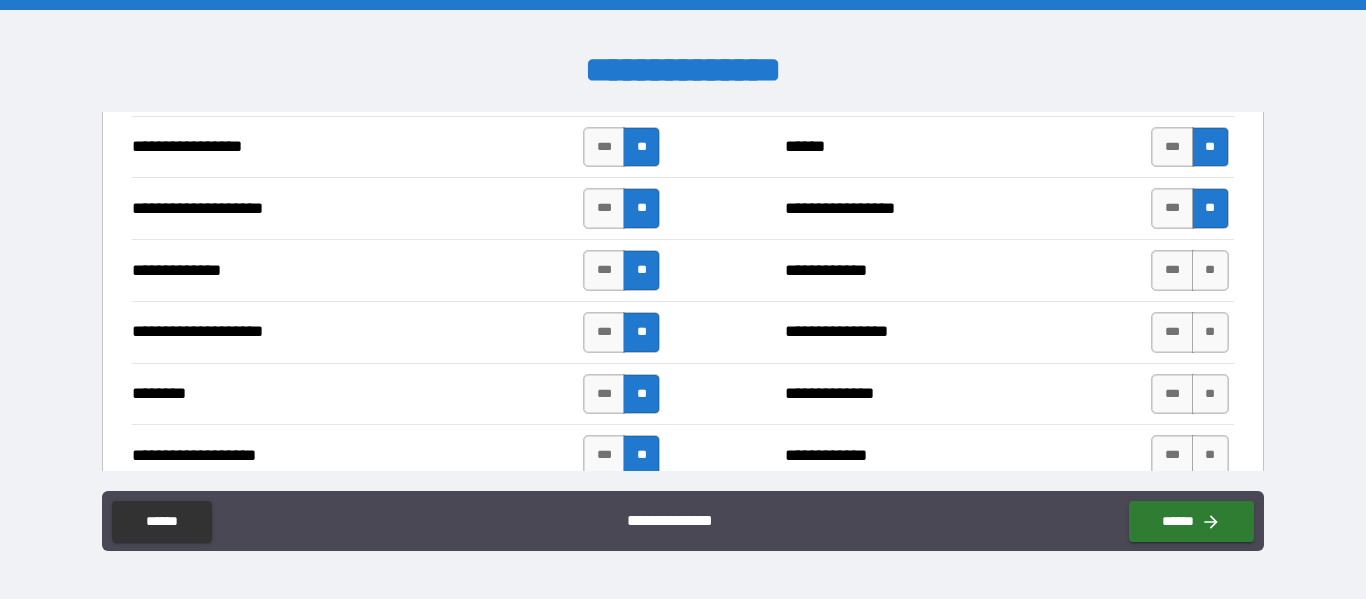 scroll, scrollTop: 2800, scrollLeft: 0, axis: vertical 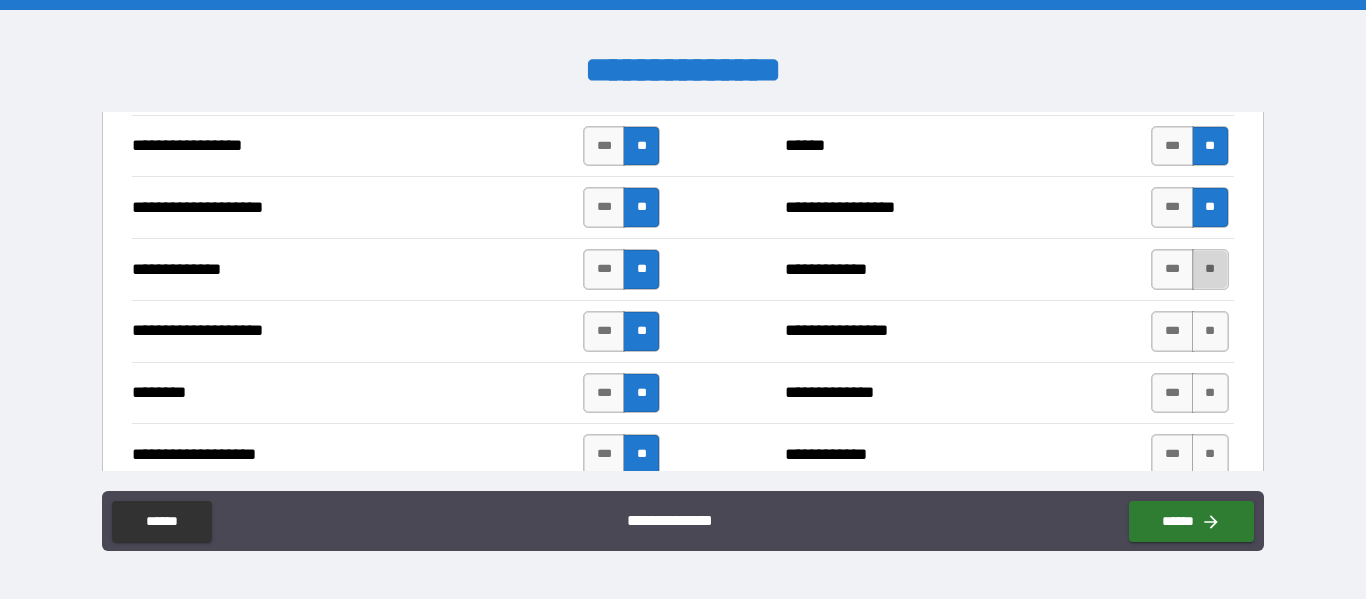 click on "**" at bounding box center [1210, 269] 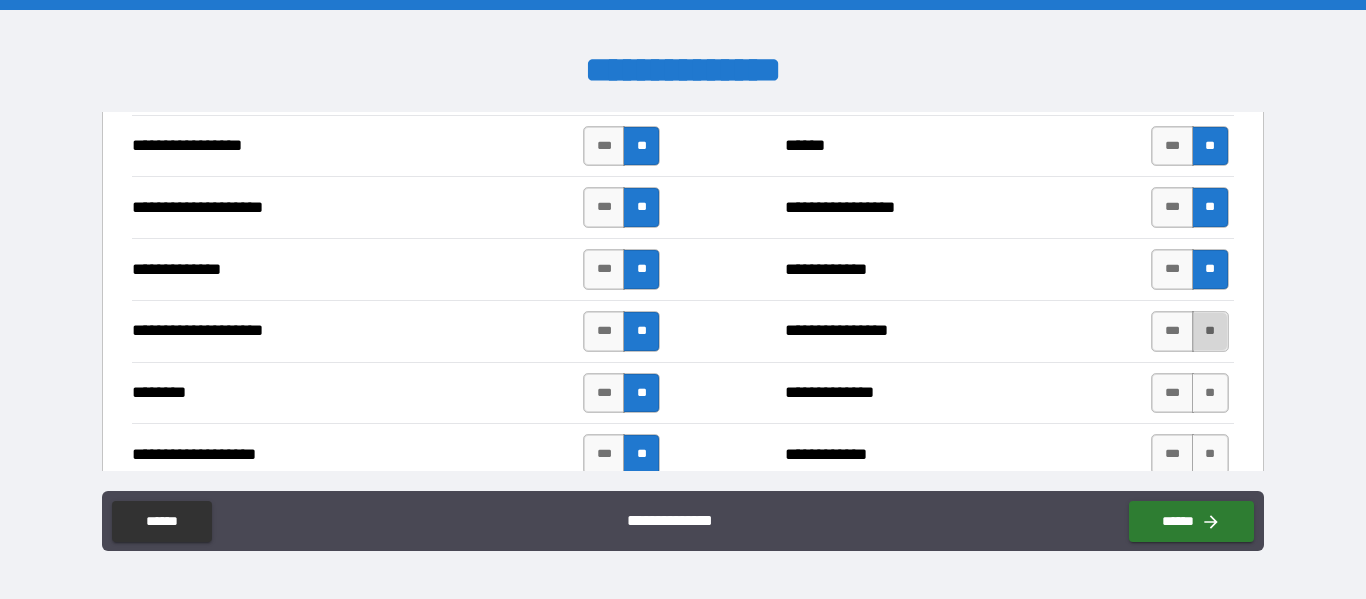 click on "**" at bounding box center (1210, 331) 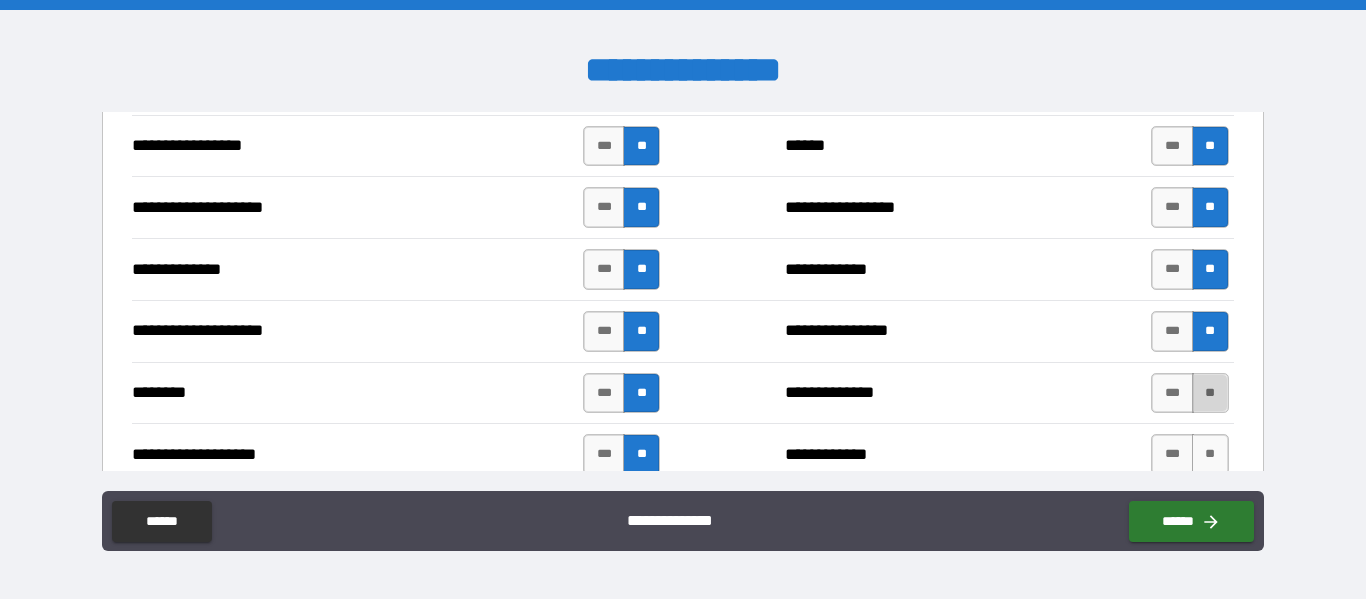 click on "**" at bounding box center (1210, 393) 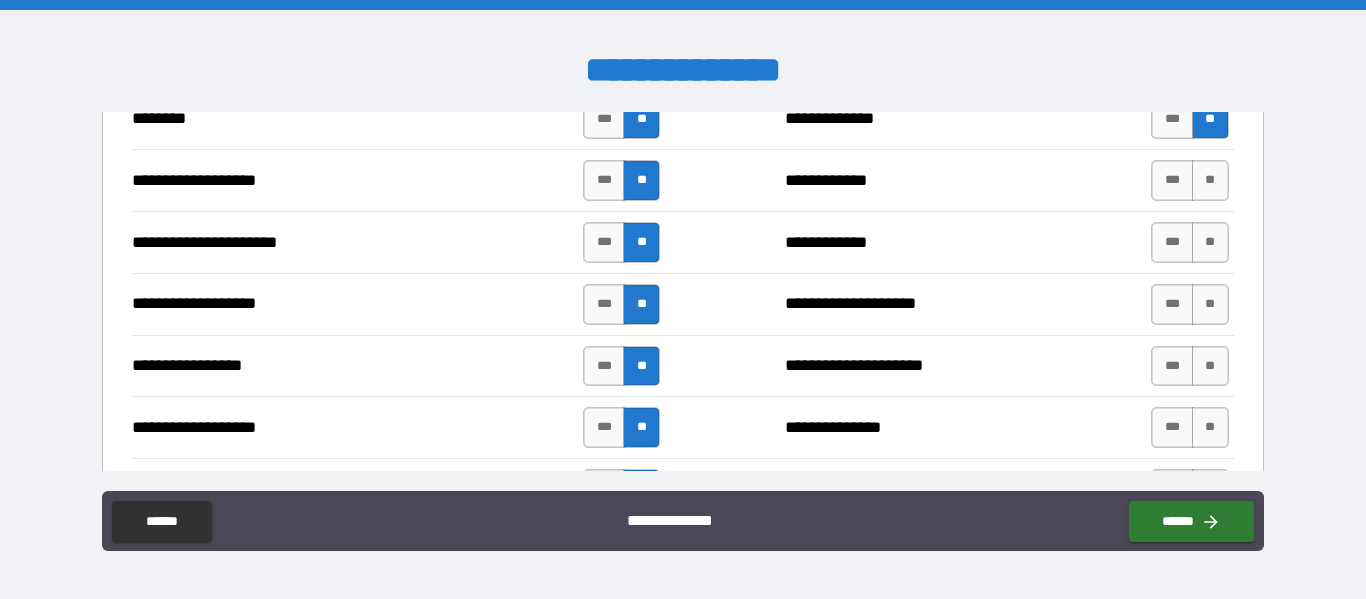 scroll, scrollTop: 3100, scrollLeft: 0, axis: vertical 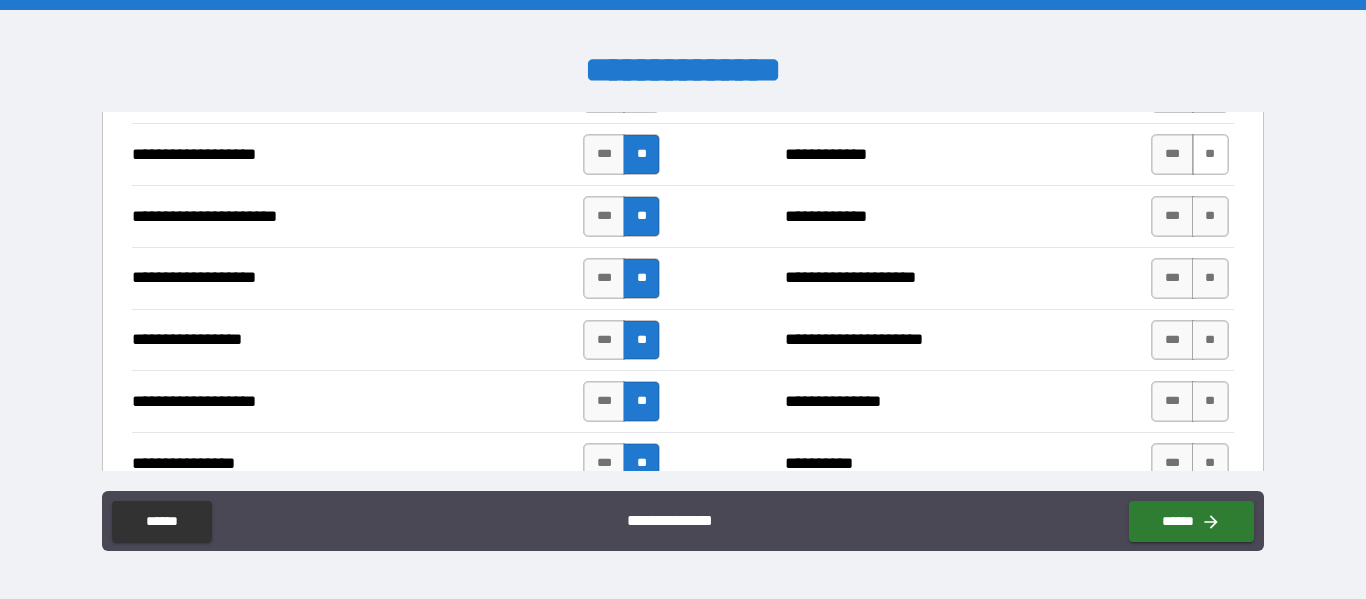 click on "**" at bounding box center (1210, 154) 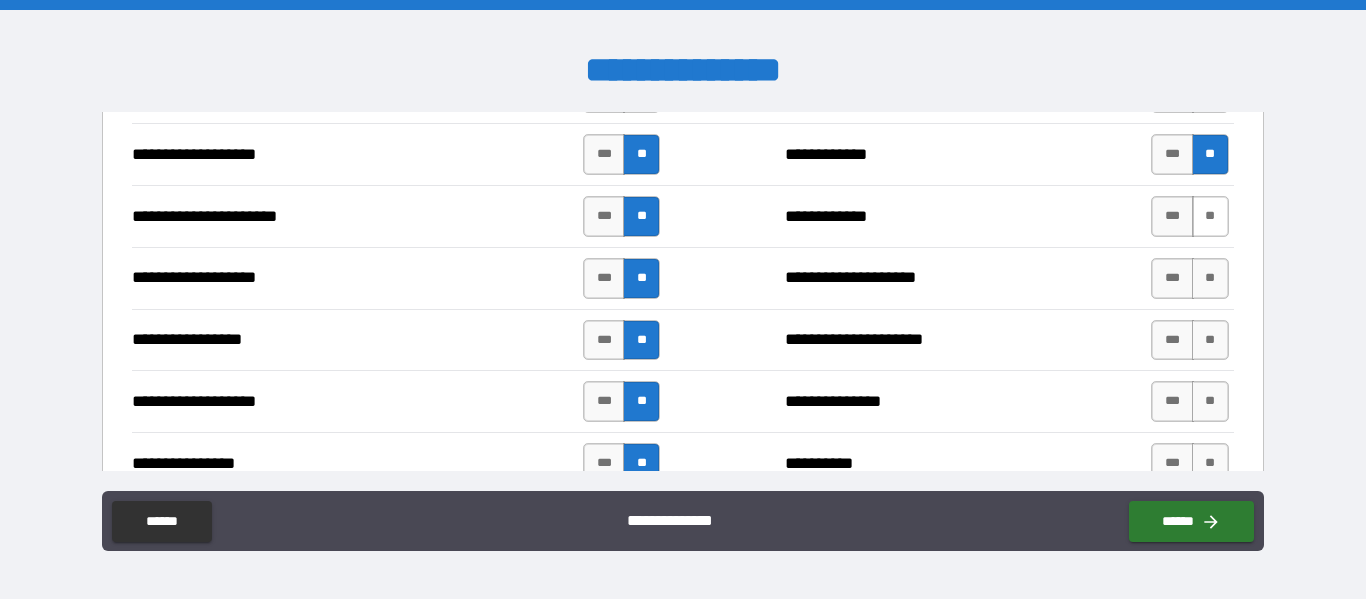 click on "**" at bounding box center [1210, 216] 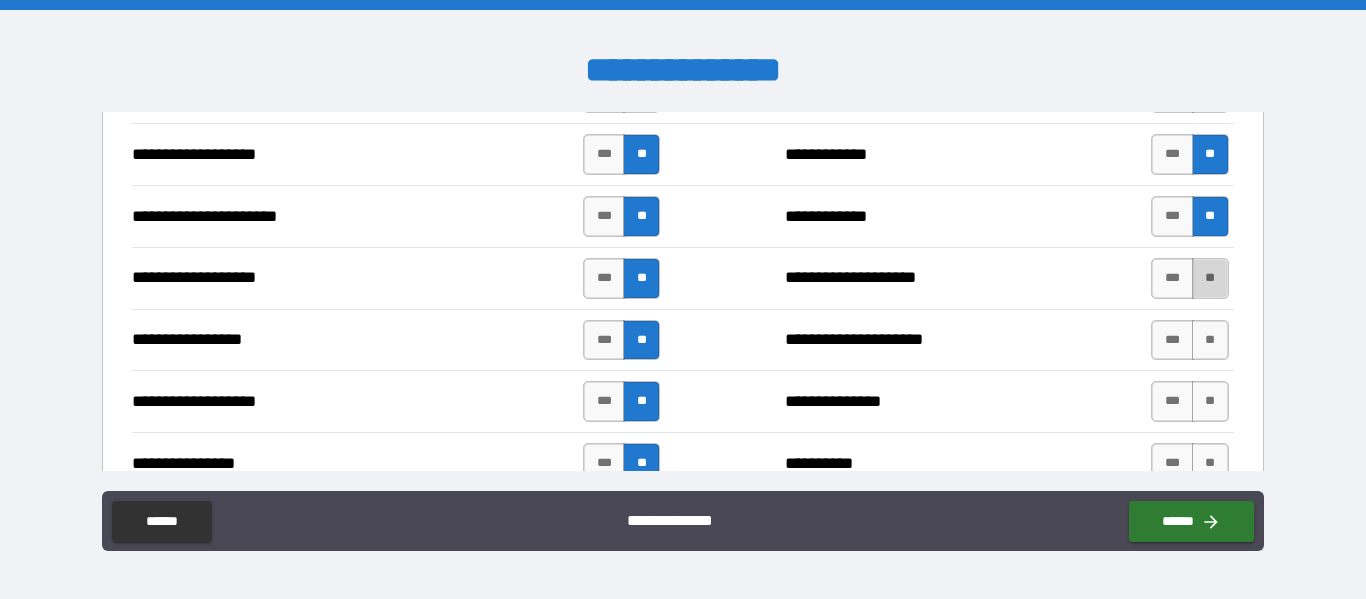 click on "**" at bounding box center [1210, 278] 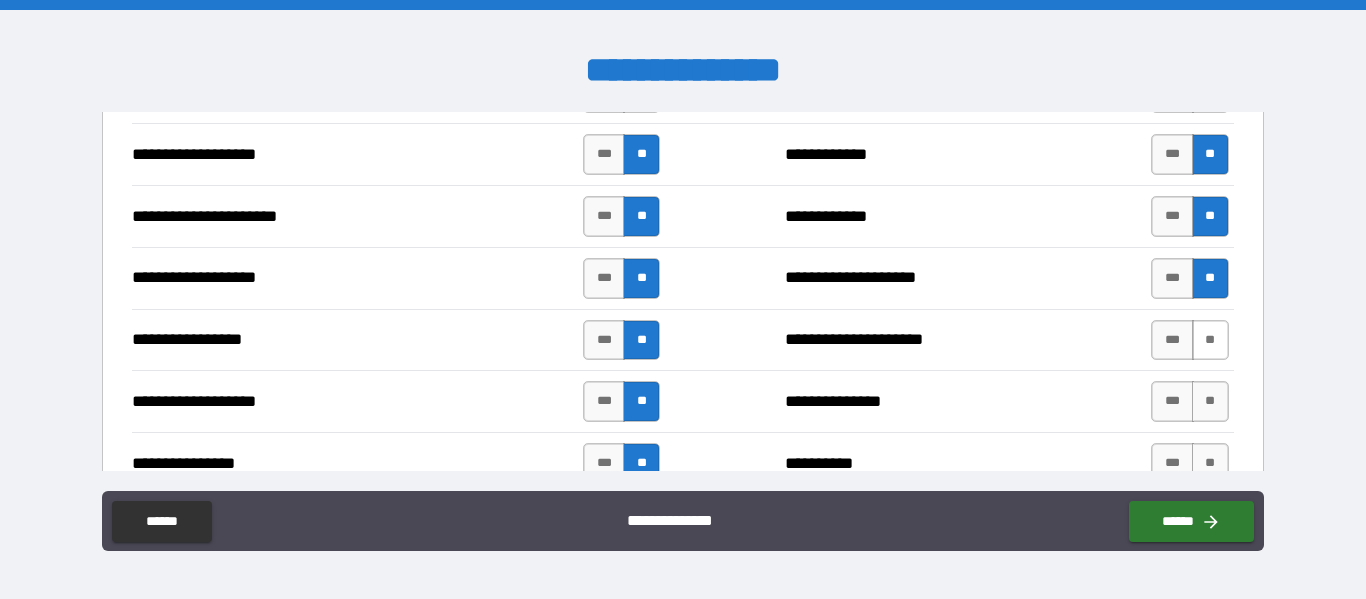 click on "**" at bounding box center (1210, 340) 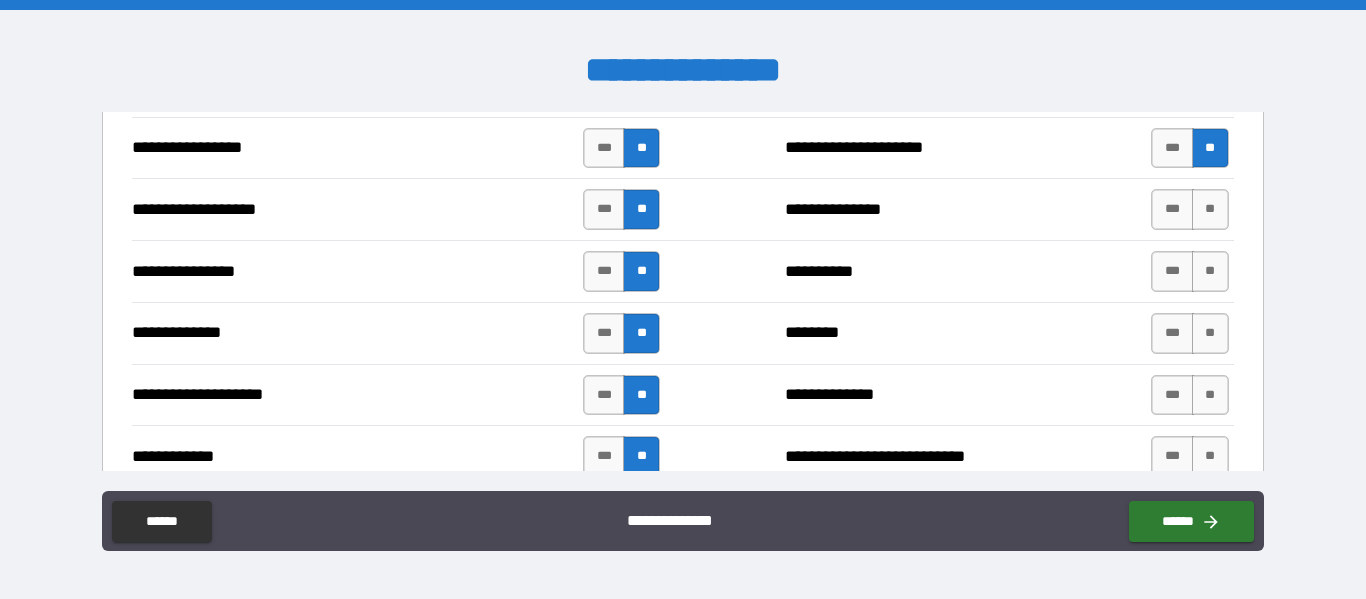 scroll, scrollTop: 3300, scrollLeft: 0, axis: vertical 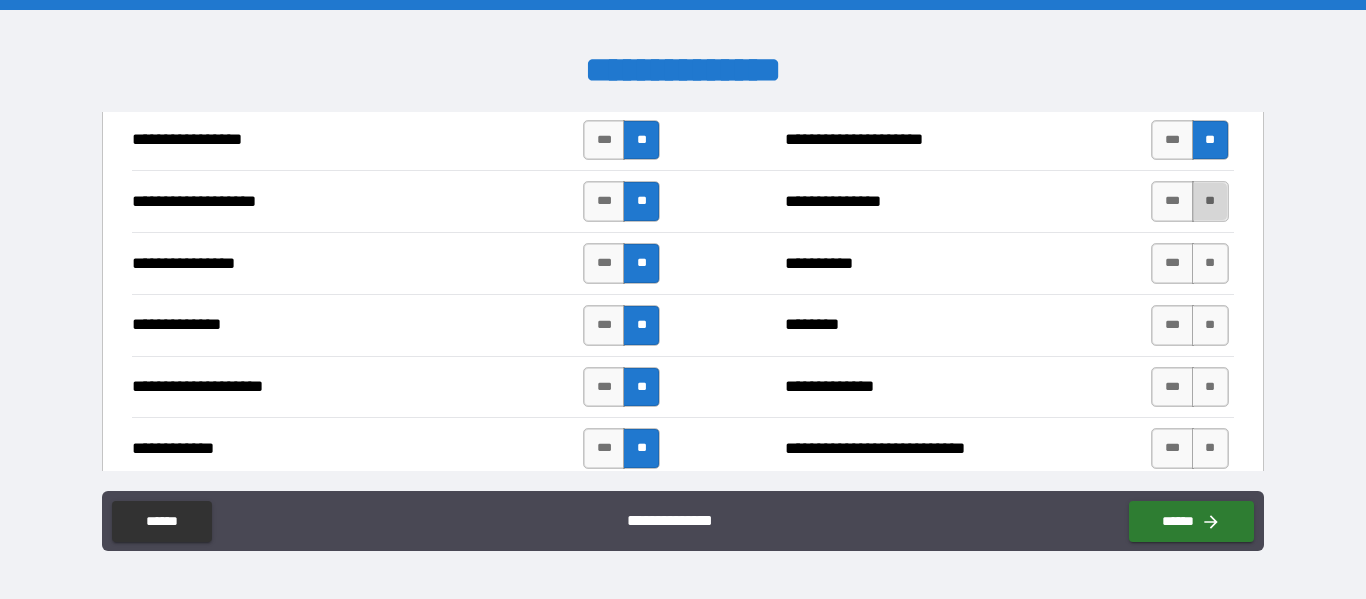 click on "**" at bounding box center (1210, 201) 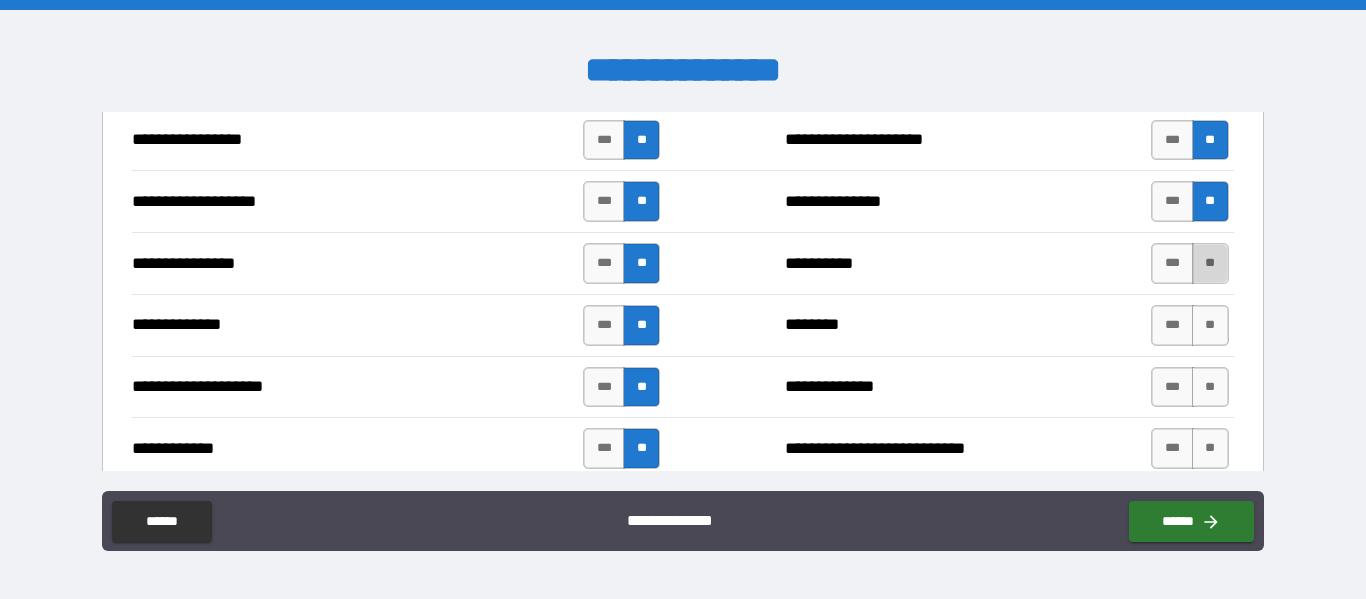 click on "**" at bounding box center [1210, 263] 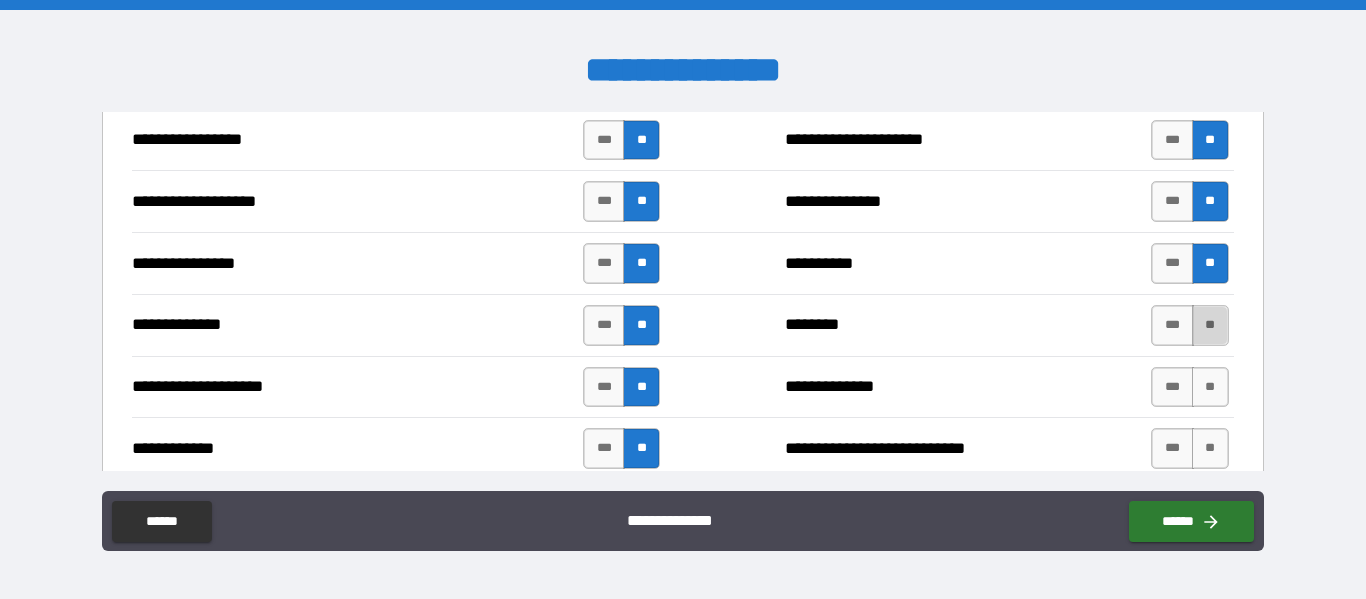 click on "**" at bounding box center [1210, 325] 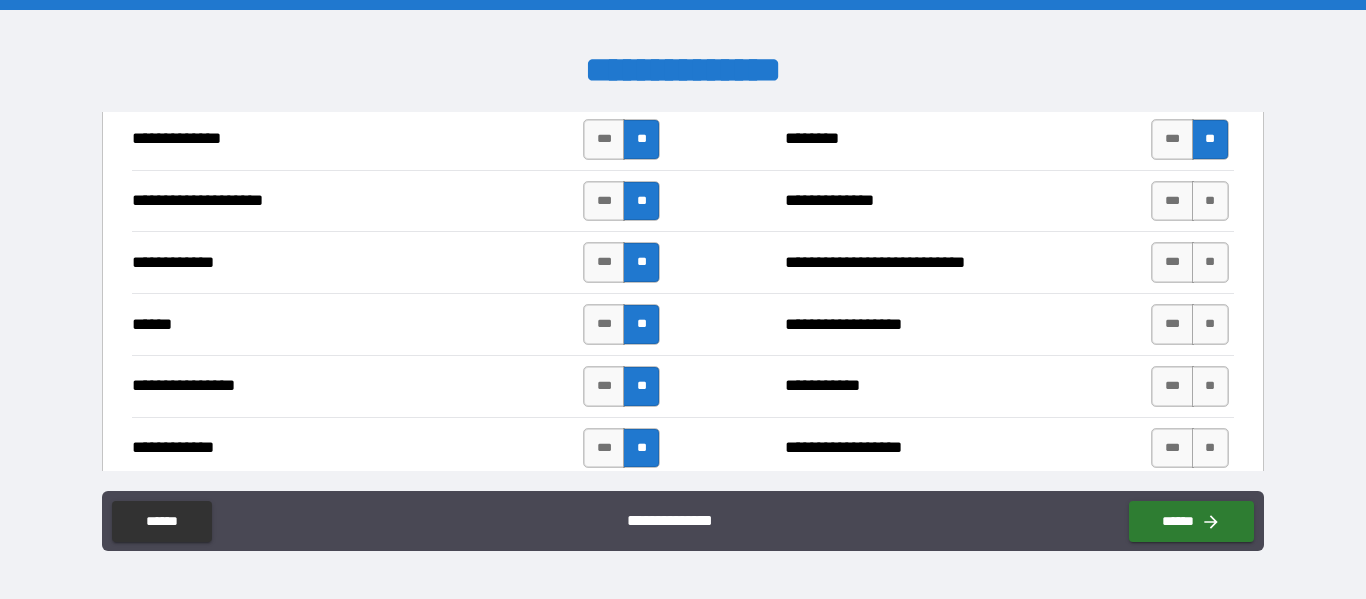 scroll, scrollTop: 3500, scrollLeft: 0, axis: vertical 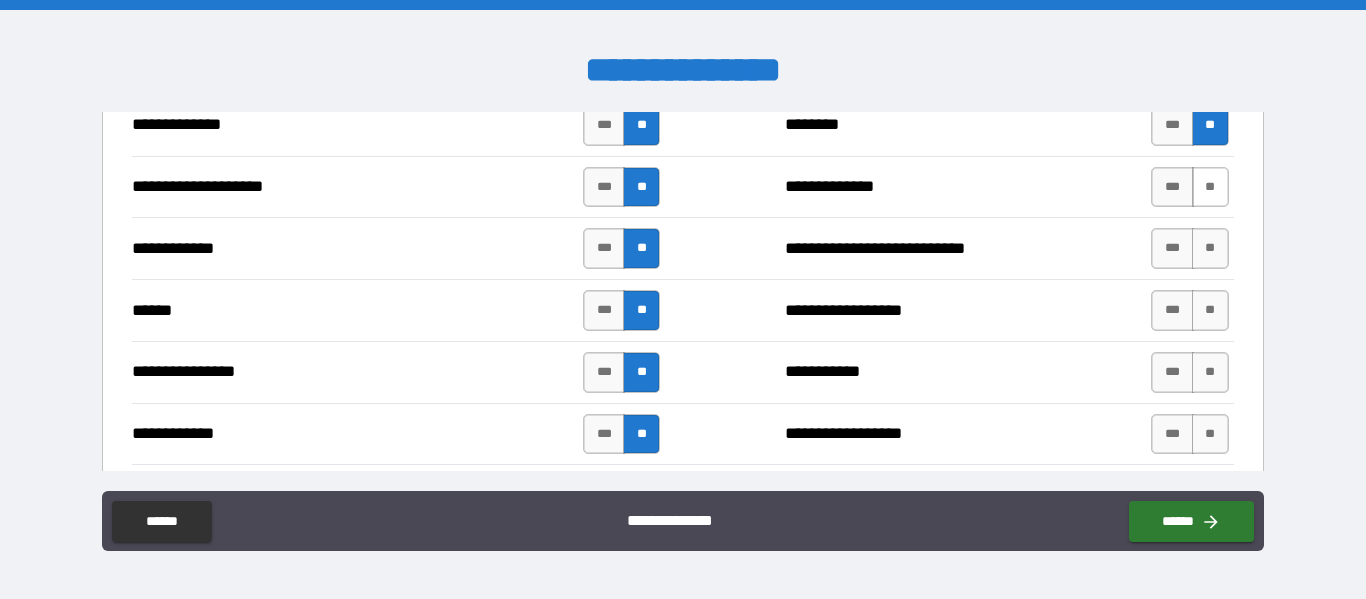 click on "**" at bounding box center (1210, 187) 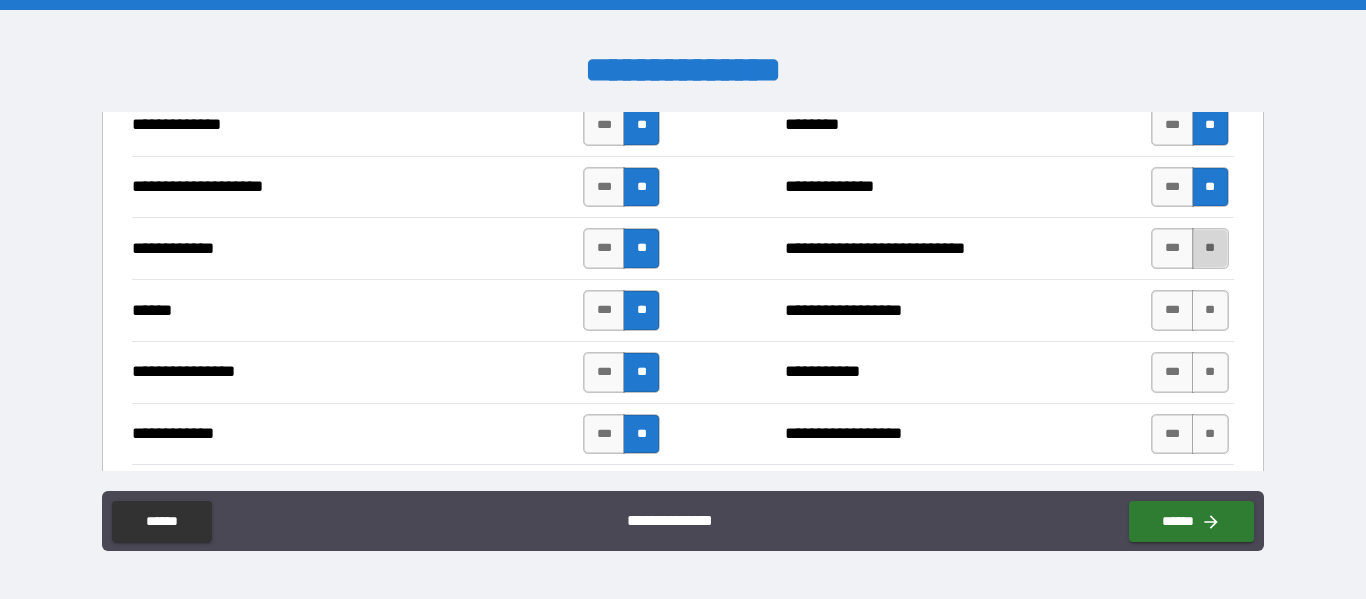click on "**" at bounding box center [1210, 248] 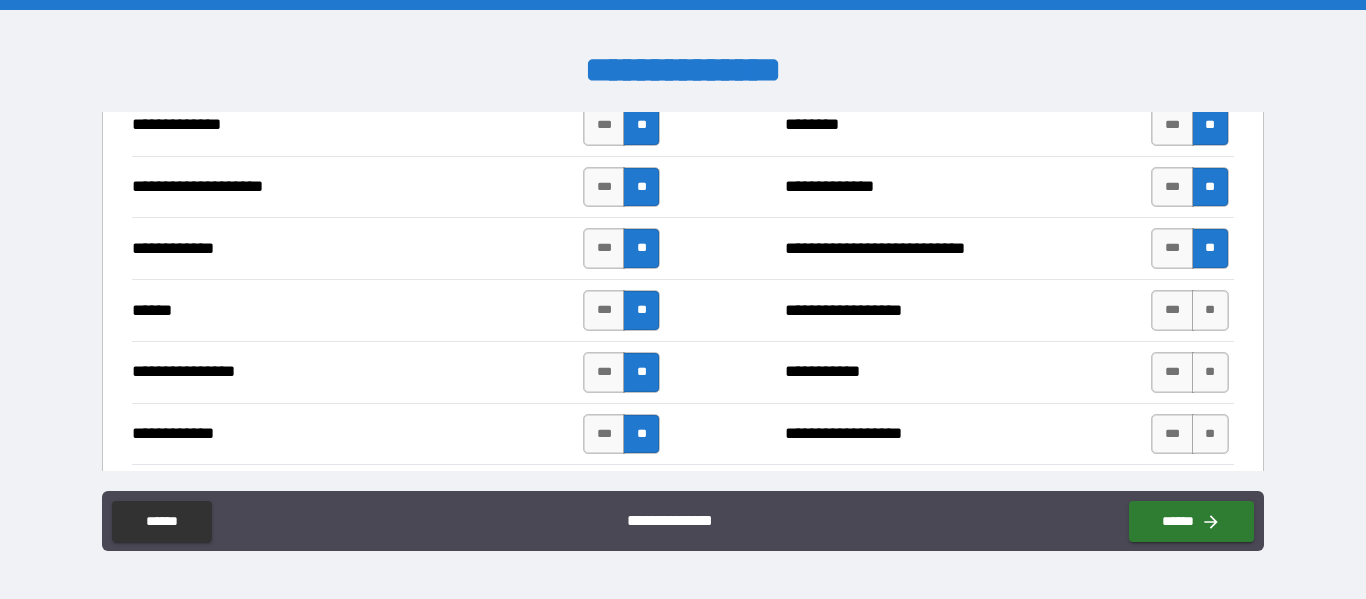 scroll, scrollTop: 3600, scrollLeft: 0, axis: vertical 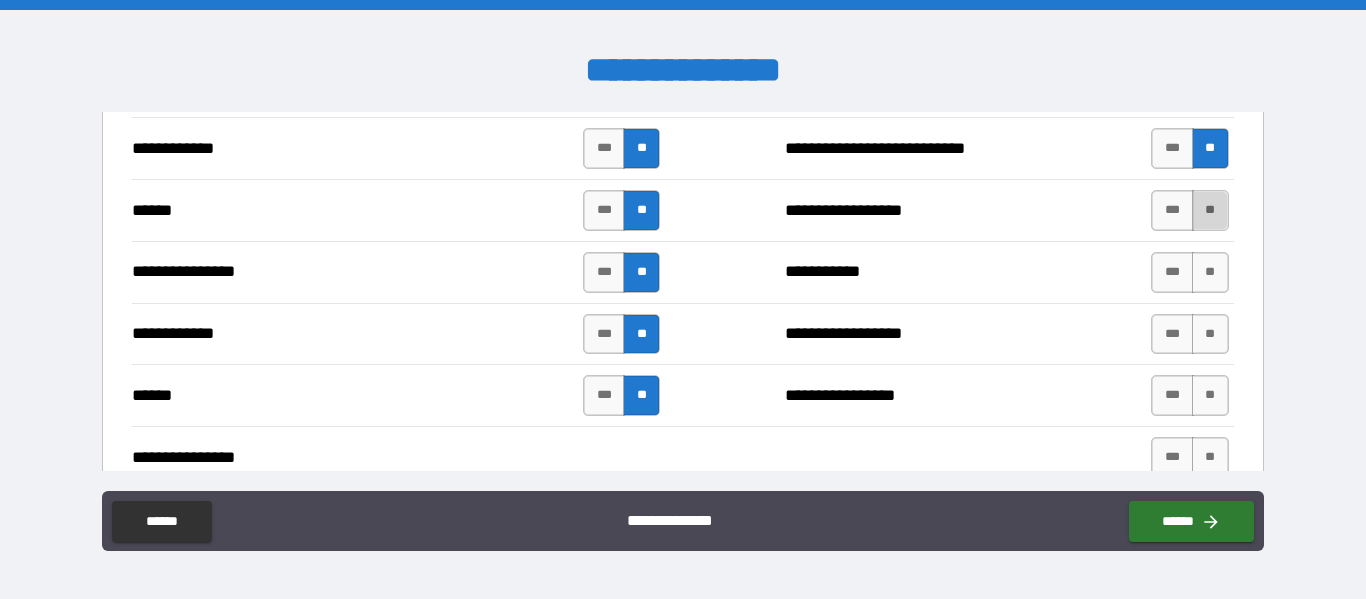 click on "**" at bounding box center (1210, 210) 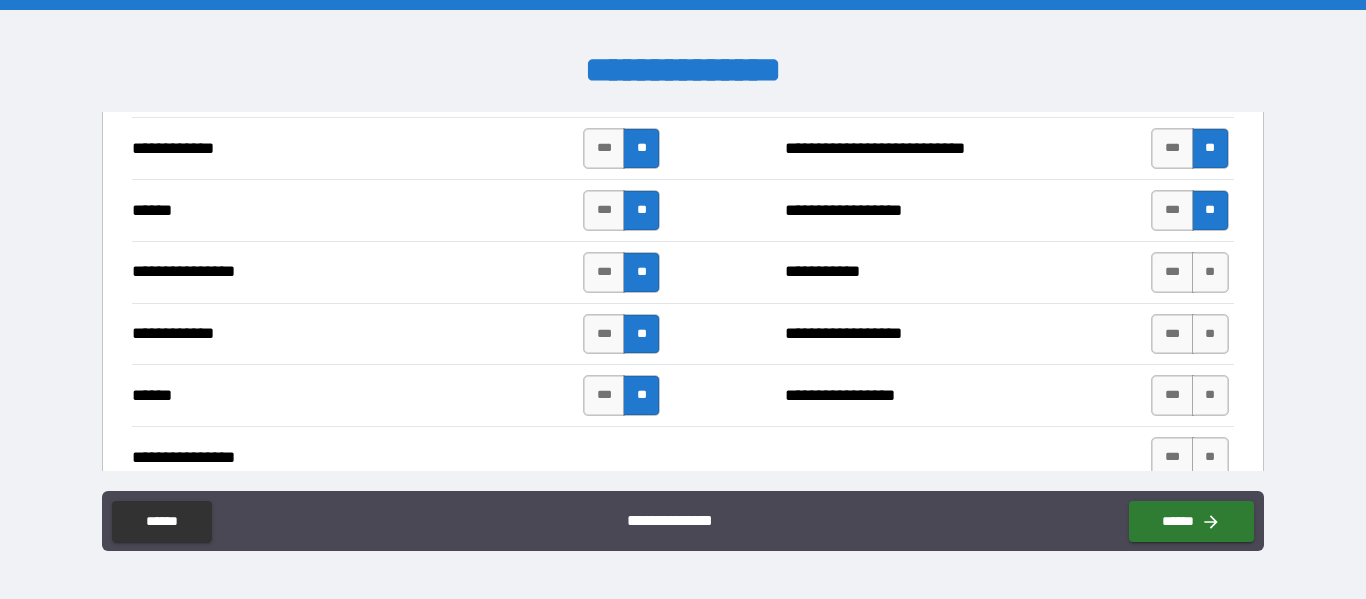 scroll, scrollTop: 3700, scrollLeft: 0, axis: vertical 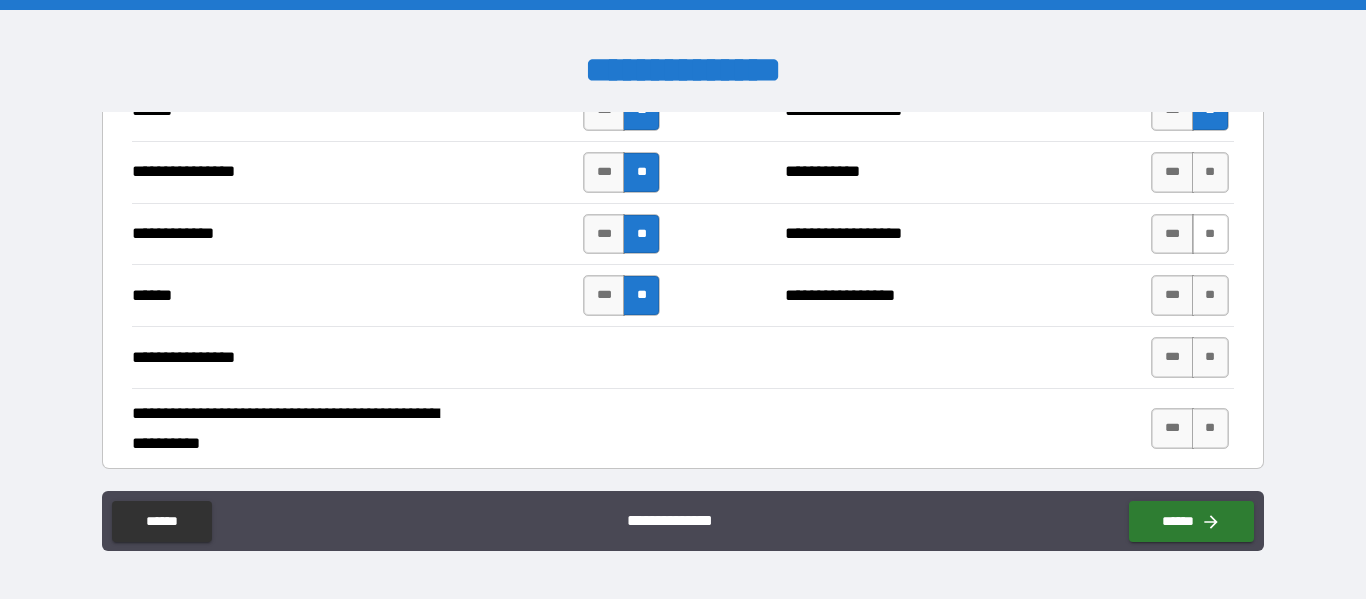 click on "**" at bounding box center [1210, 234] 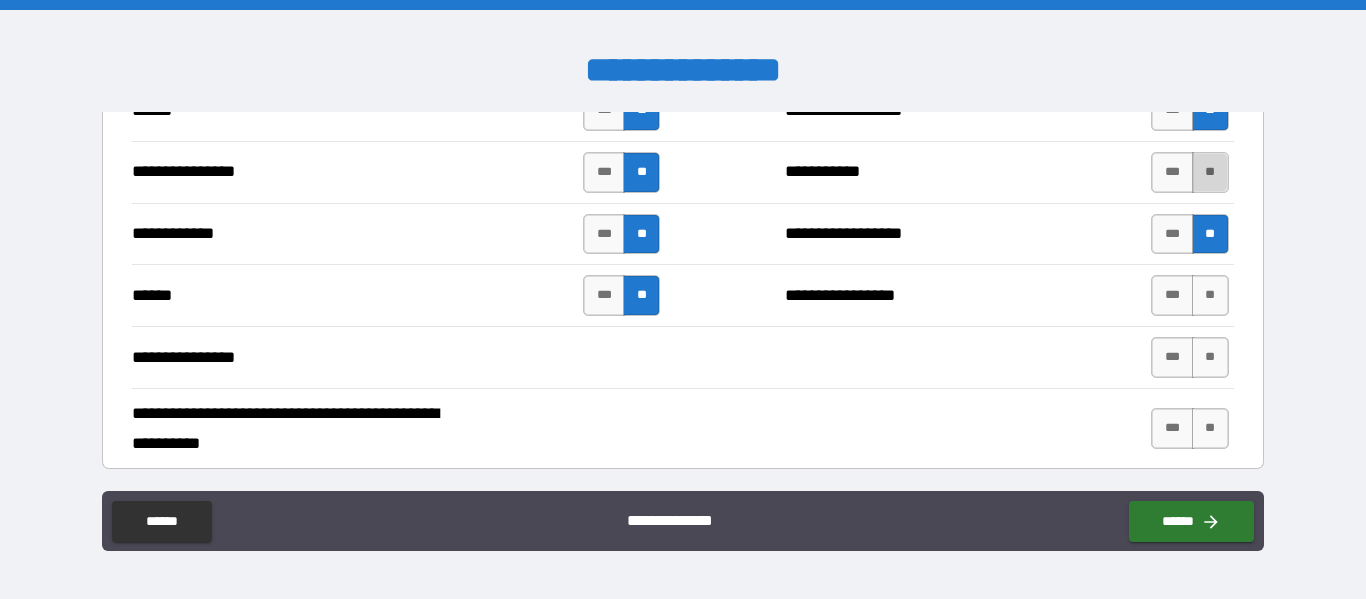 click on "**" at bounding box center [1210, 172] 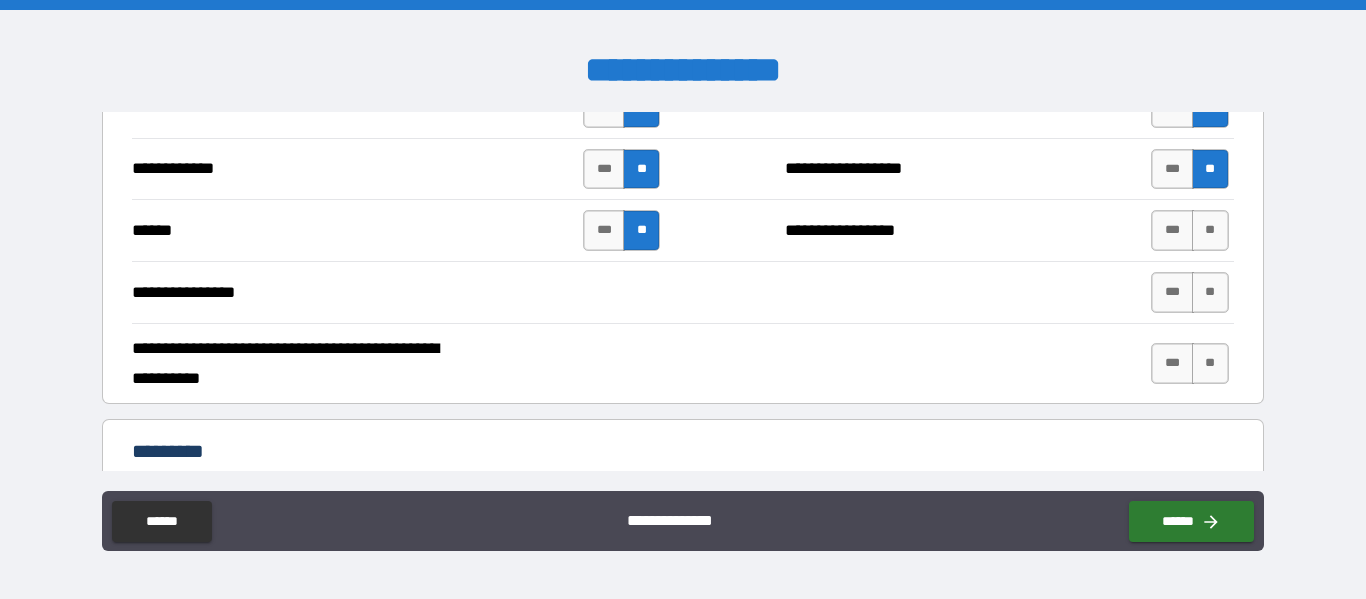 scroll, scrollTop: 3800, scrollLeft: 0, axis: vertical 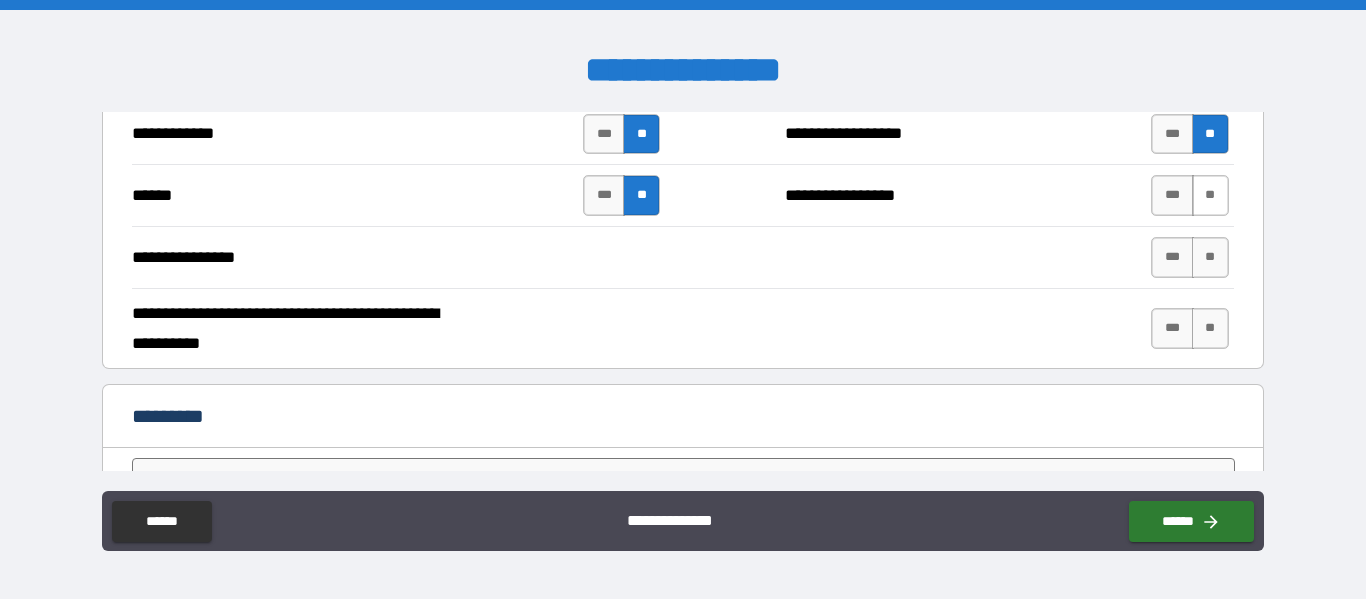 click on "**" at bounding box center (1210, 195) 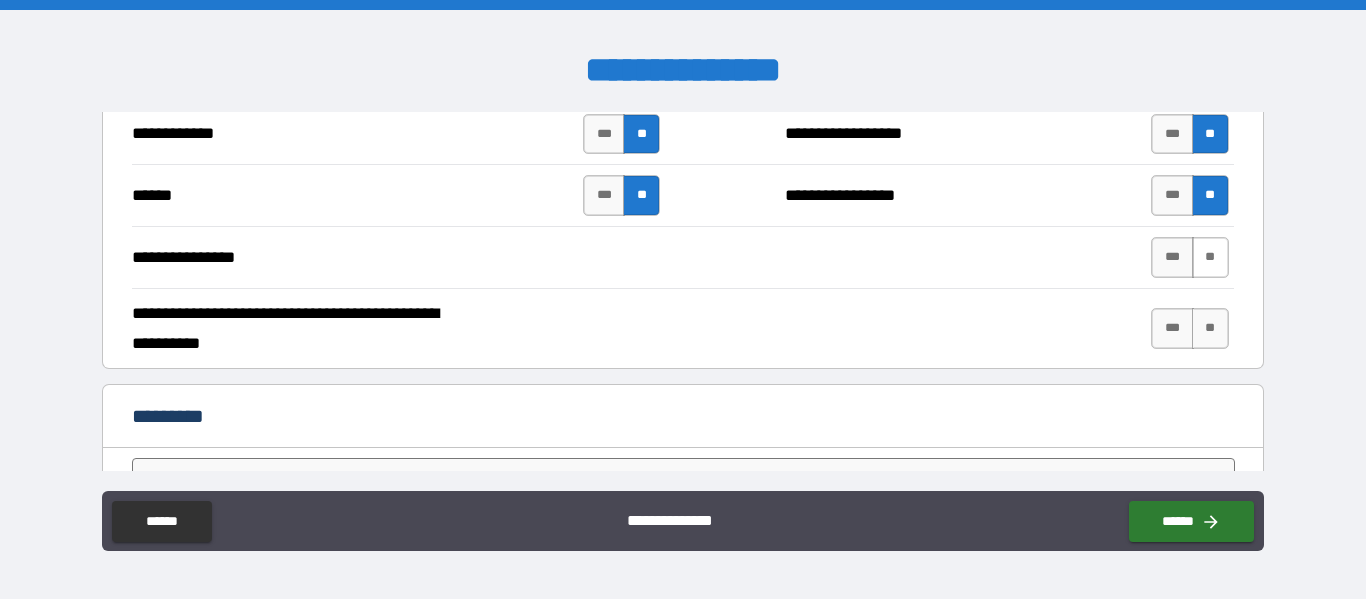click on "**" at bounding box center (1210, 257) 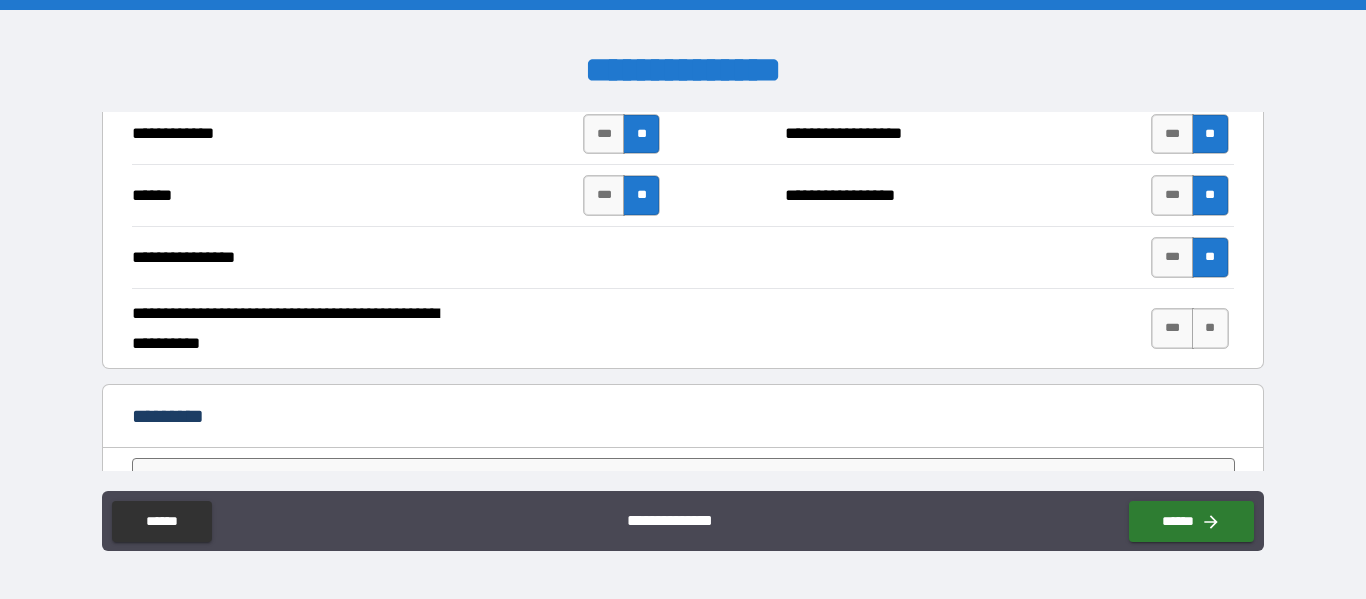 scroll, scrollTop: 3900, scrollLeft: 0, axis: vertical 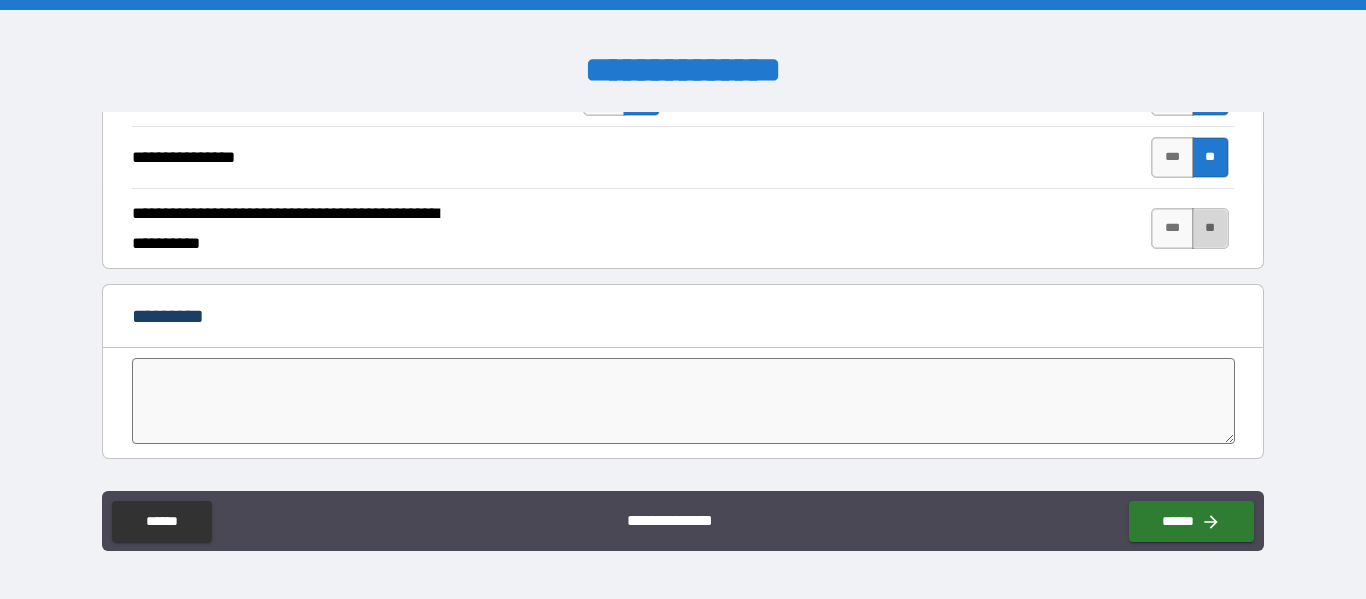 click on "**" at bounding box center [1210, 228] 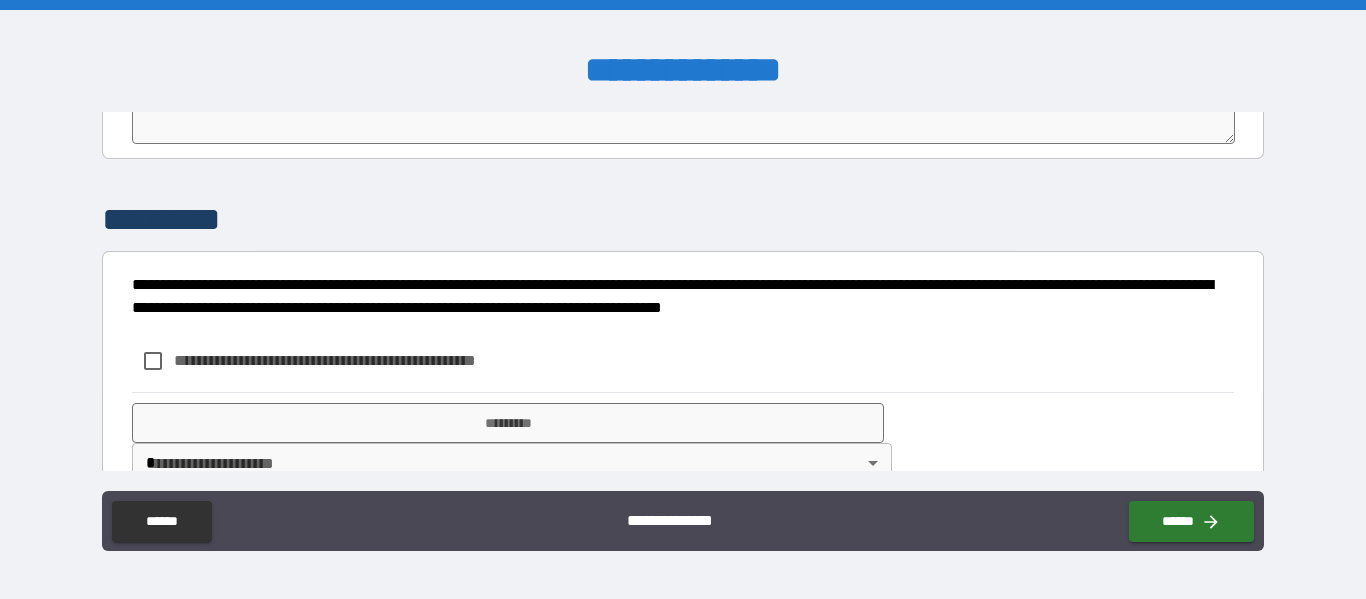 scroll, scrollTop: 4243, scrollLeft: 0, axis: vertical 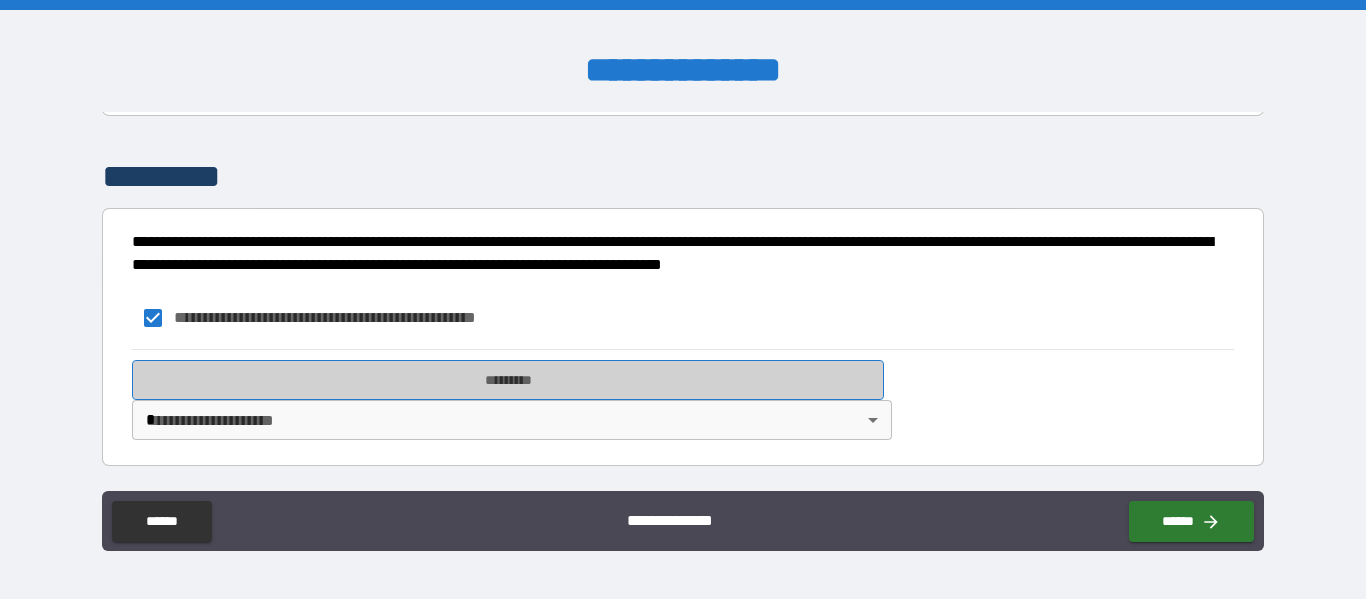 click on "*********" at bounding box center [508, 380] 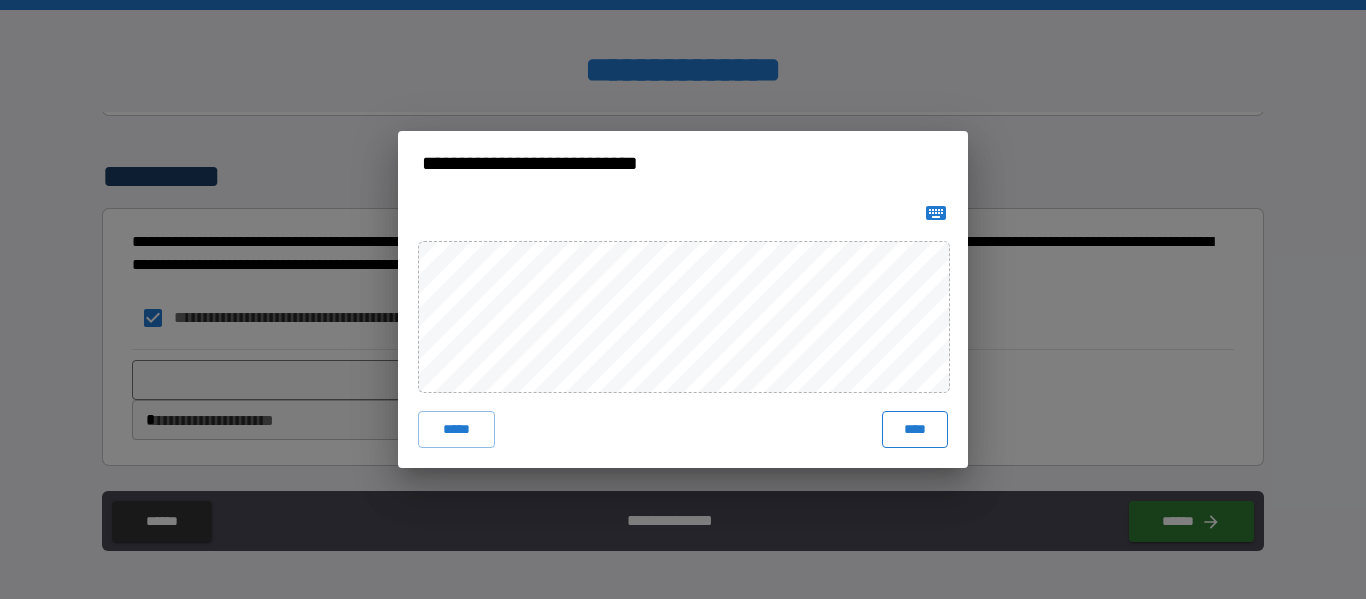 click on "****" at bounding box center [915, 429] 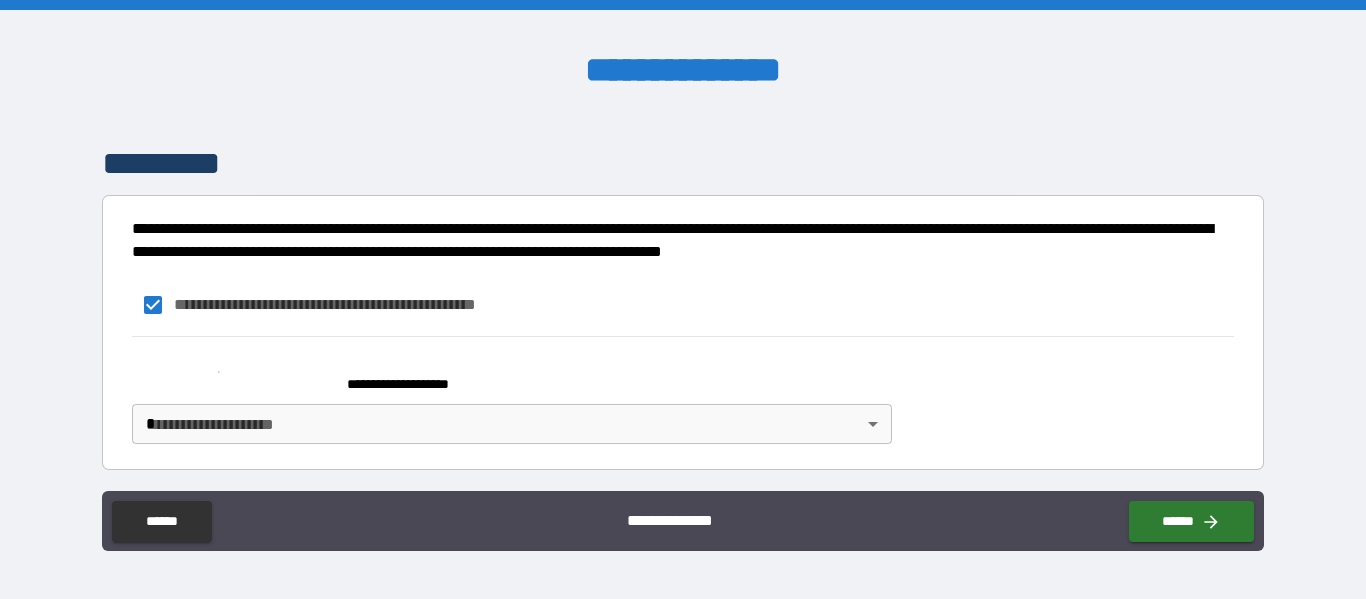 scroll, scrollTop: 4260, scrollLeft: 0, axis: vertical 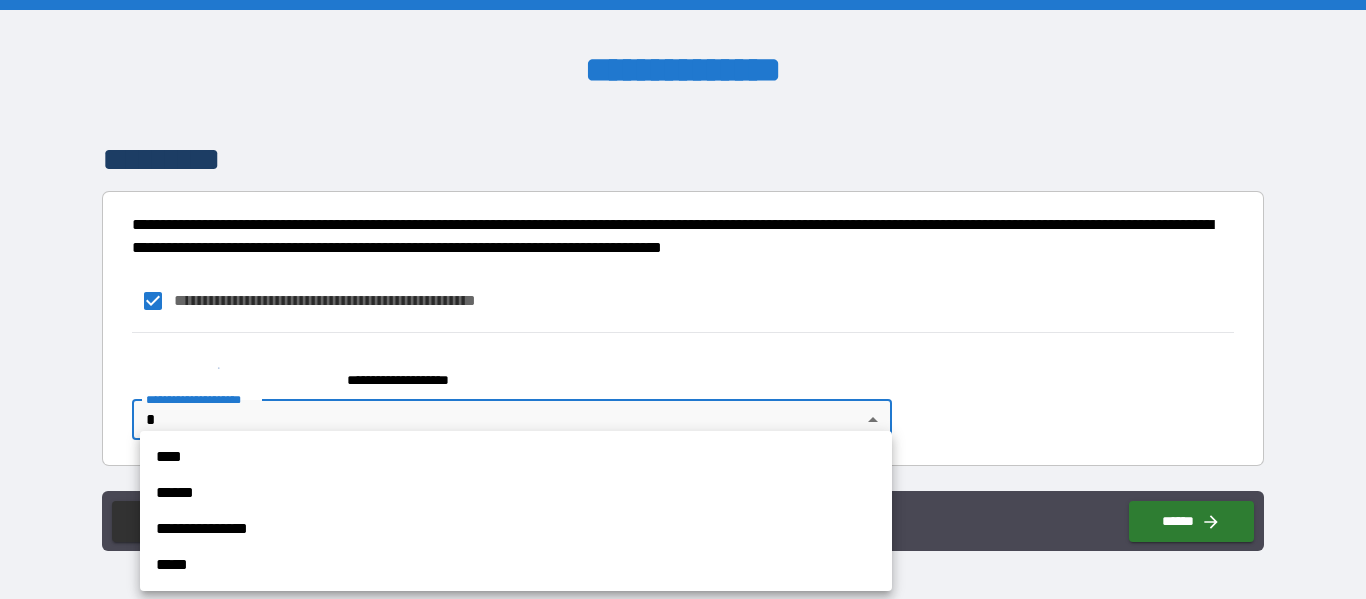 click on "[FIRST] [LAST] [CITY] [STATE] [ZIP] [COUNTRY] [ADDRESS] [APARTMENT] [PHONE] [EMAIL]" at bounding box center [683, 299] 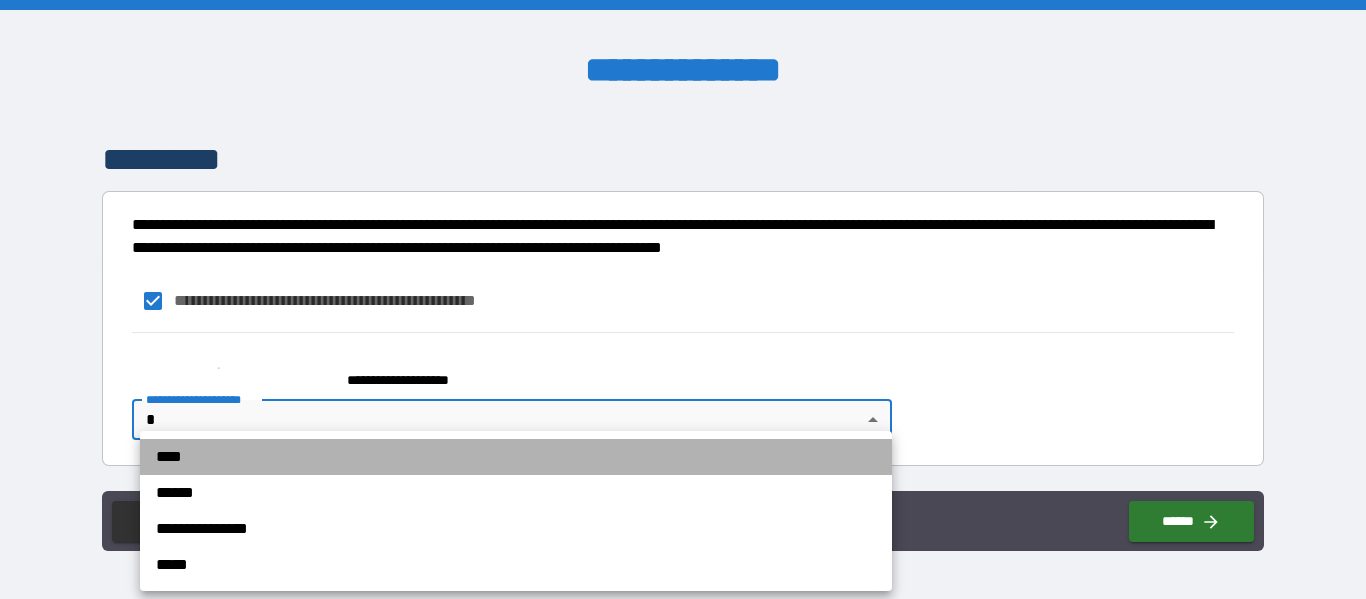 click on "****" at bounding box center [516, 457] 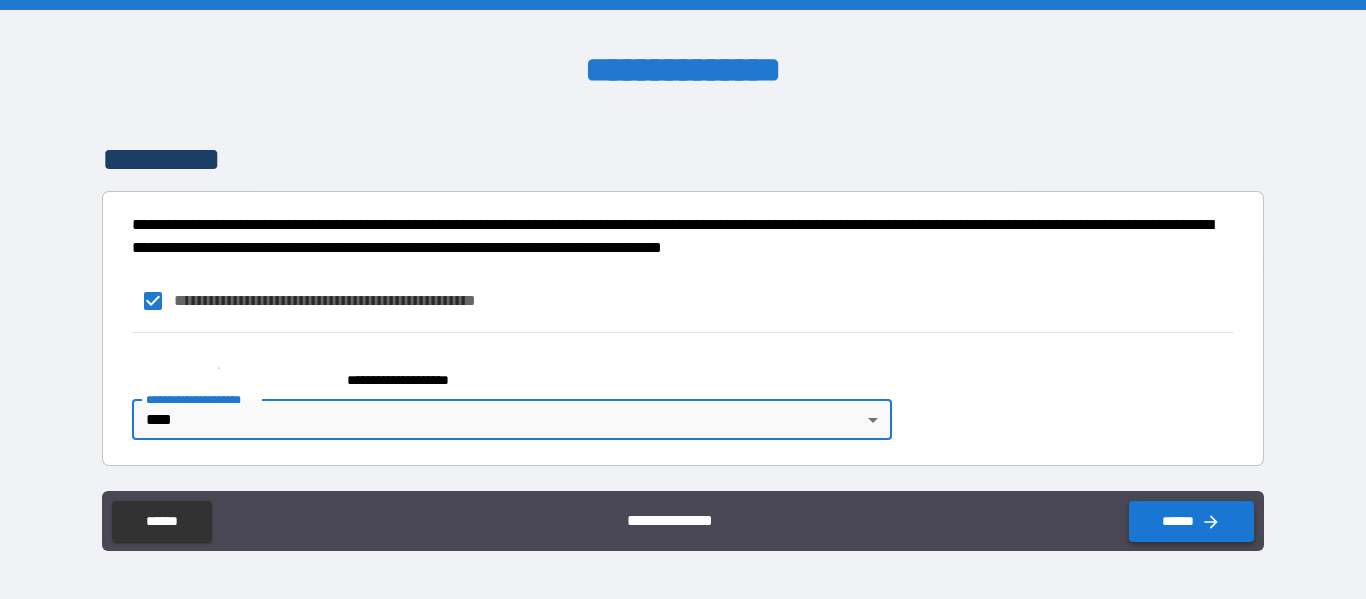 click on "******" at bounding box center [1191, 521] 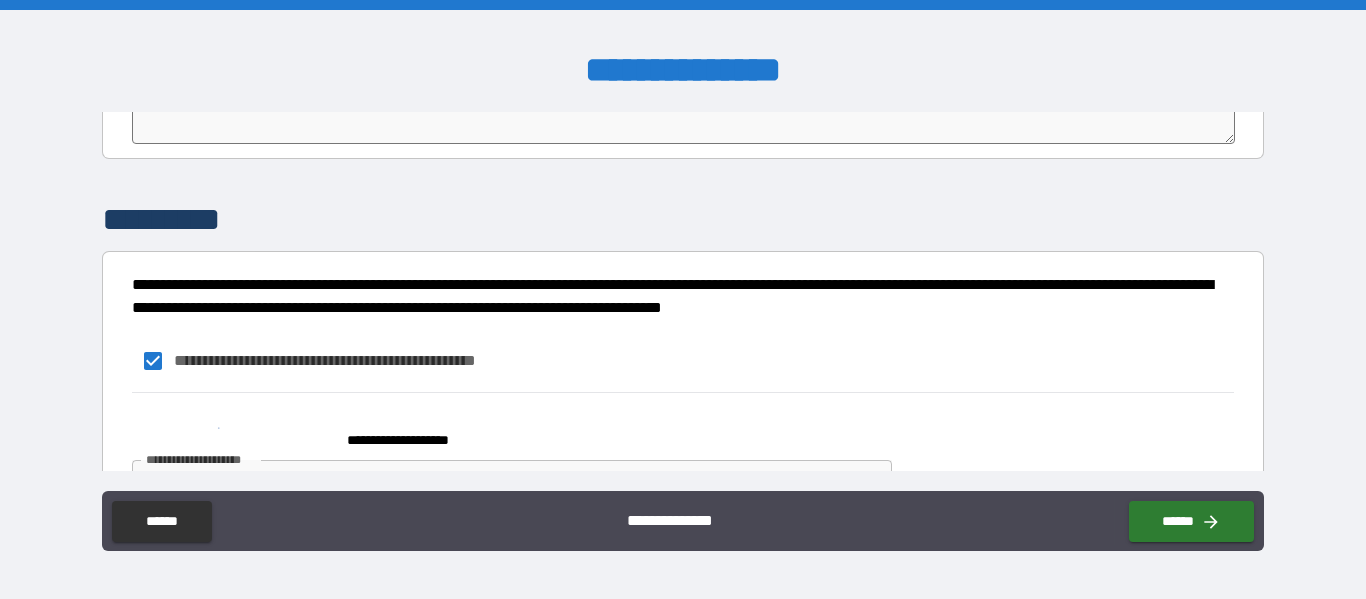 scroll, scrollTop: 4260, scrollLeft: 0, axis: vertical 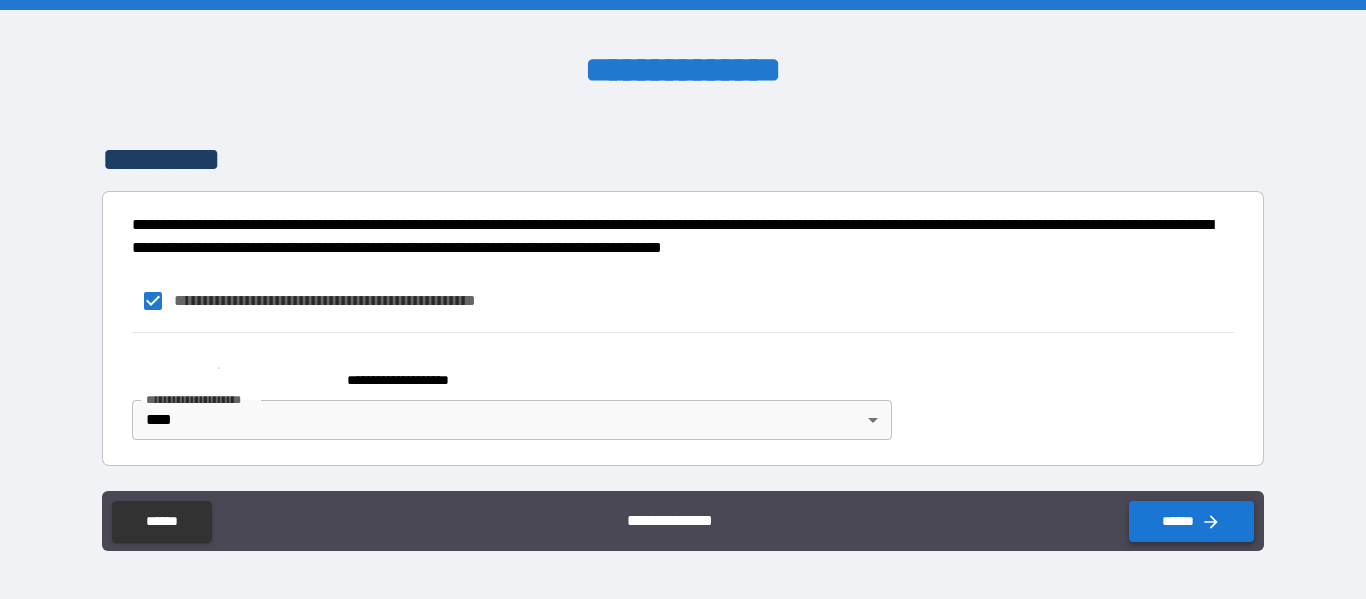 click on "******" at bounding box center [1191, 521] 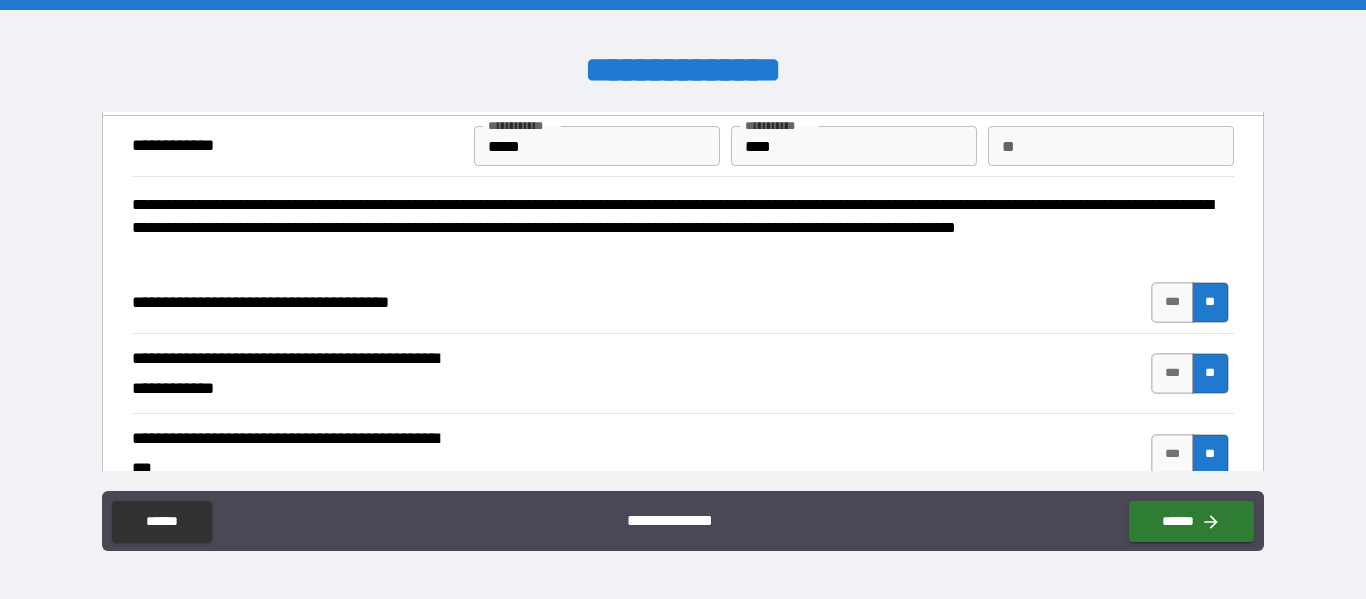 scroll, scrollTop: 0, scrollLeft: 0, axis: both 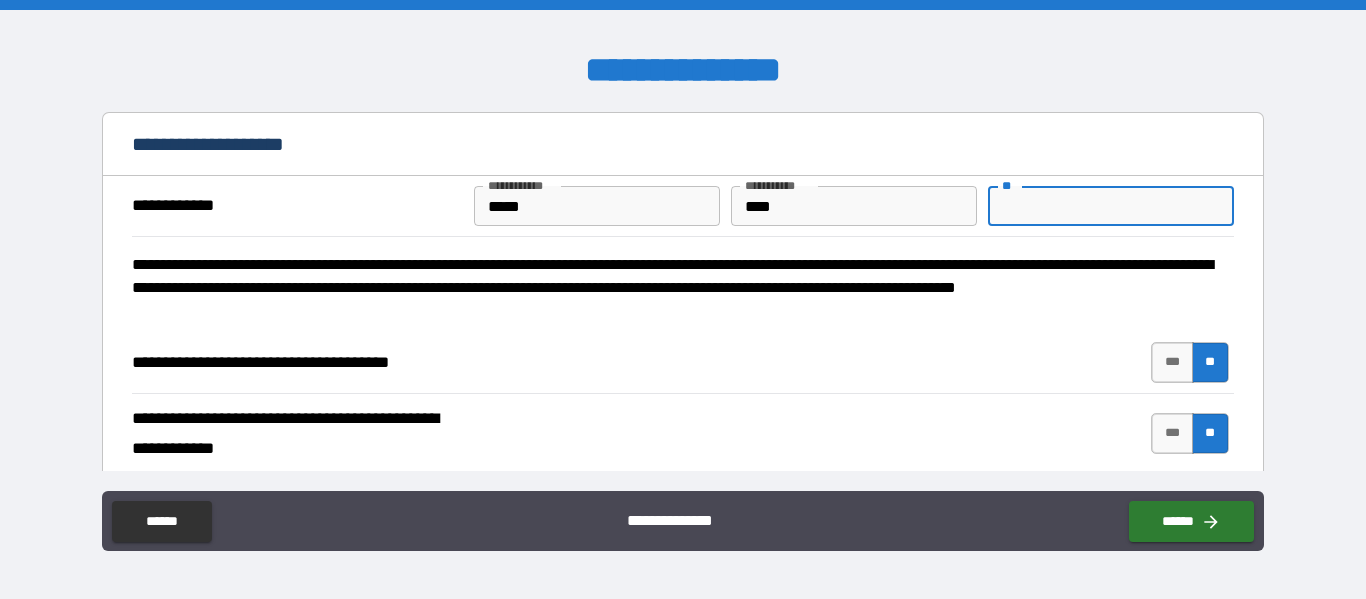 click on "**" at bounding box center [1111, 206] 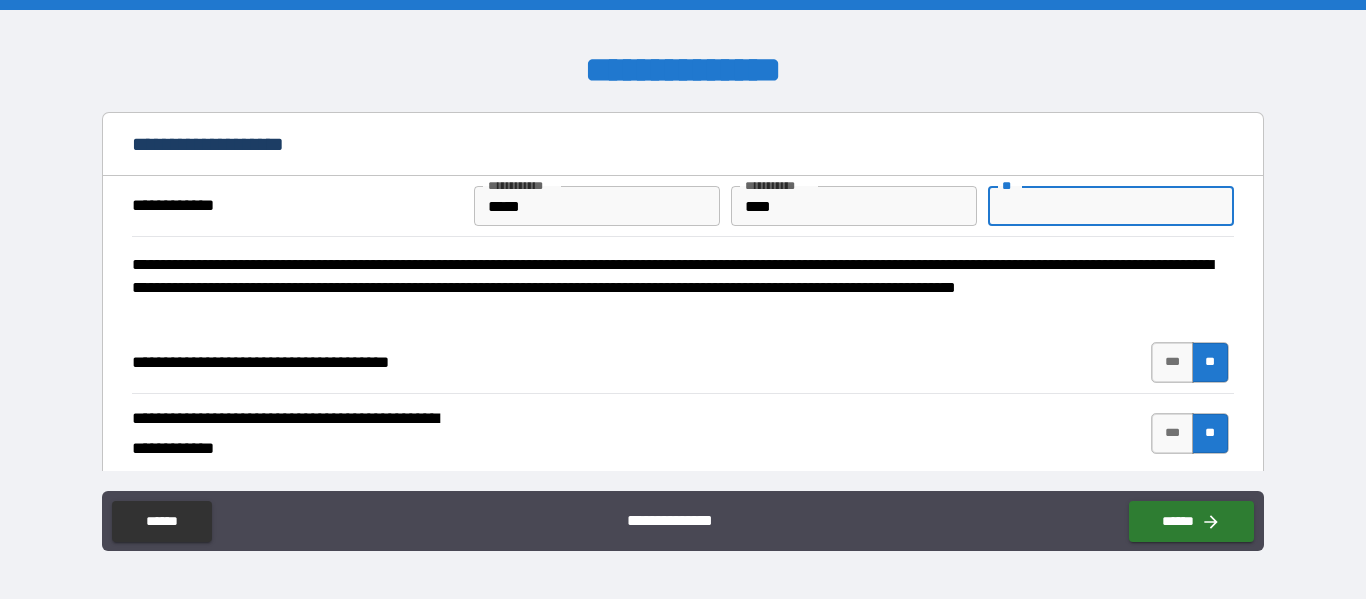 type on "*" 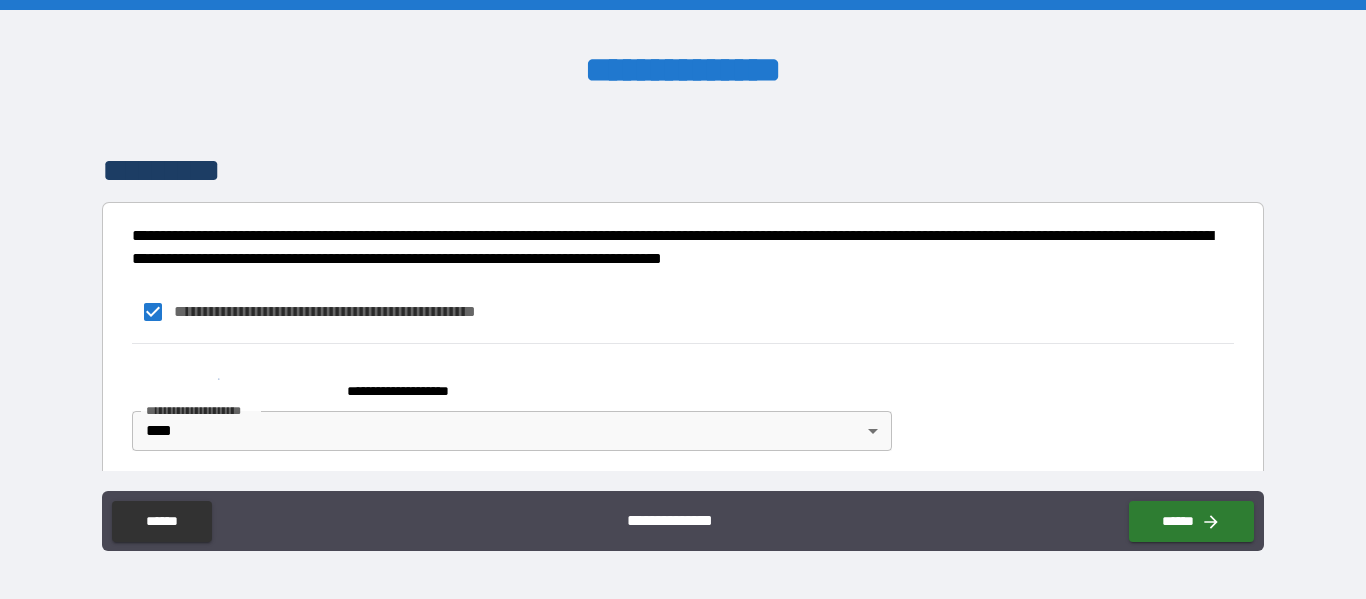 scroll, scrollTop: 4260, scrollLeft: 0, axis: vertical 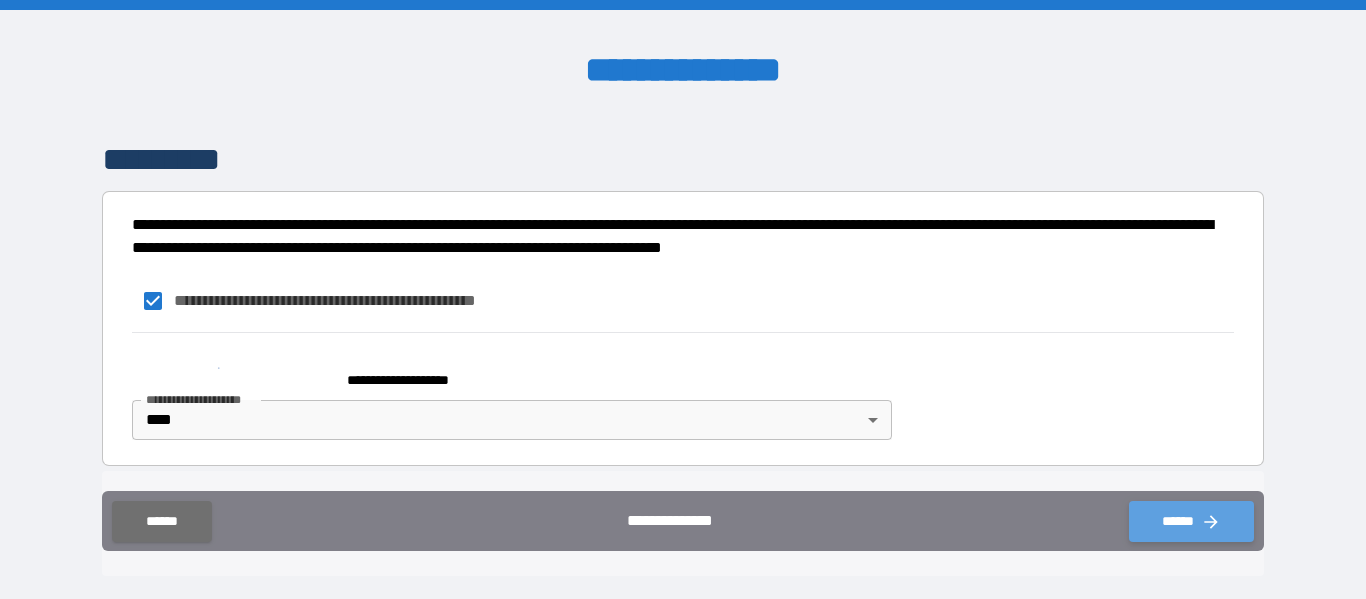 click on "******" at bounding box center (1191, 521) 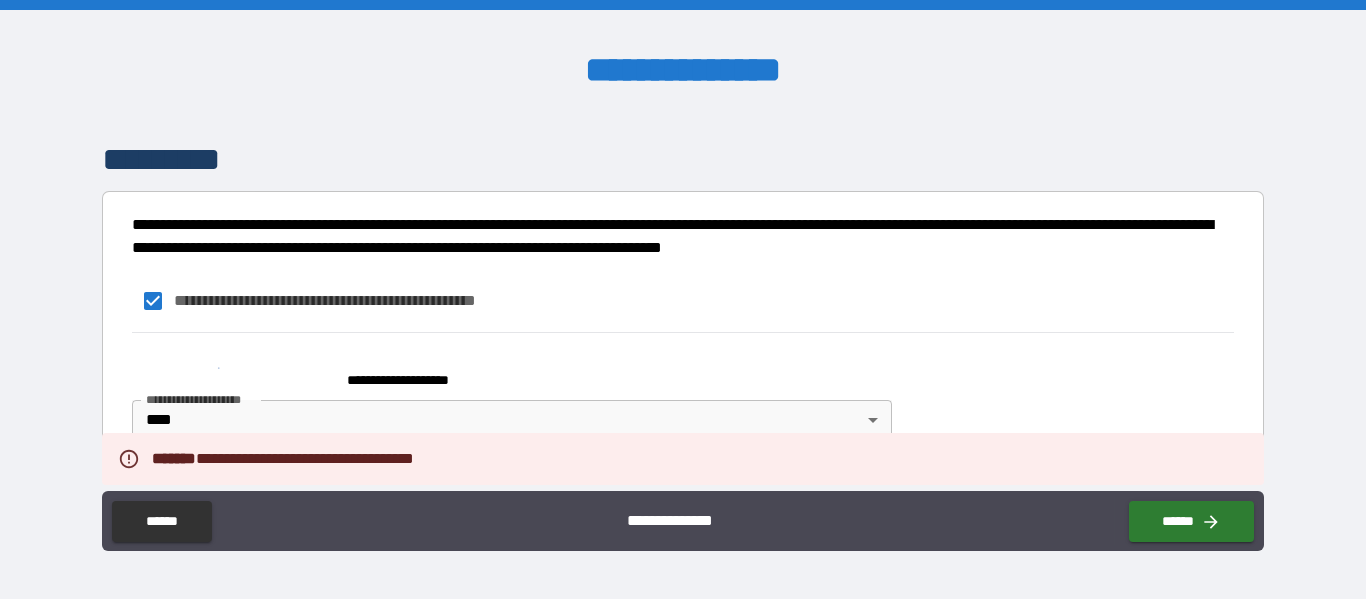 click on "[FIRST] [LAST] [CITY] [STATE] [ZIP] [COUNTRY] [ADDRESS] [APARTMENT] [PHONE] [EMAIL]" at bounding box center (682, 399) 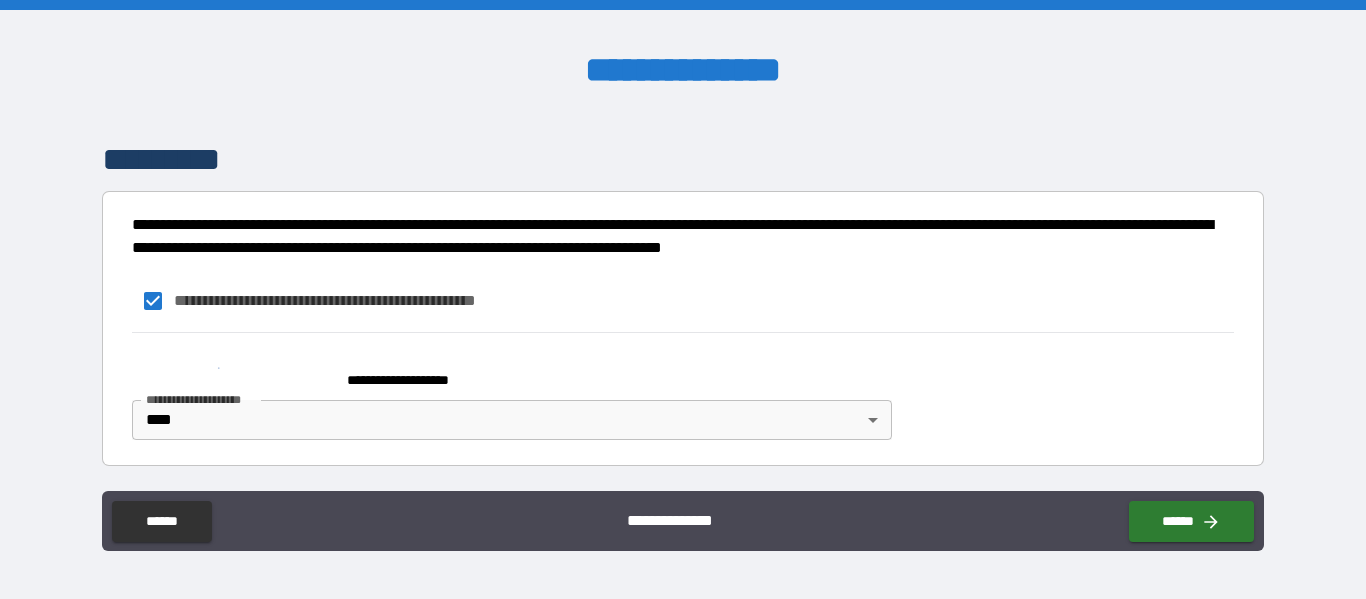 click on "[FIRST] [LAST] [CITY] [STATE] [ZIP] [COUNTRY] [ADDRESS] [APARTMENT] [PHONE] [EMAIL]" at bounding box center (683, 299) 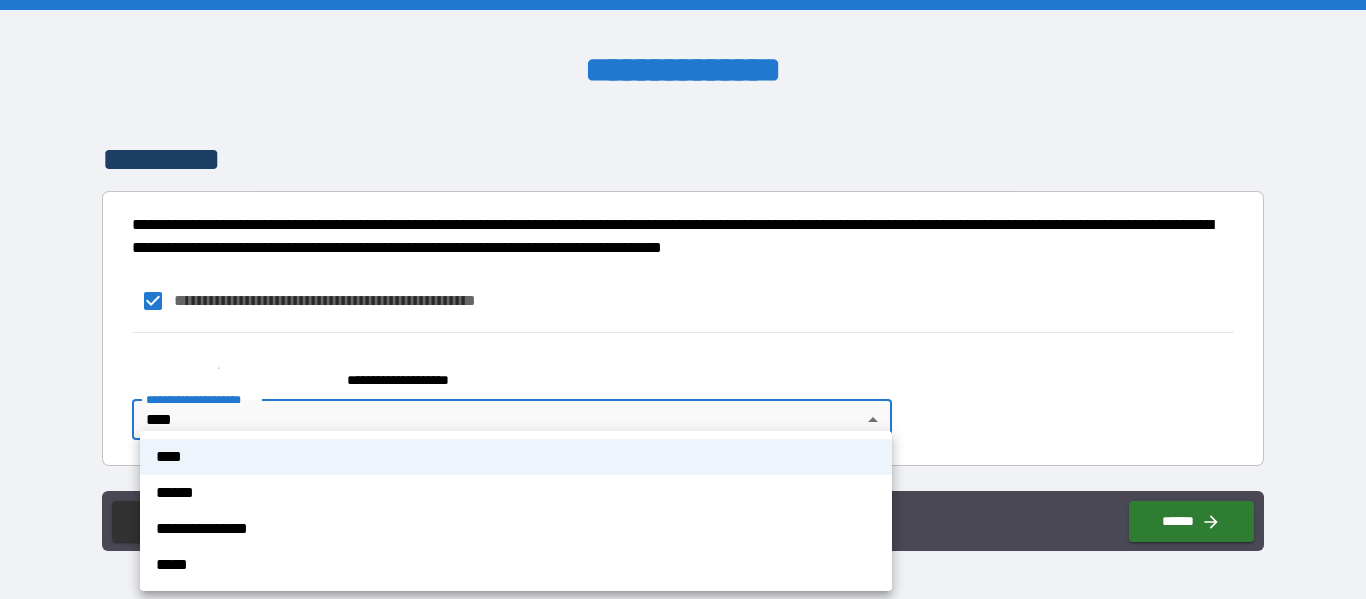 click at bounding box center (683, 299) 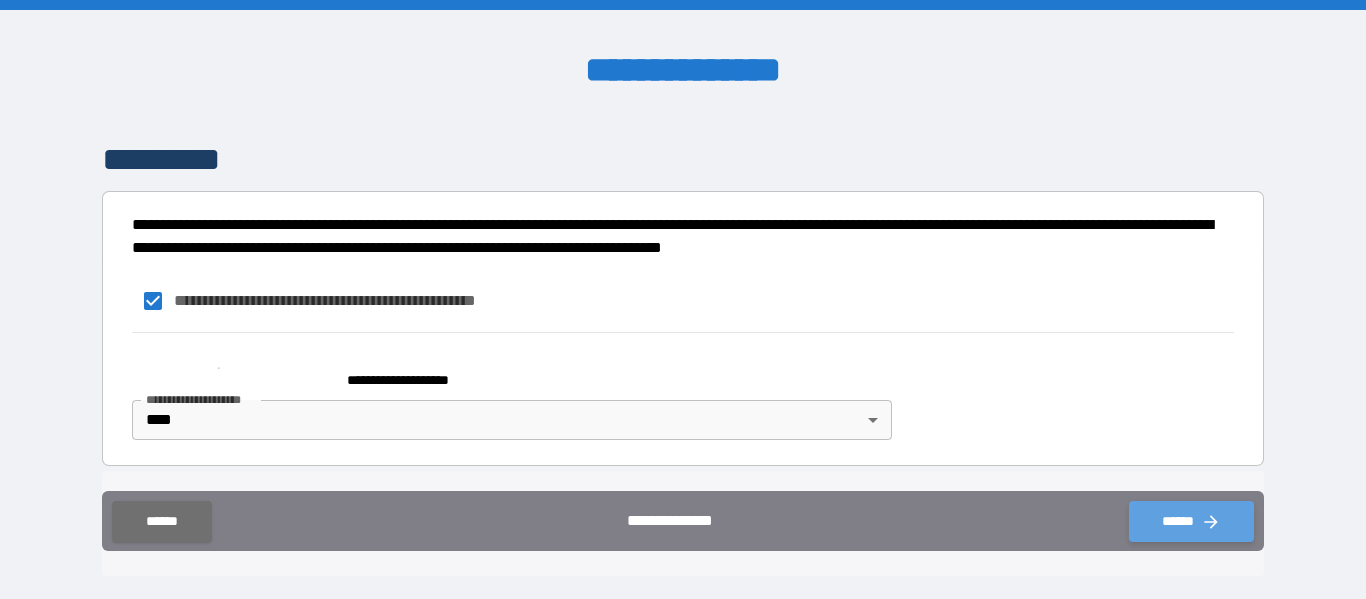 click on "******" at bounding box center (1191, 521) 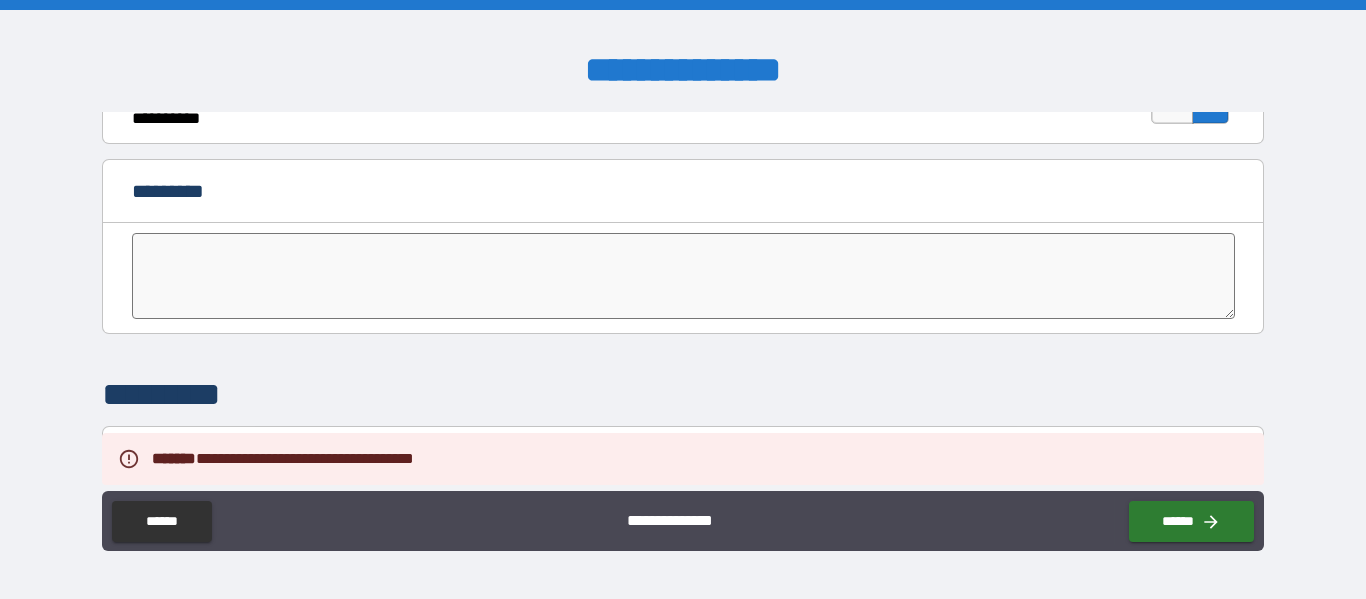 scroll, scrollTop: 3960, scrollLeft: 0, axis: vertical 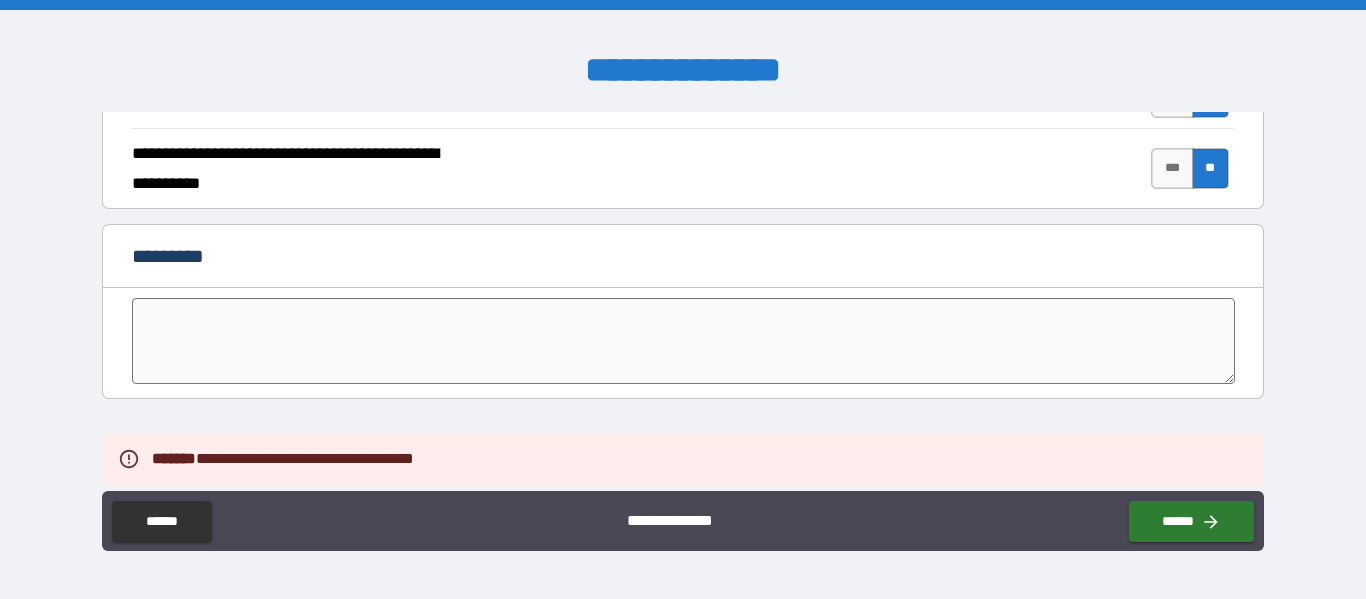 click at bounding box center [683, 341] 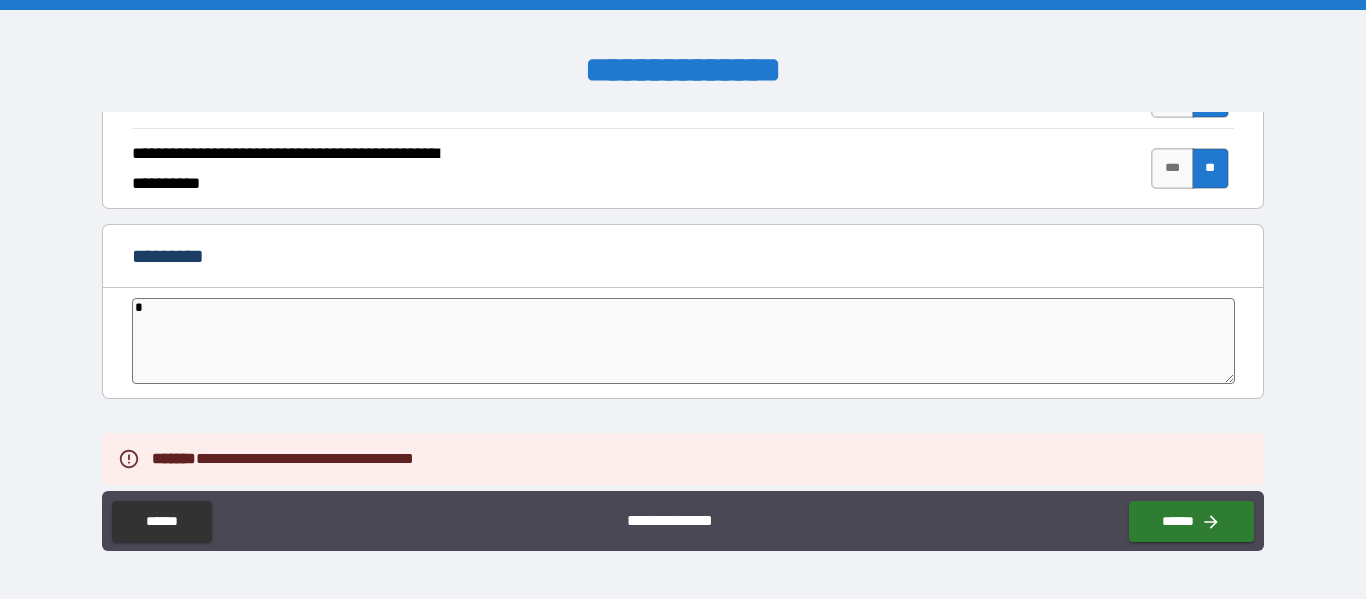 type on "*" 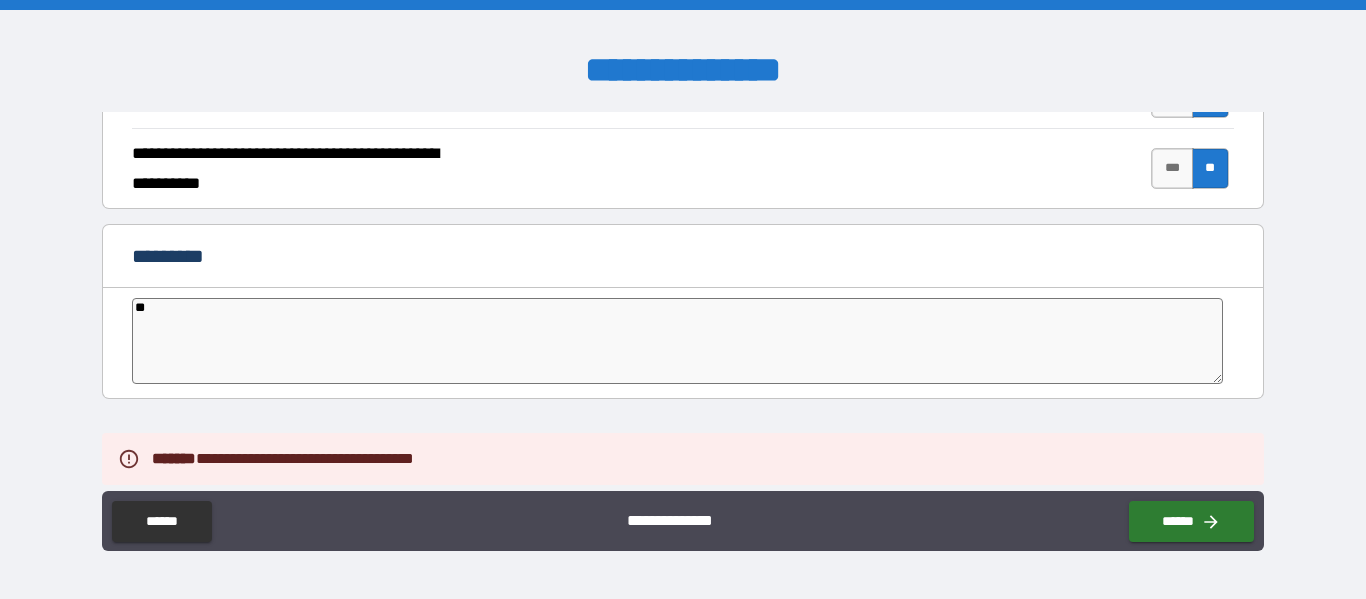 type on "*" 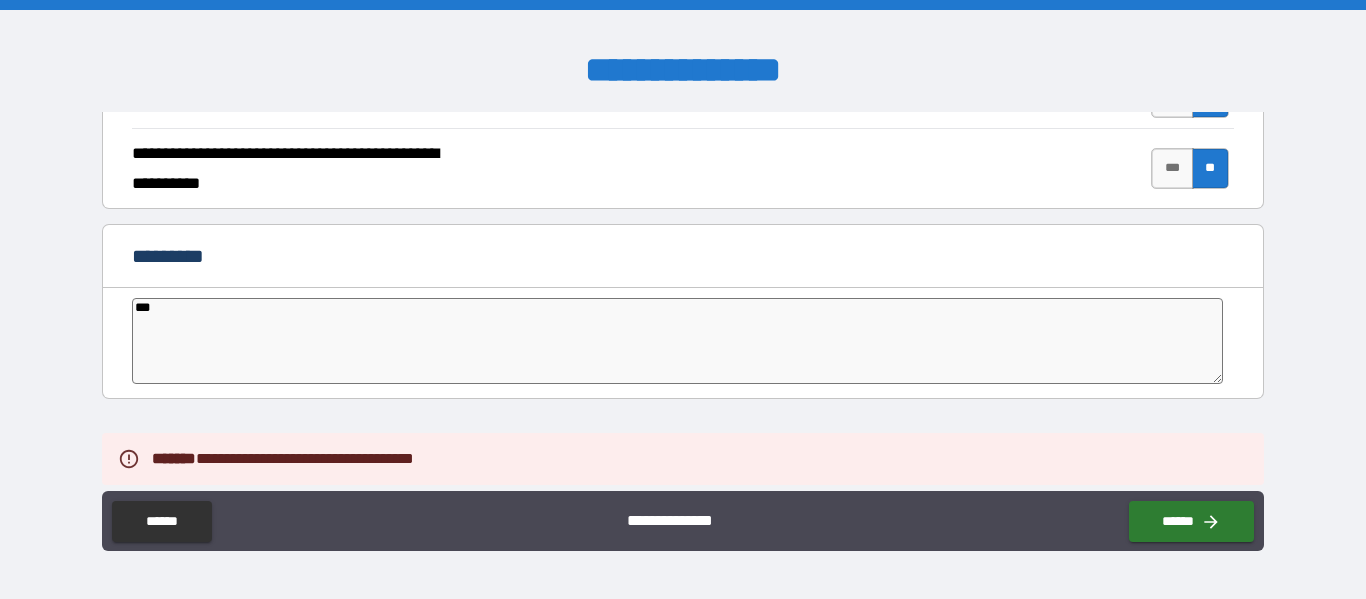 type on "*" 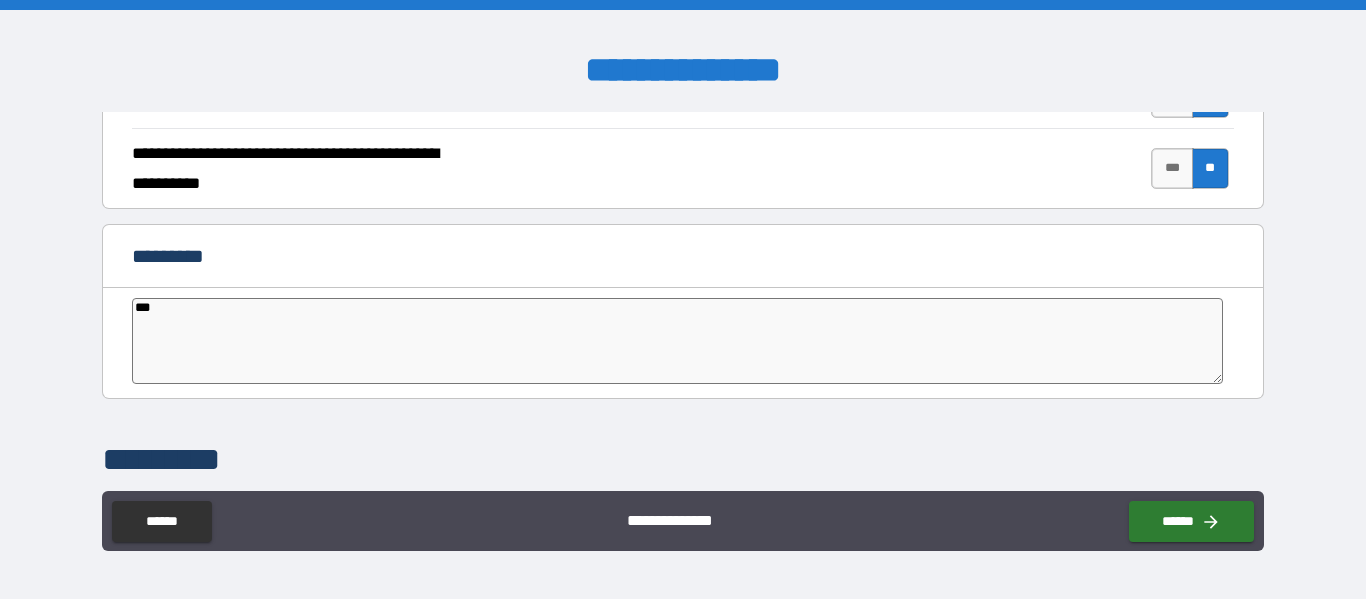 type on "****" 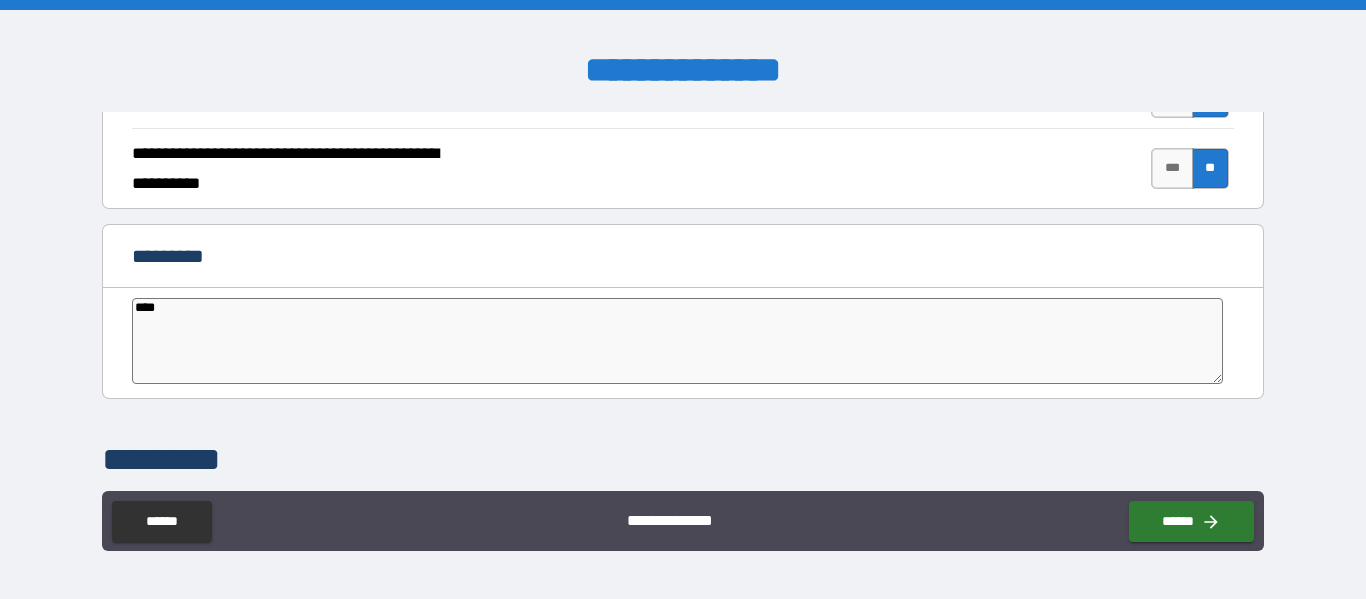 type on "*****" 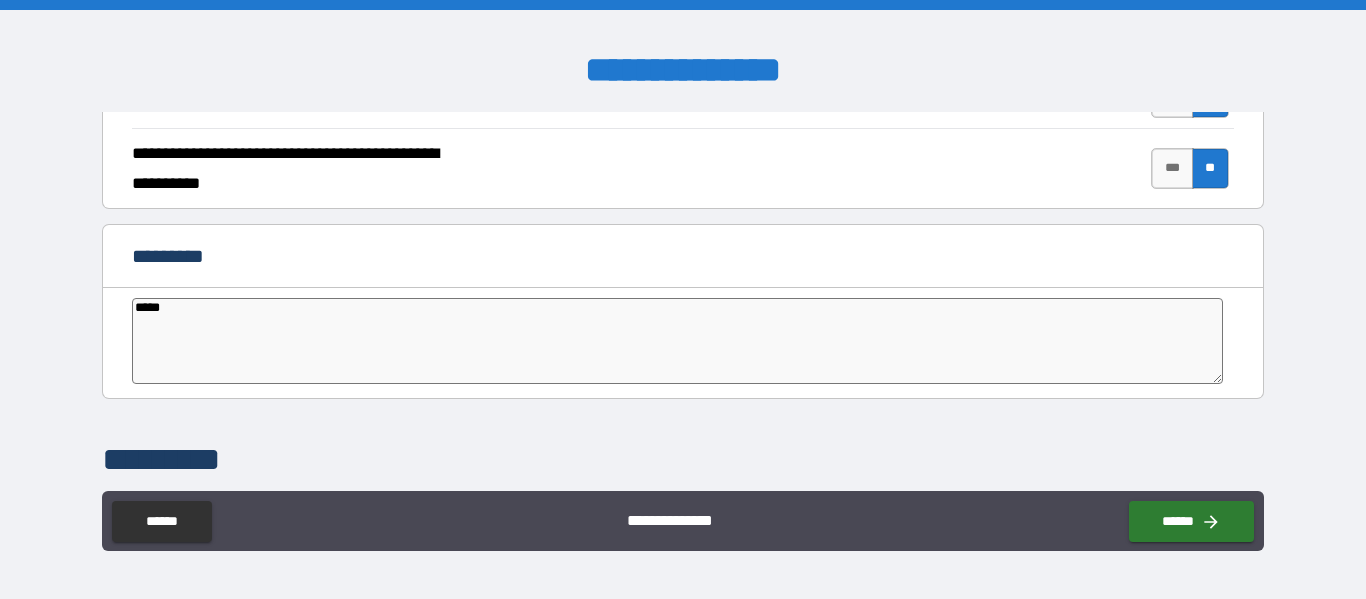 type on "*" 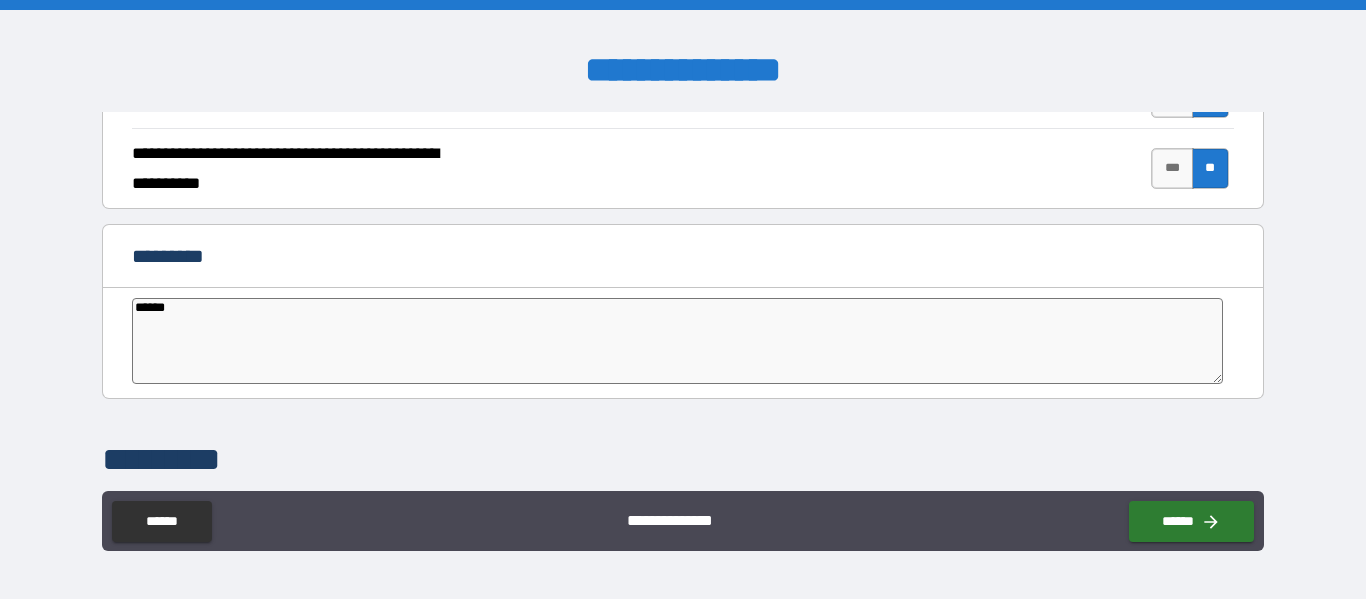 type on "******" 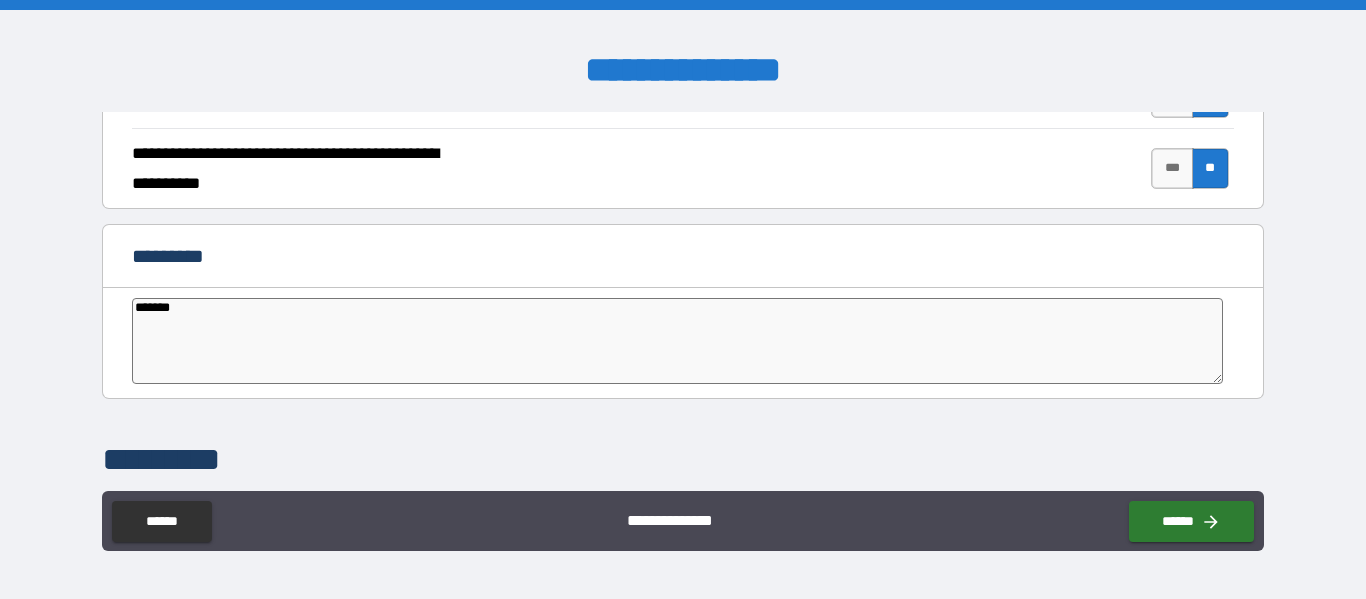 type on "*" 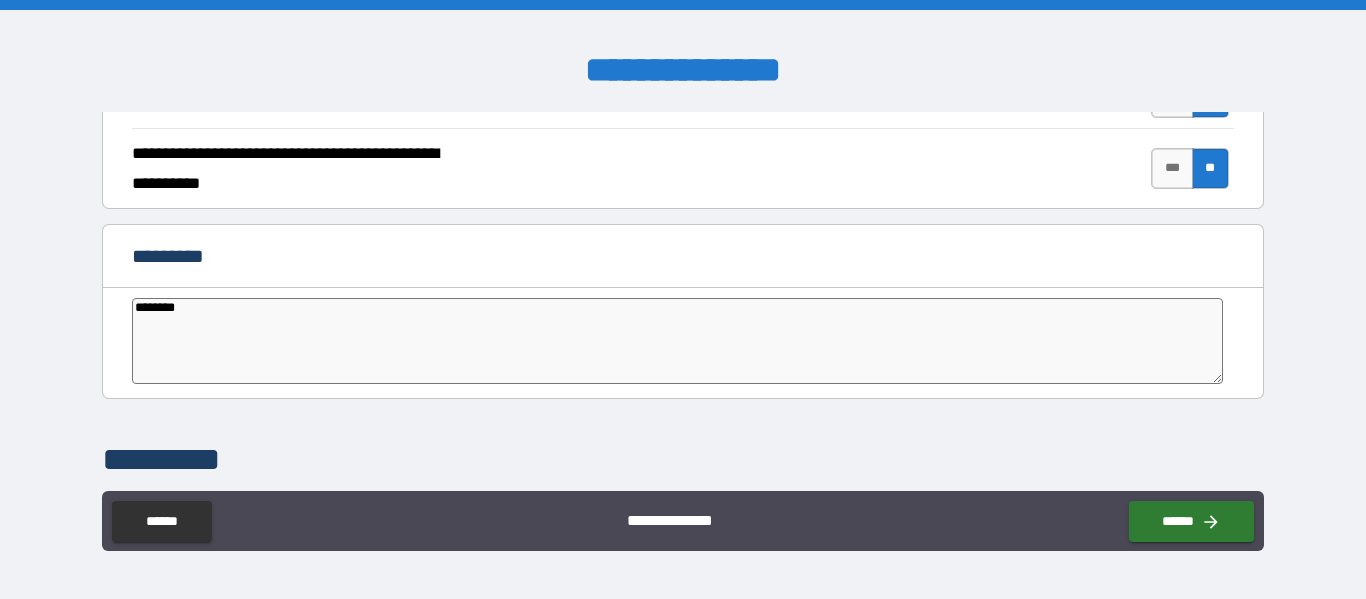 type on "*" 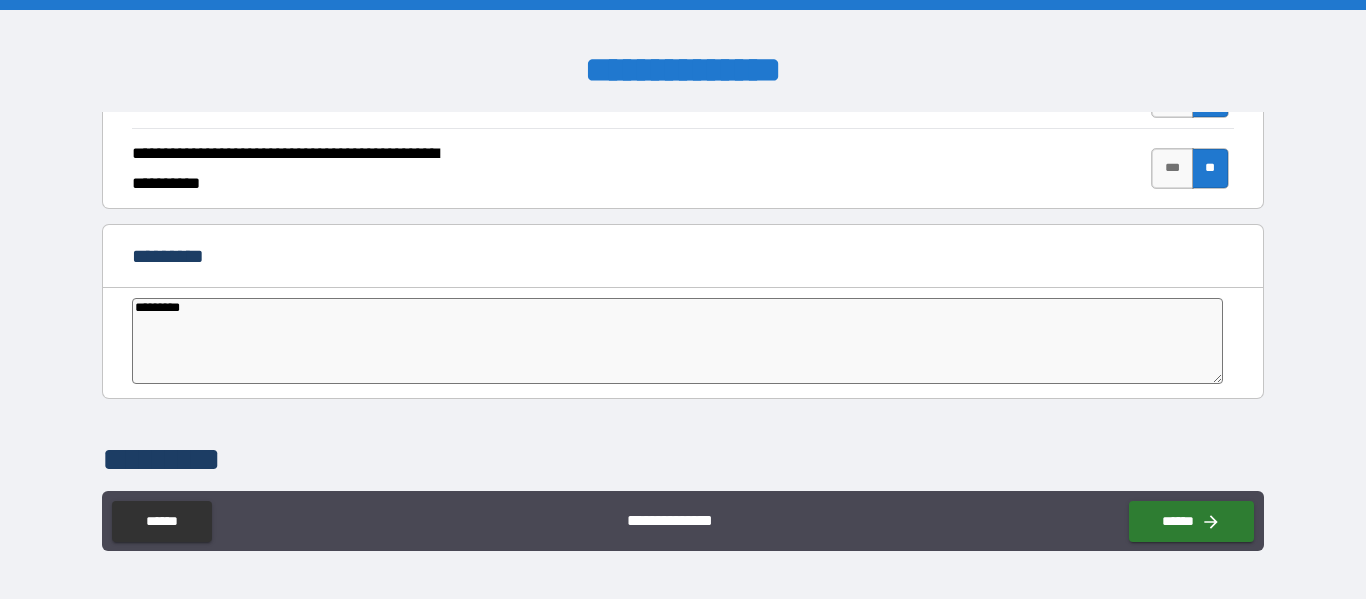 type on "**********" 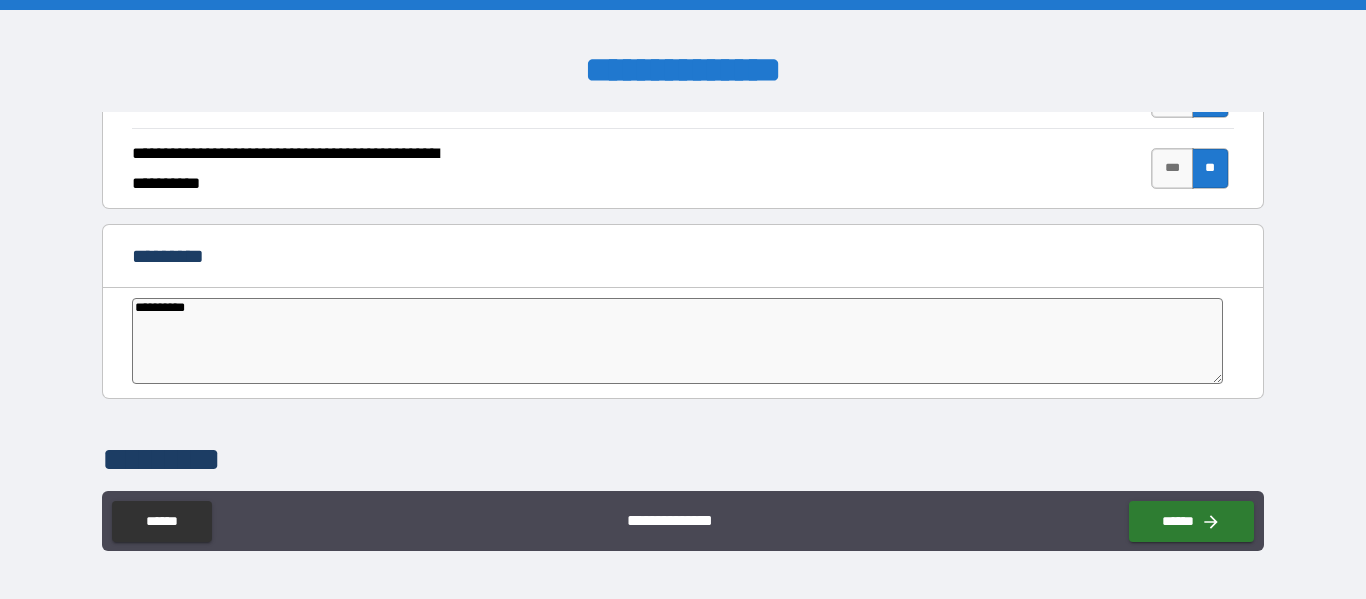 type on "**********" 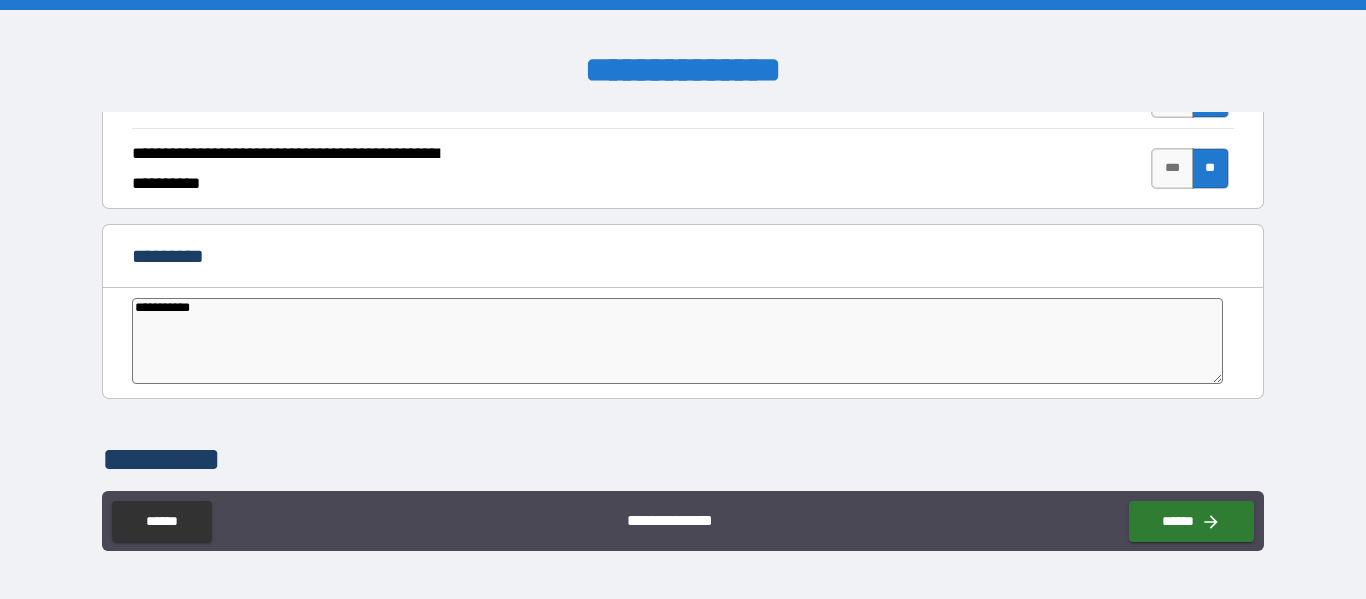 type on "**********" 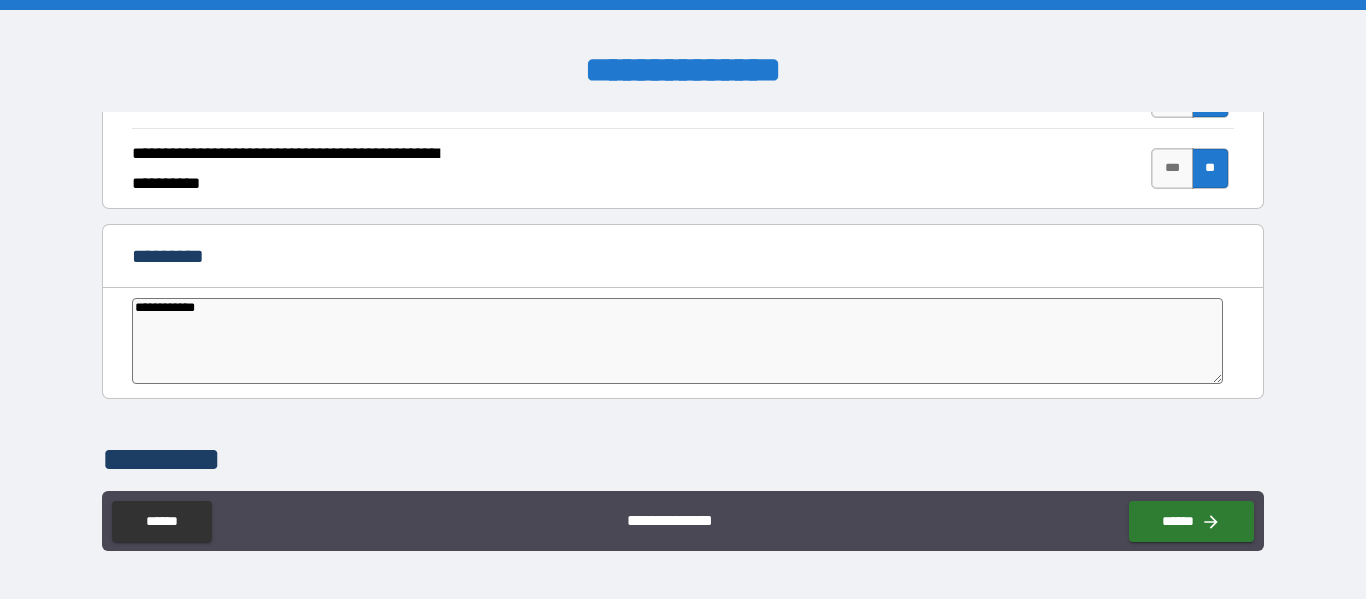 type on "*" 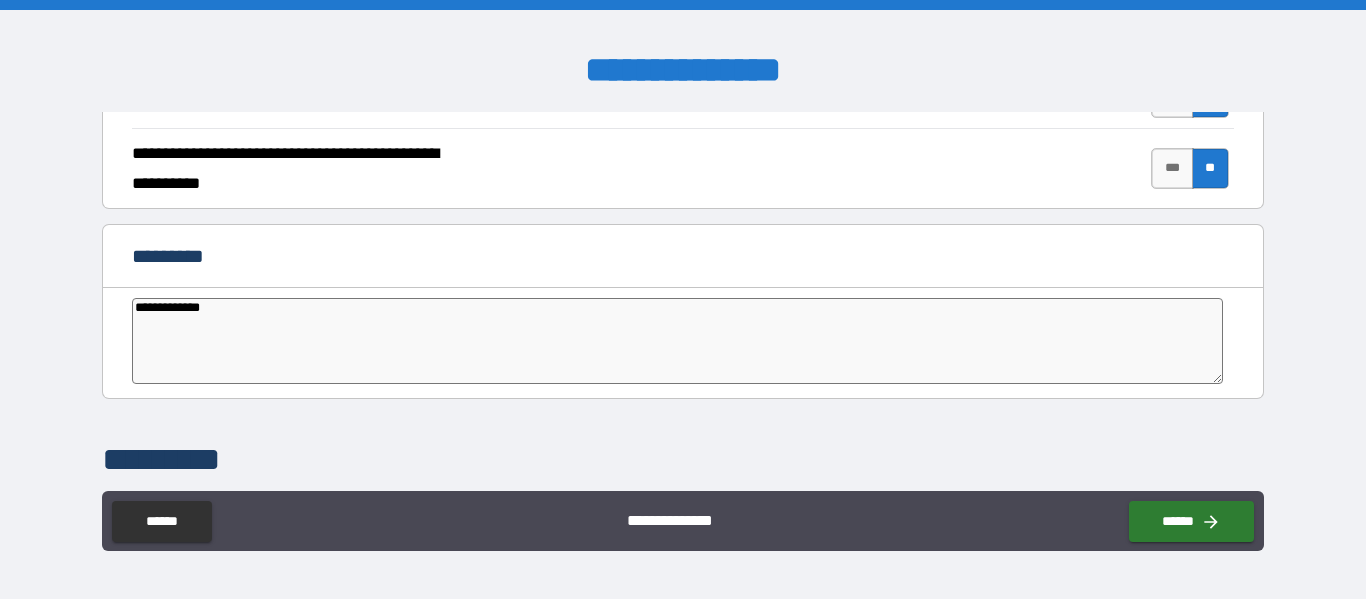 type on "*" 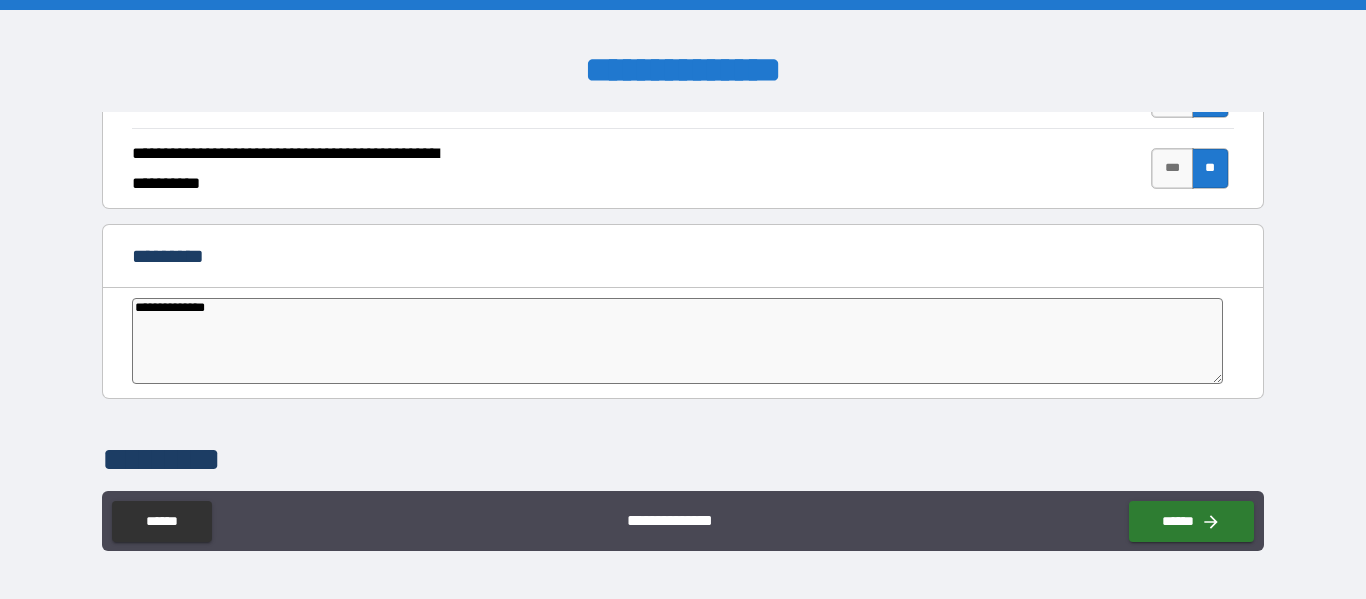 type on "*" 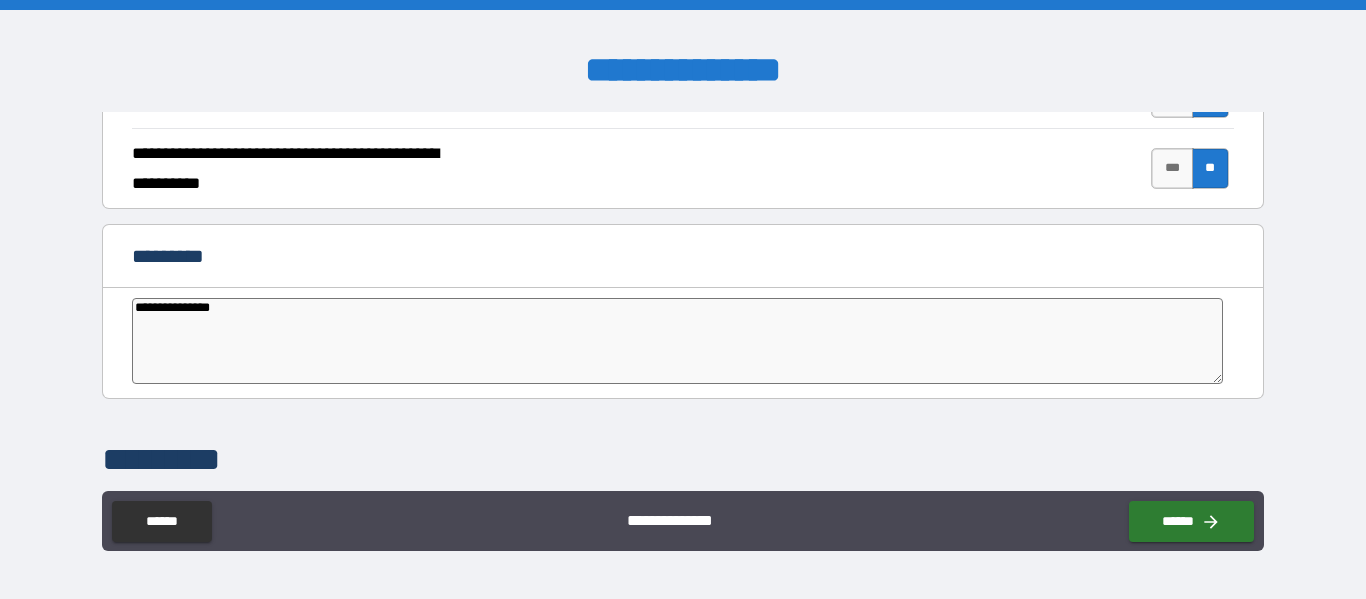 type on "*" 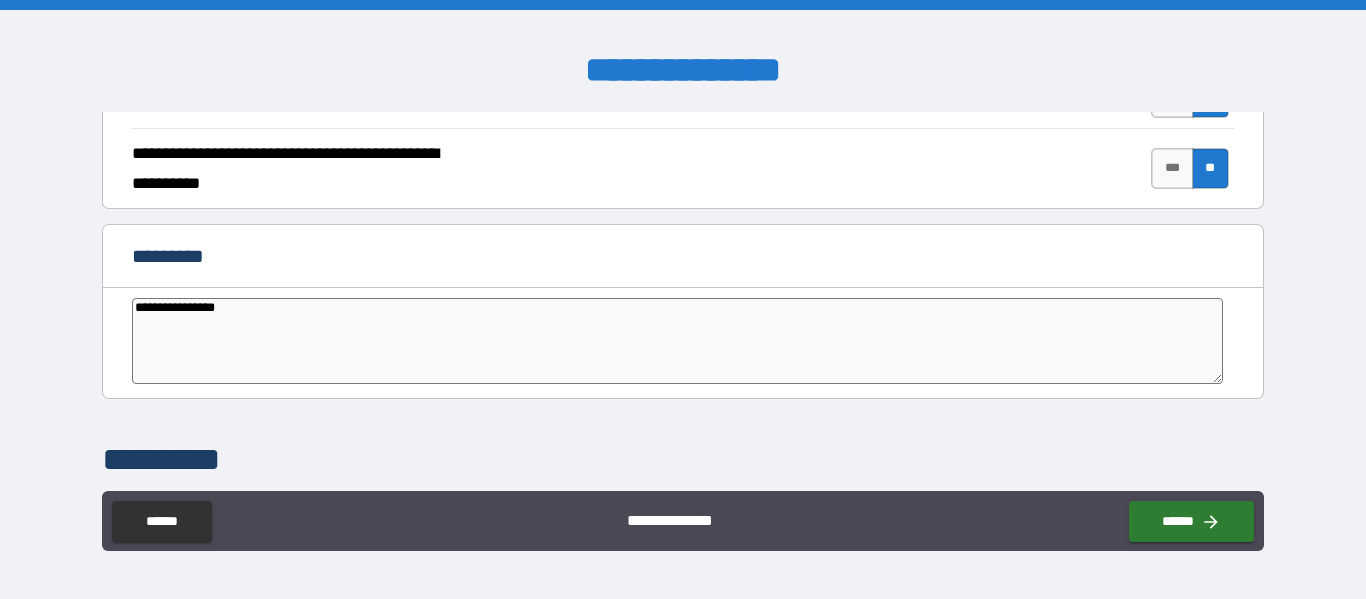 type on "*" 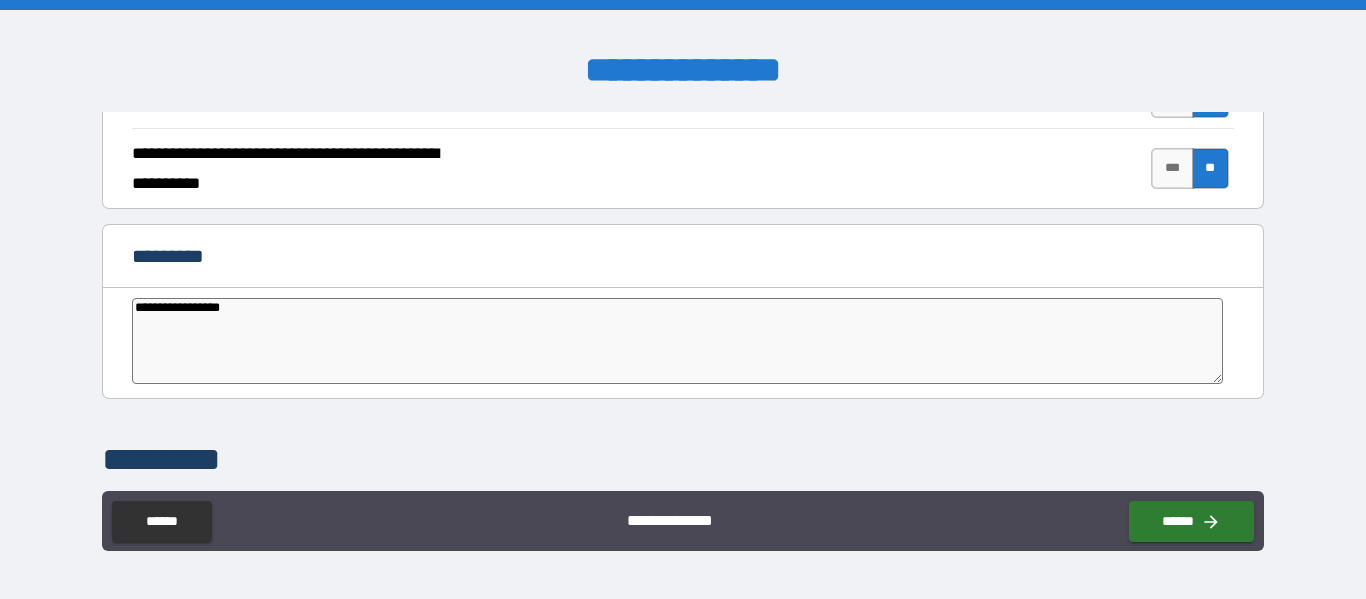 type on "**********" 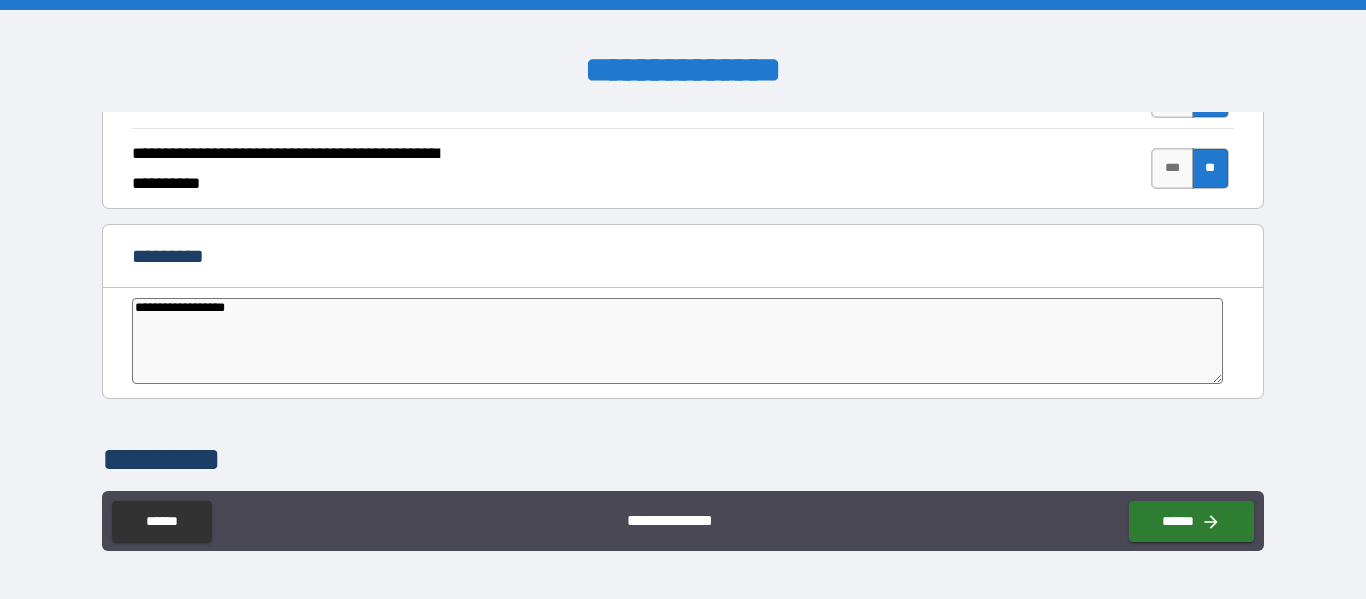 type on "*" 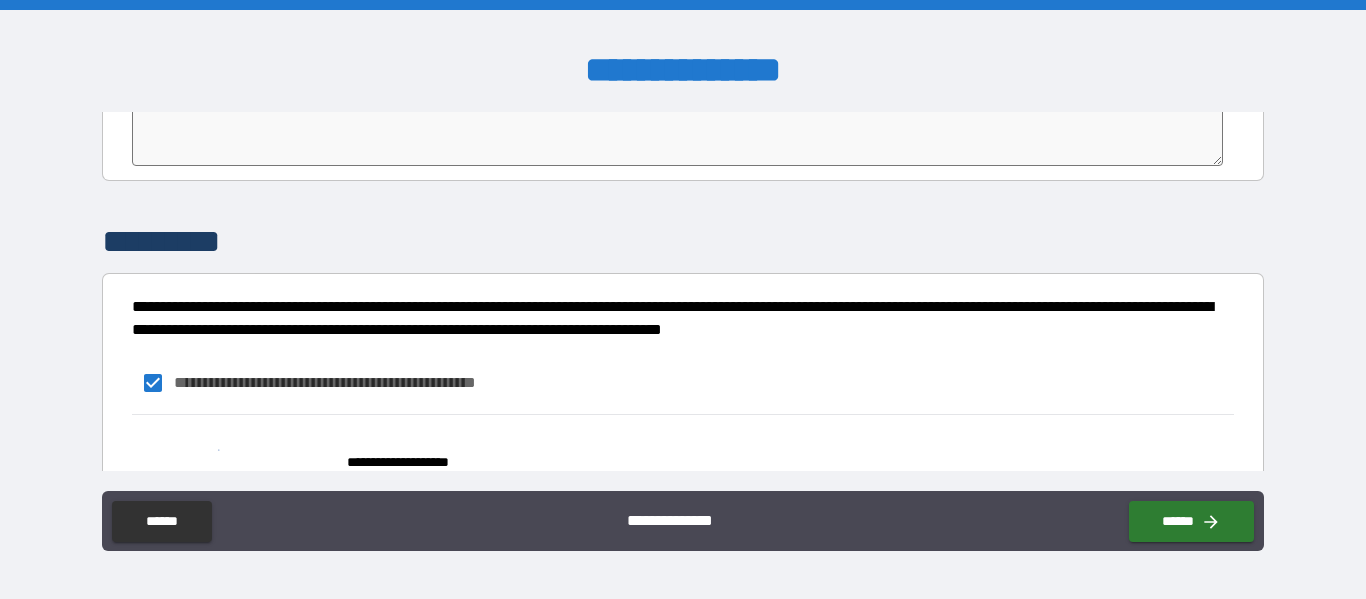 scroll, scrollTop: 4260, scrollLeft: 0, axis: vertical 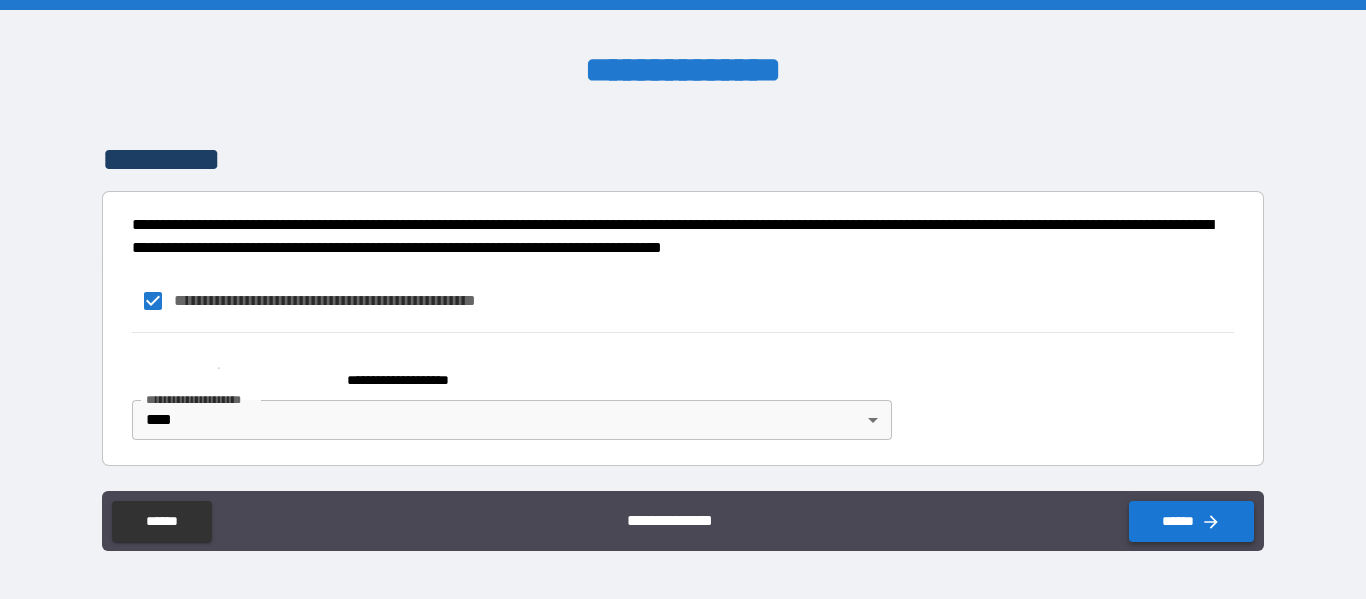type on "**********" 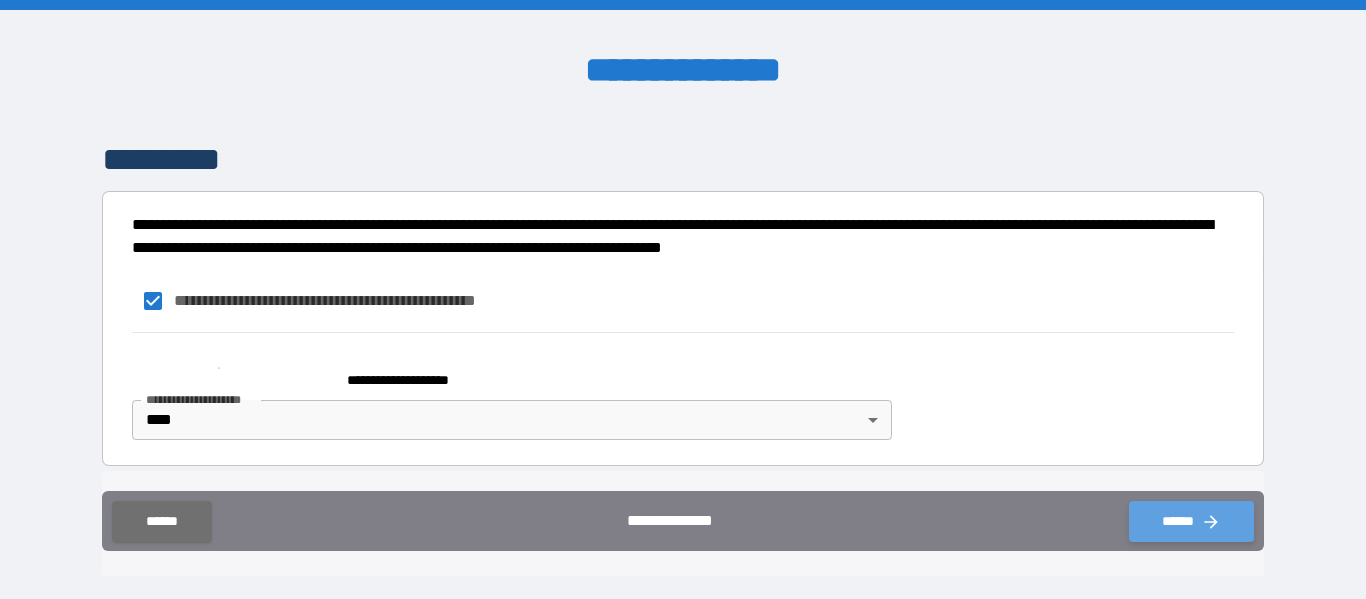 click on "******" at bounding box center (1191, 521) 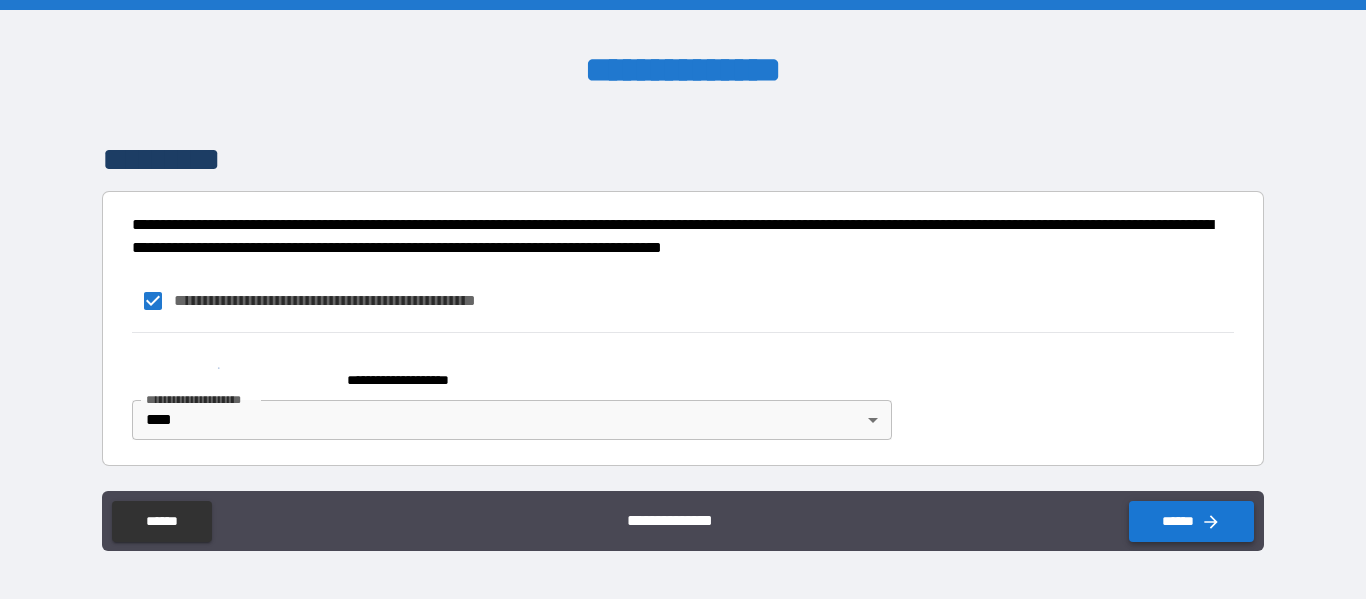 click on "******" at bounding box center [1191, 521] 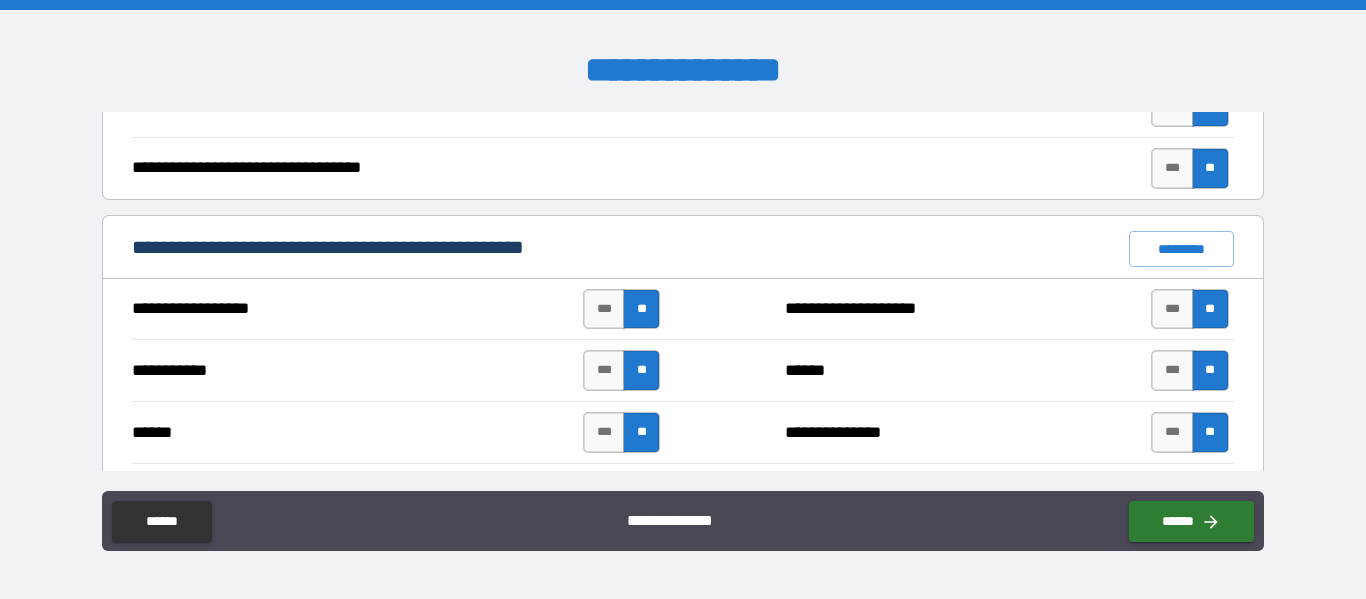 scroll, scrollTop: 1400, scrollLeft: 0, axis: vertical 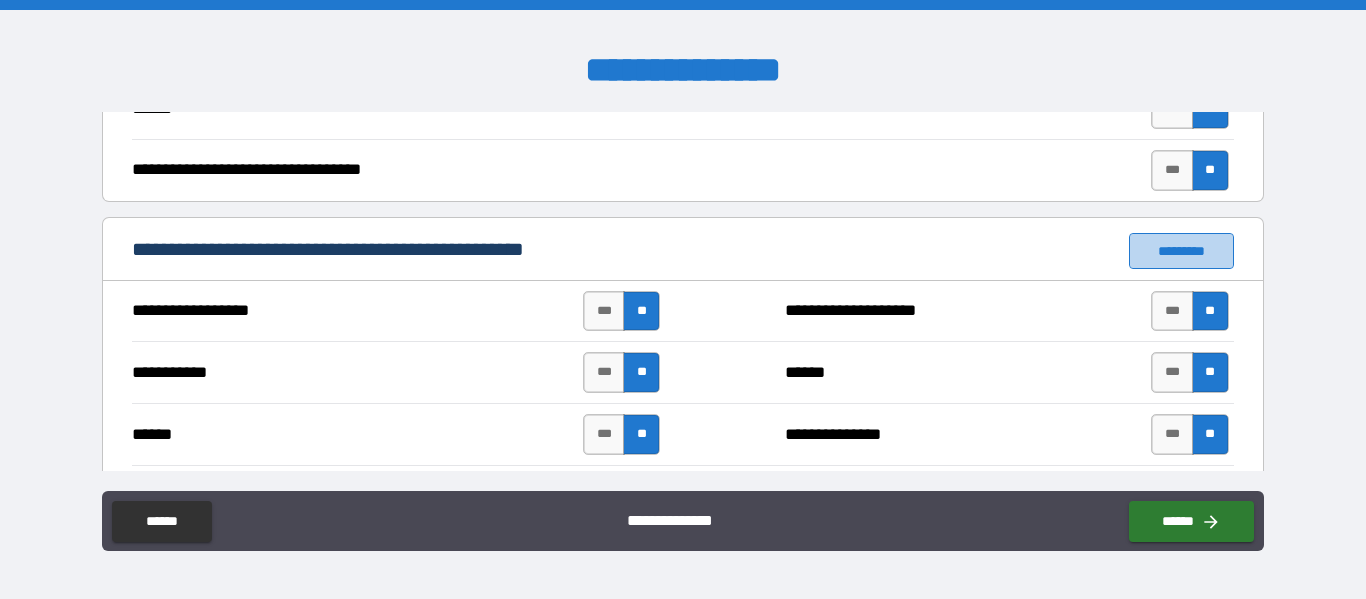click on "*********" at bounding box center [1181, 251] 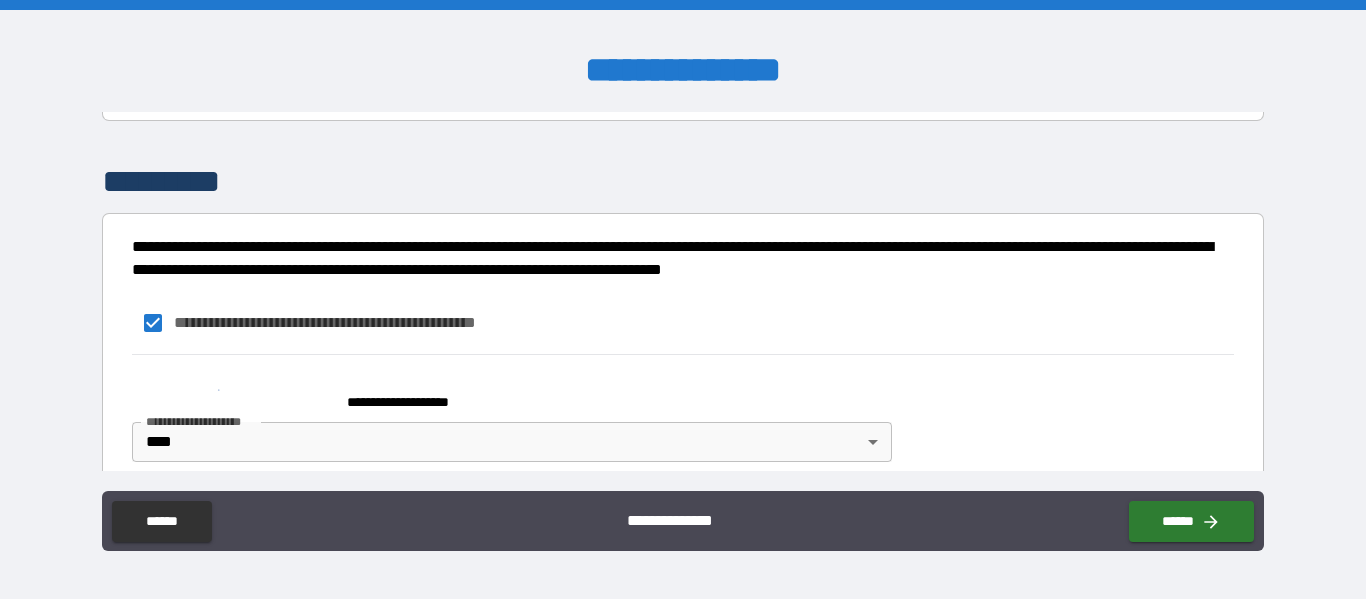 scroll, scrollTop: 4260, scrollLeft: 0, axis: vertical 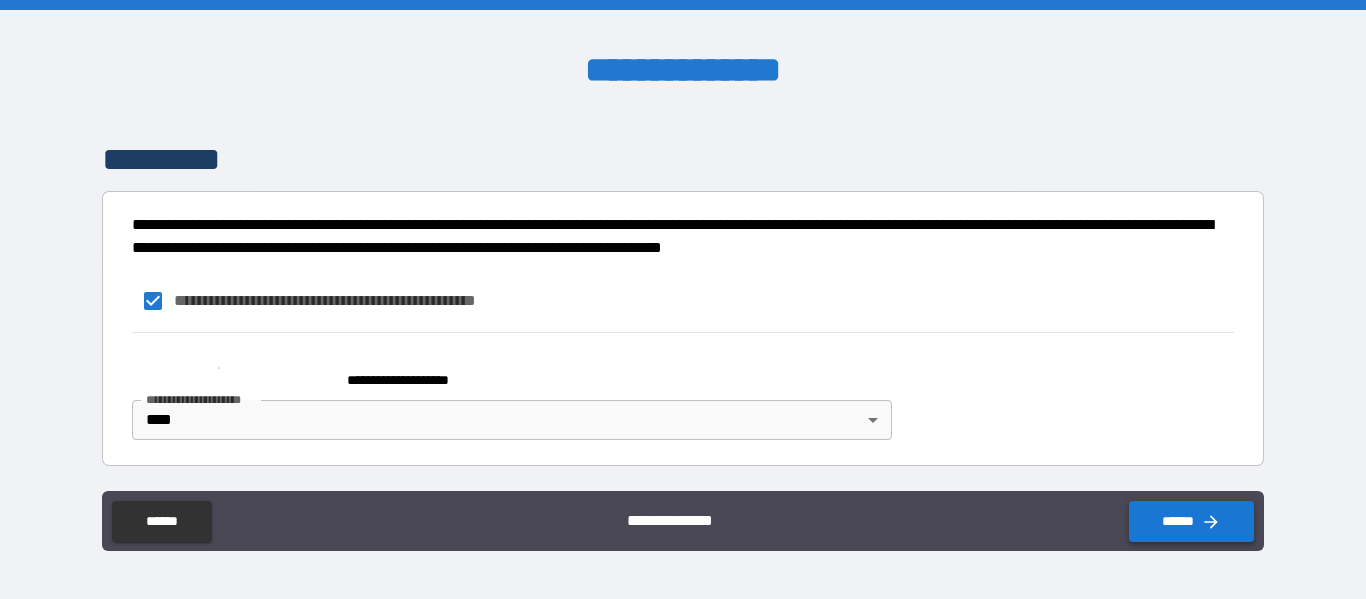 click on "******" at bounding box center [1191, 521] 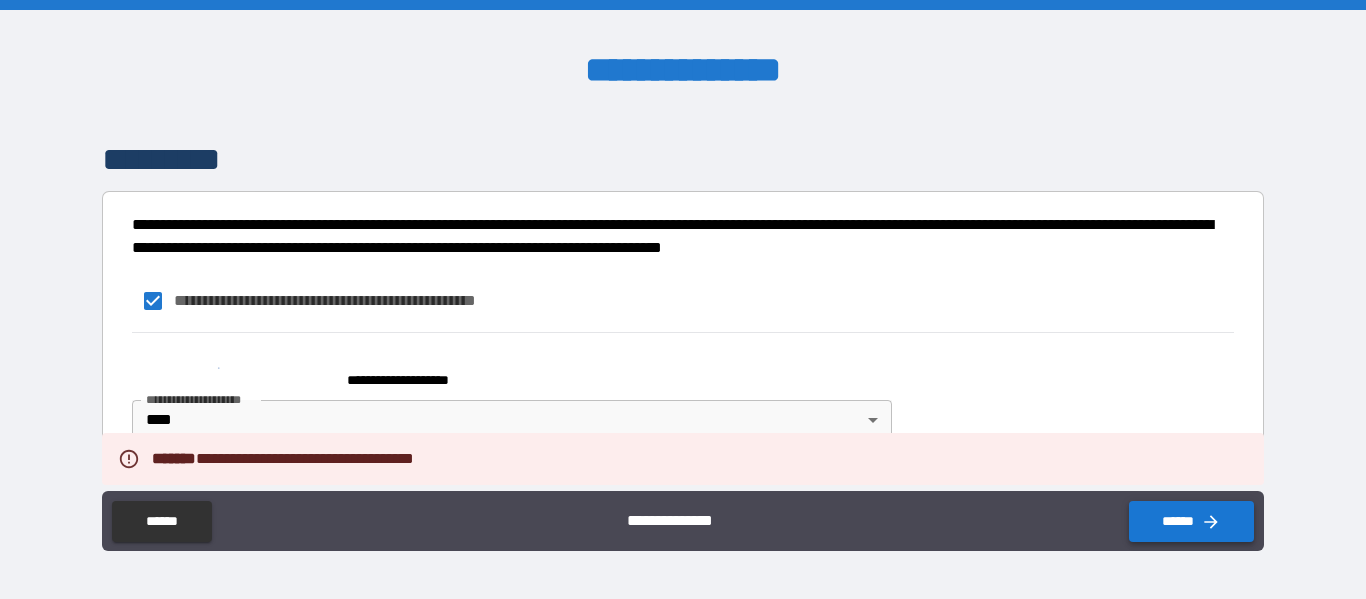 type on "*" 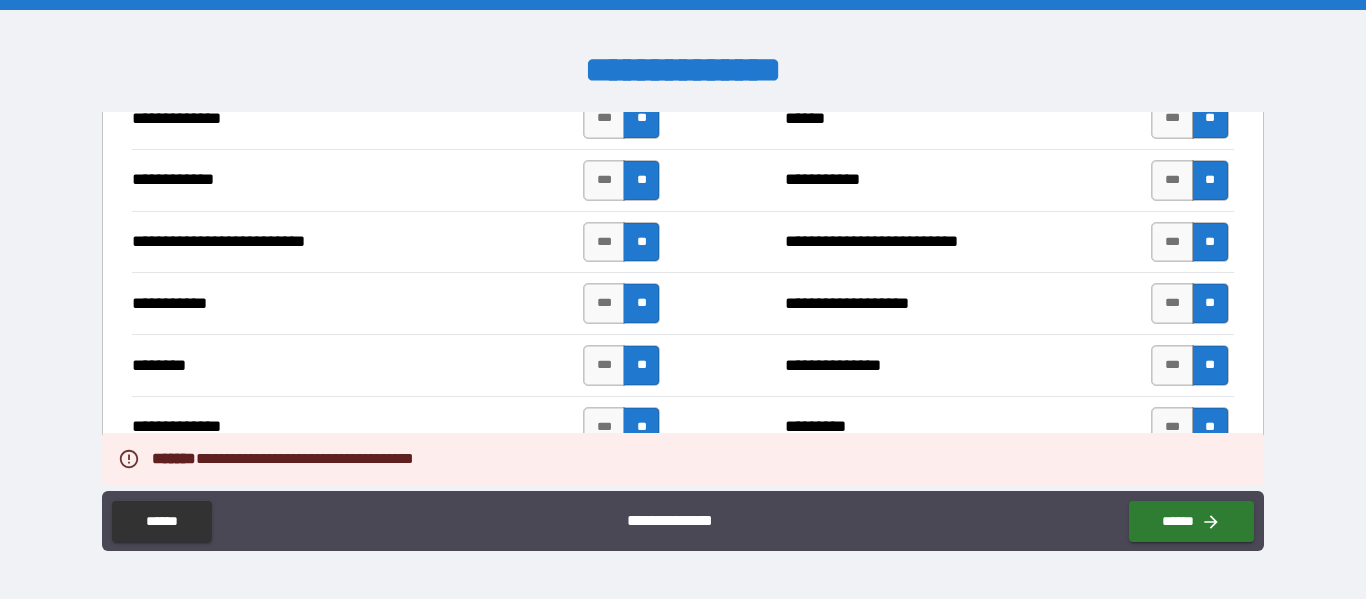 scroll, scrollTop: 1760, scrollLeft: 0, axis: vertical 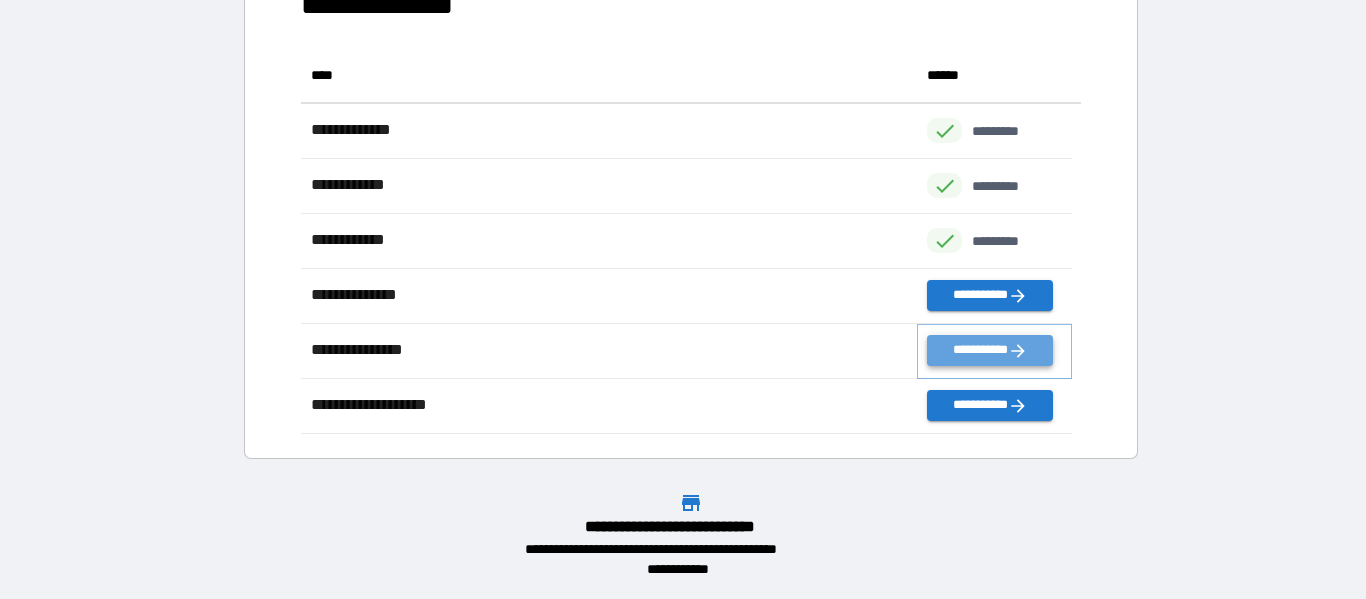 click on "**********" at bounding box center (989, 350) 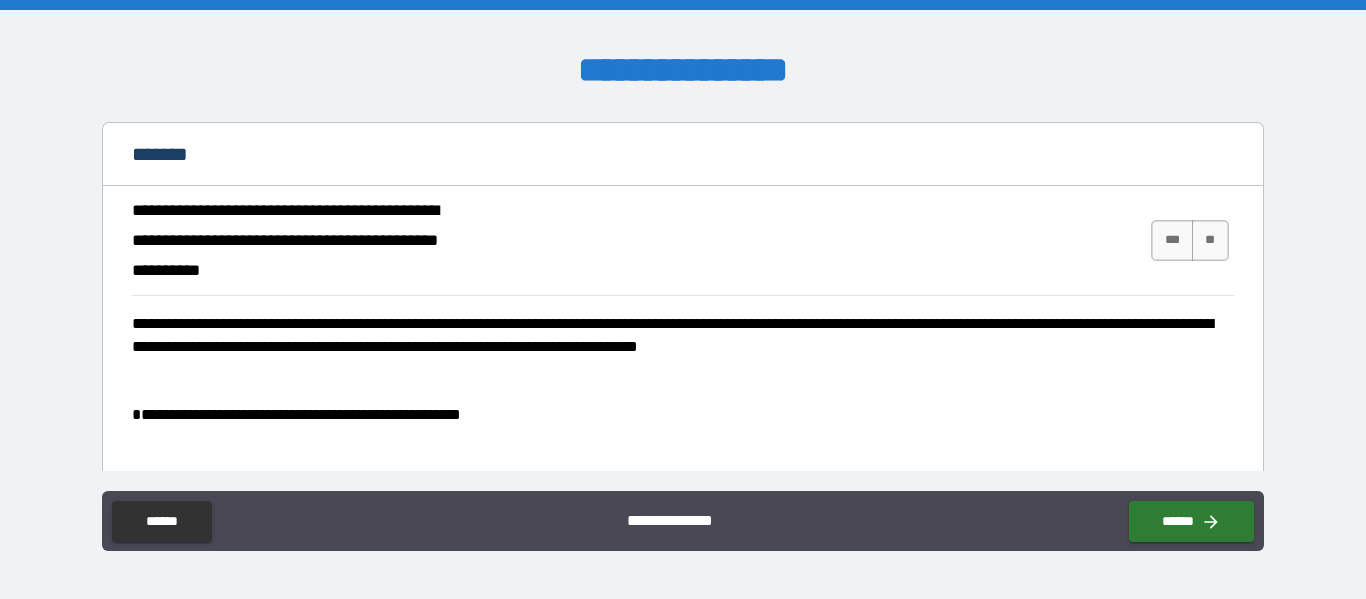 scroll, scrollTop: 30, scrollLeft: 0, axis: vertical 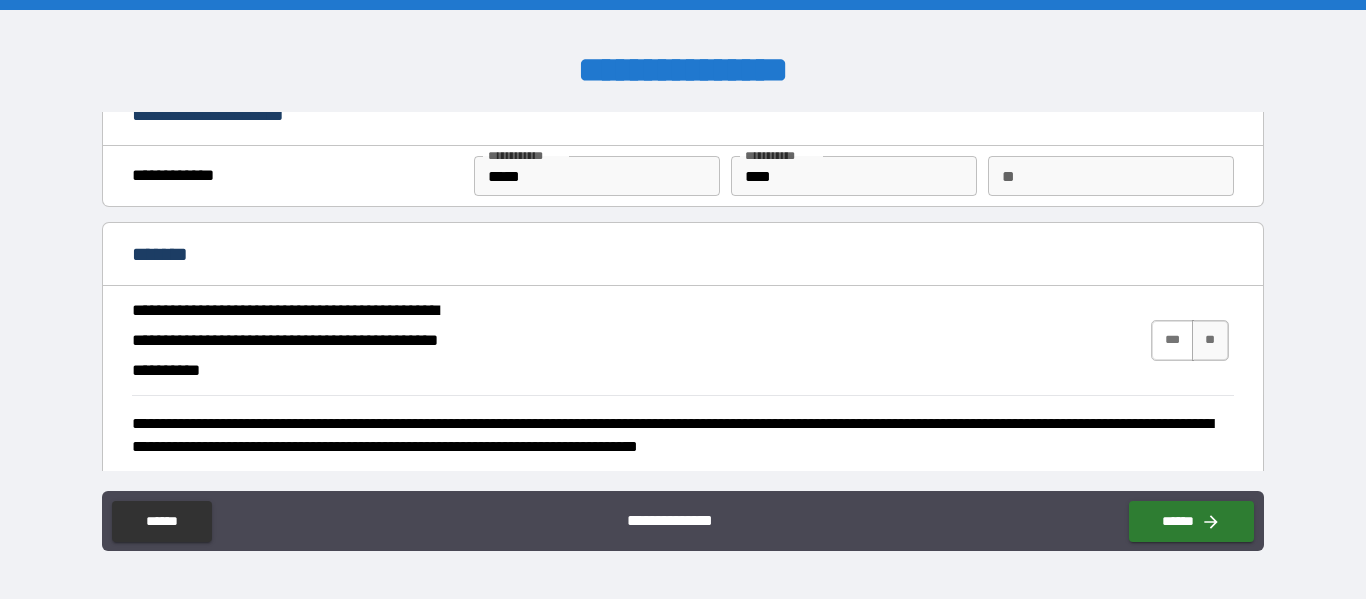 click on "***" at bounding box center [1172, 340] 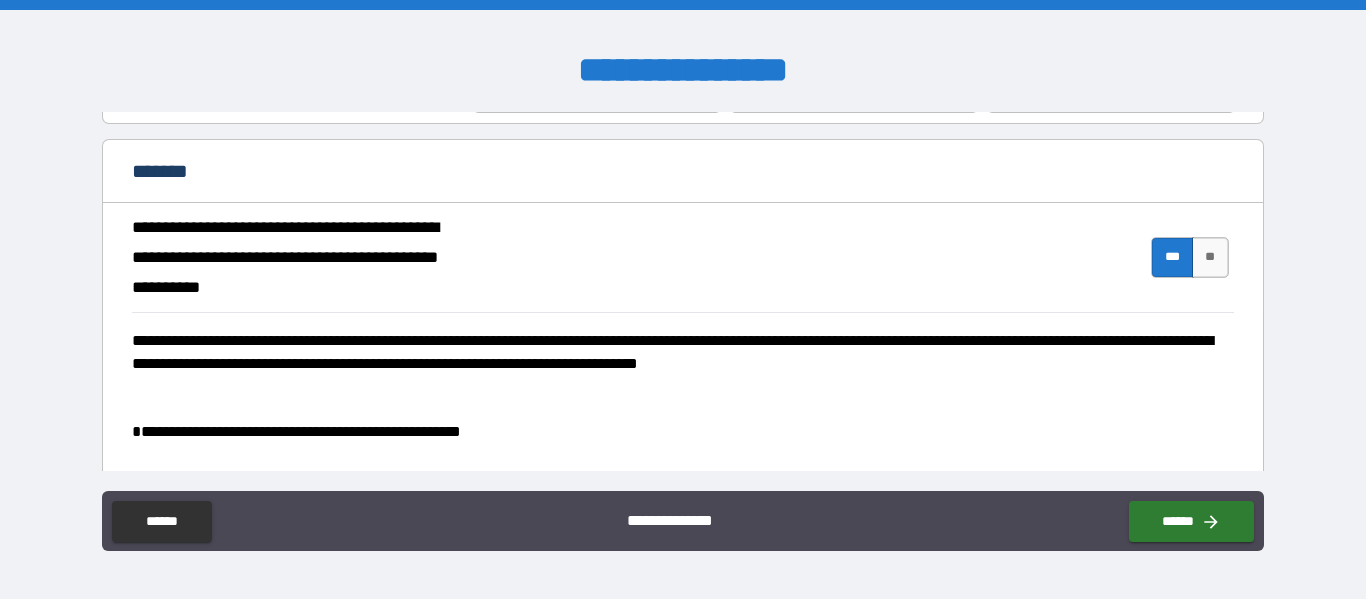 scroll, scrollTop: 230, scrollLeft: 0, axis: vertical 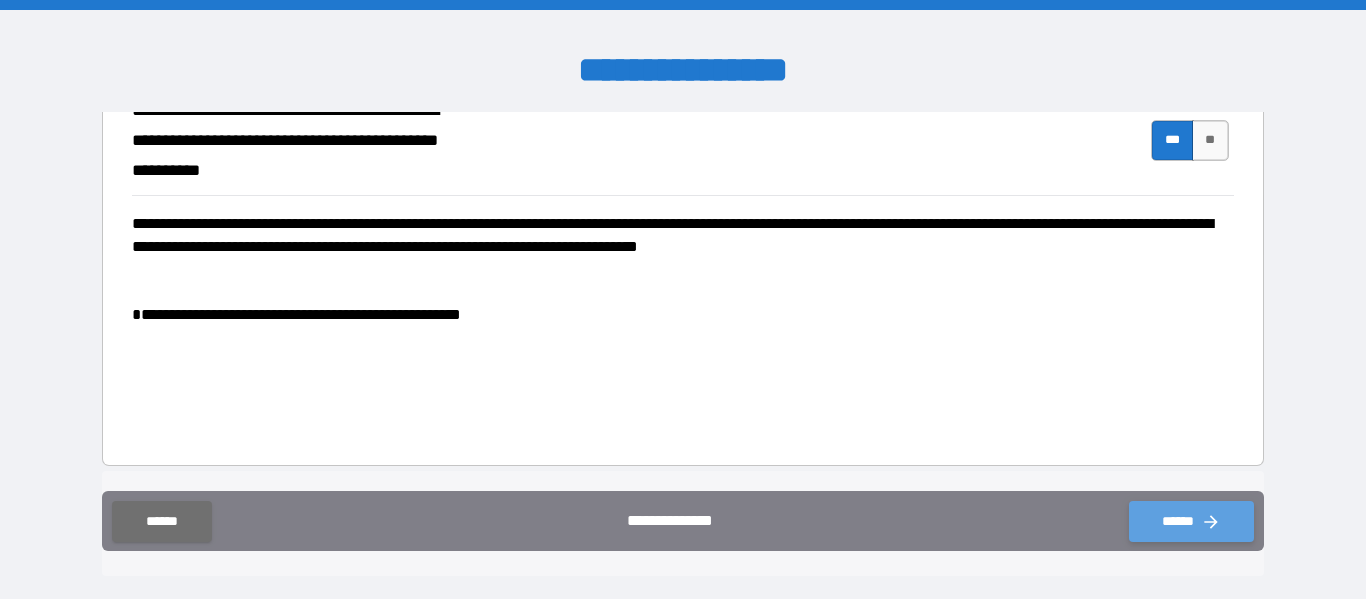 click on "******" at bounding box center (1191, 521) 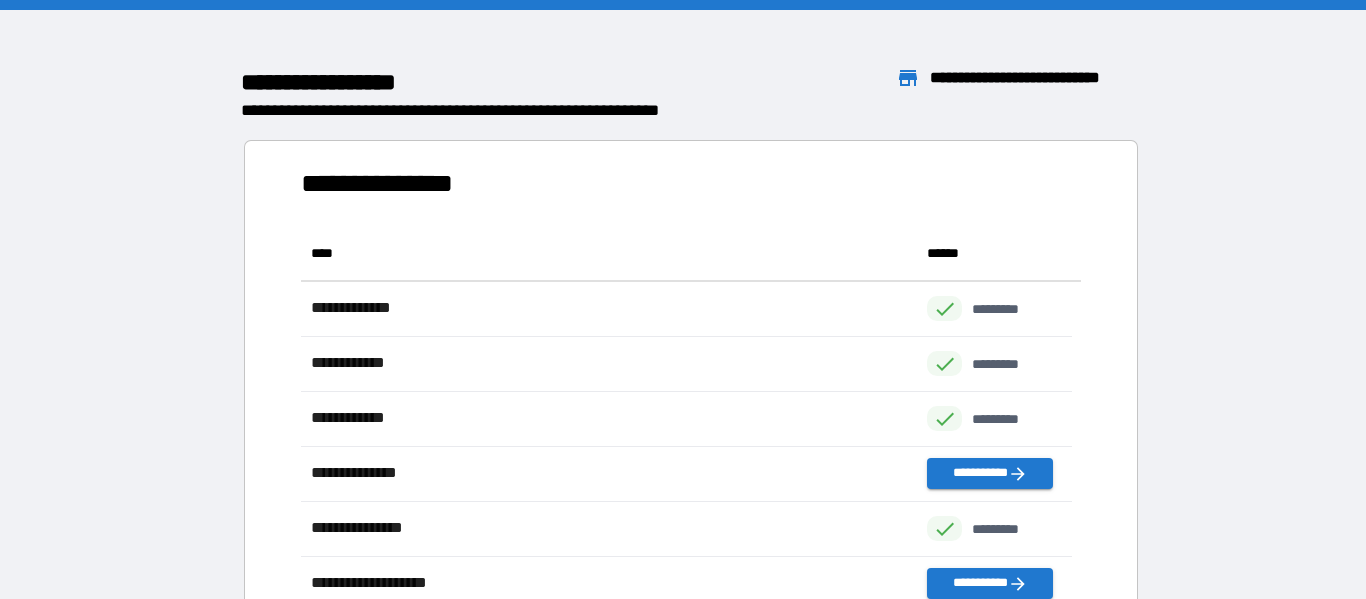 scroll, scrollTop: 16, scrollLeft: 16, axis: both 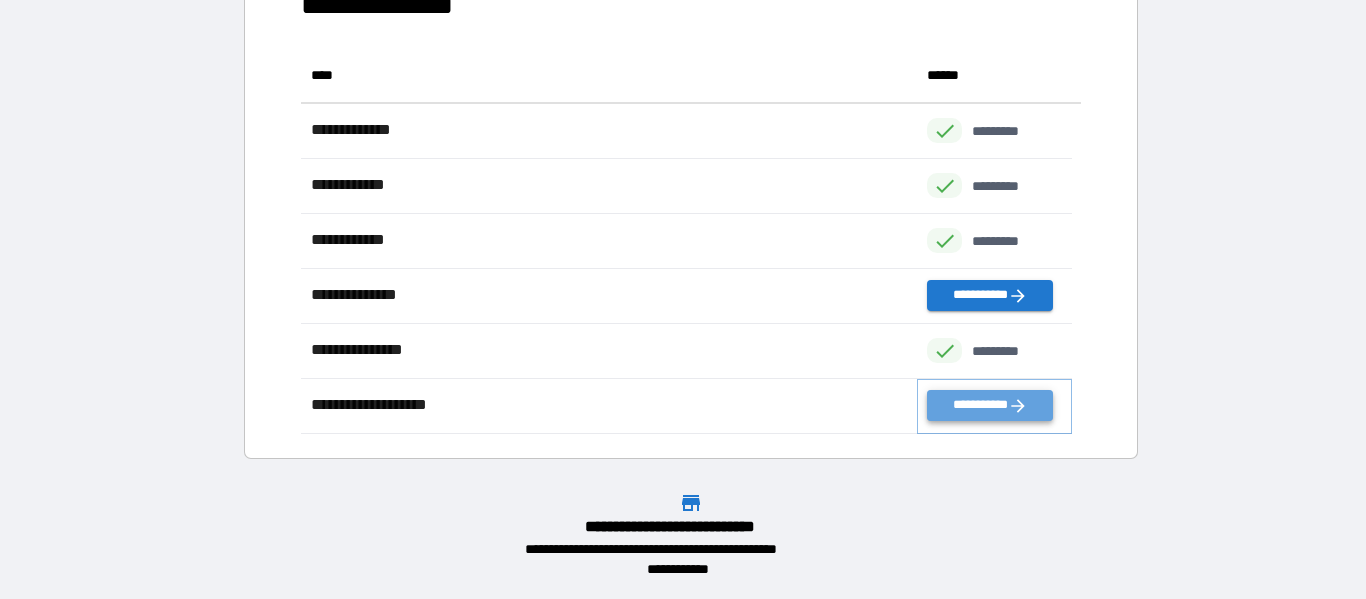 click on "**********" at bounding box center (989, 405) 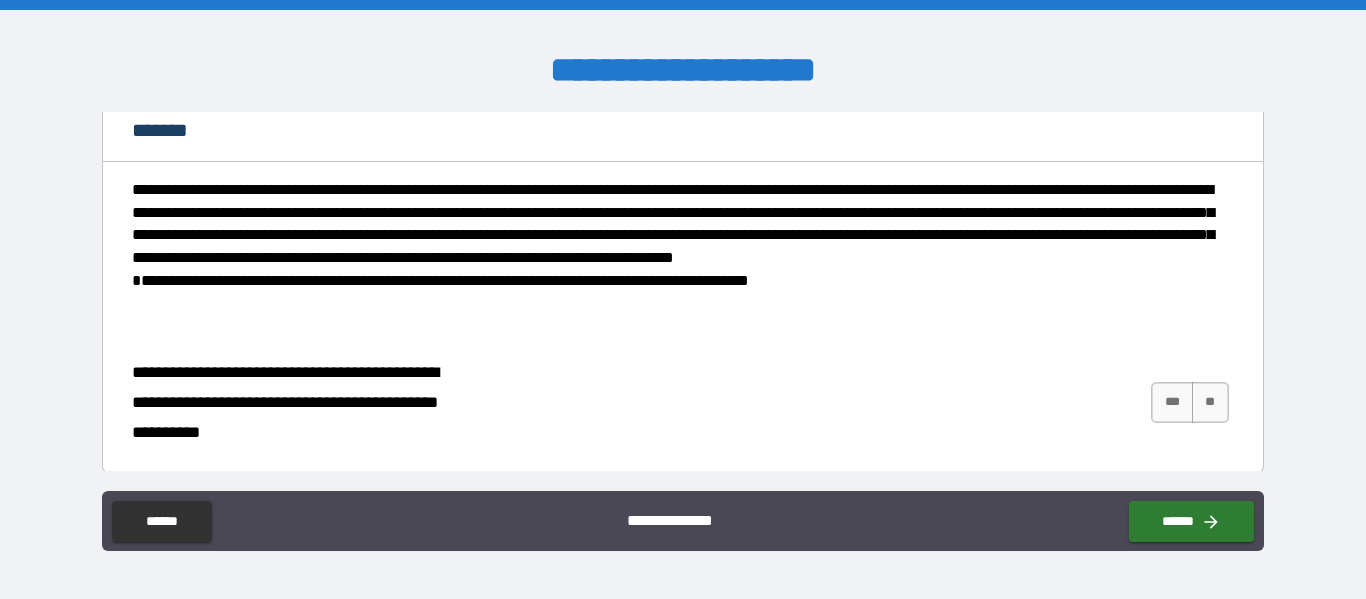 scroll, scrollTop: 161, scrollLeft: 0, axis: vertical 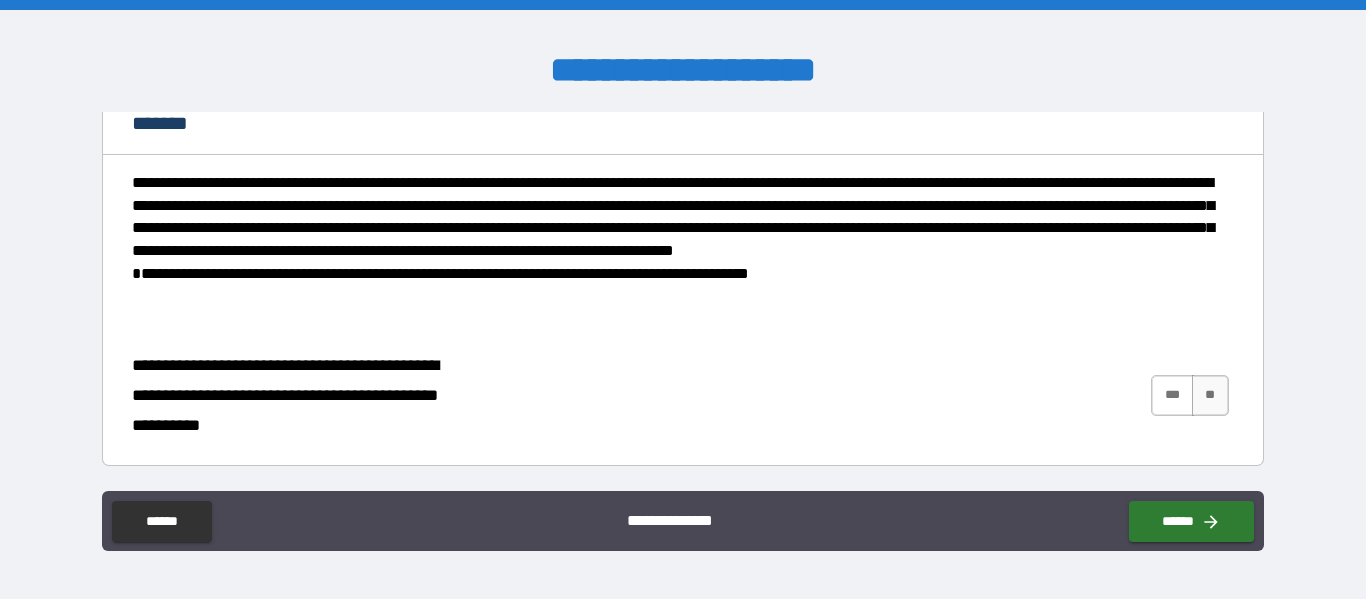 click on "***" at bounding box center (1172, 395) 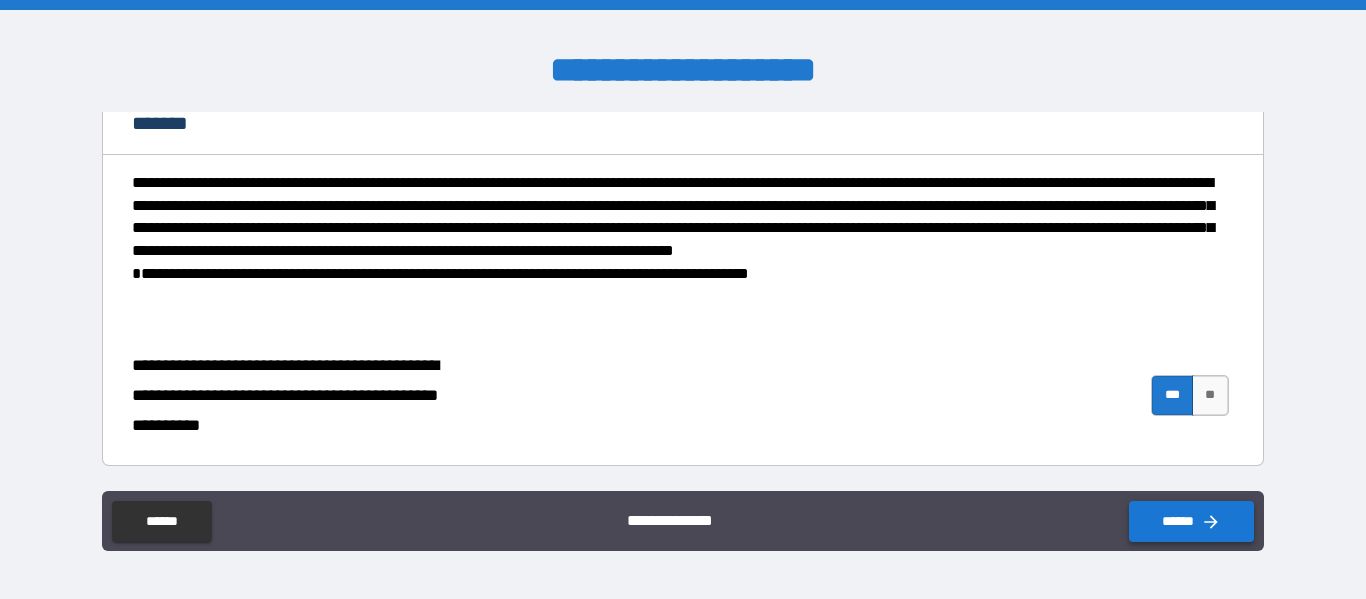 click on "******" at bounding box center (1191, 521) 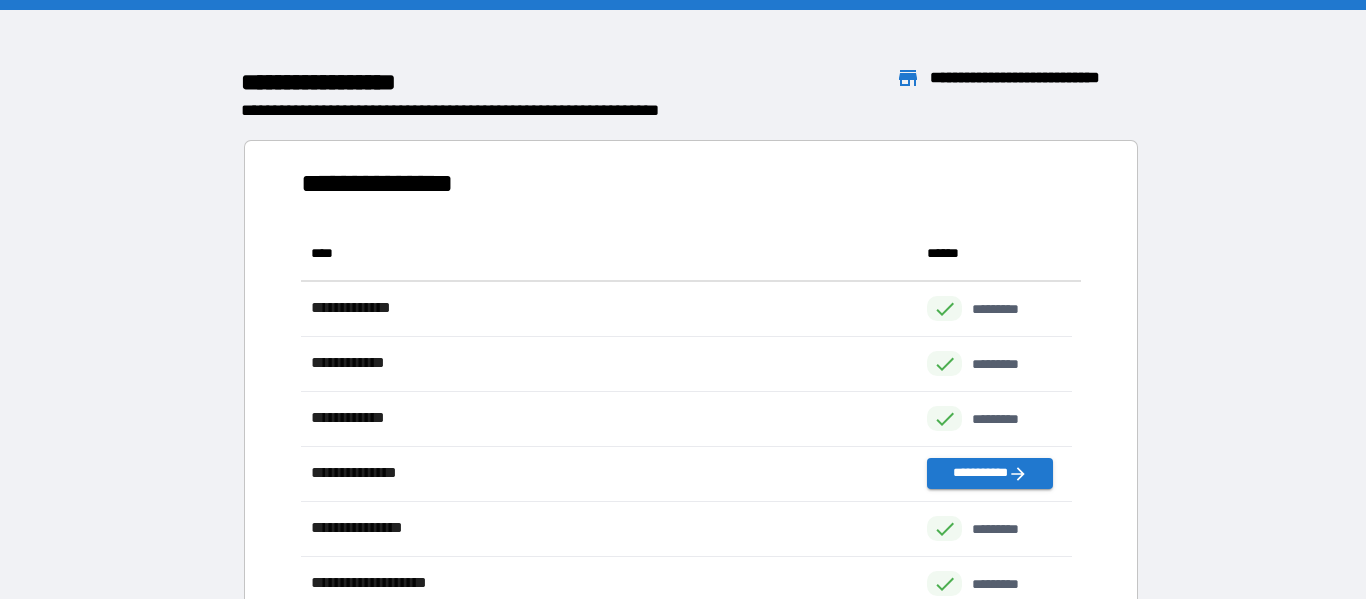 scroll, scrollTop: 16, scrollLeft: 16, axis: both 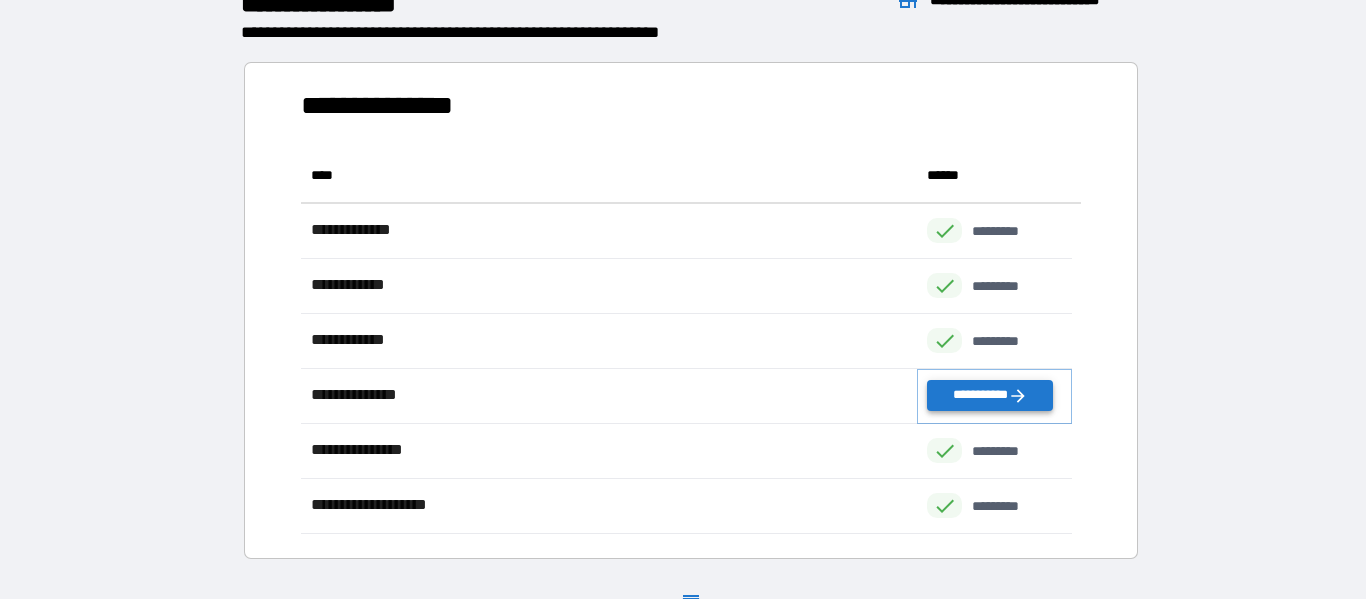 click on "**********" at bounding box center [989, 395] 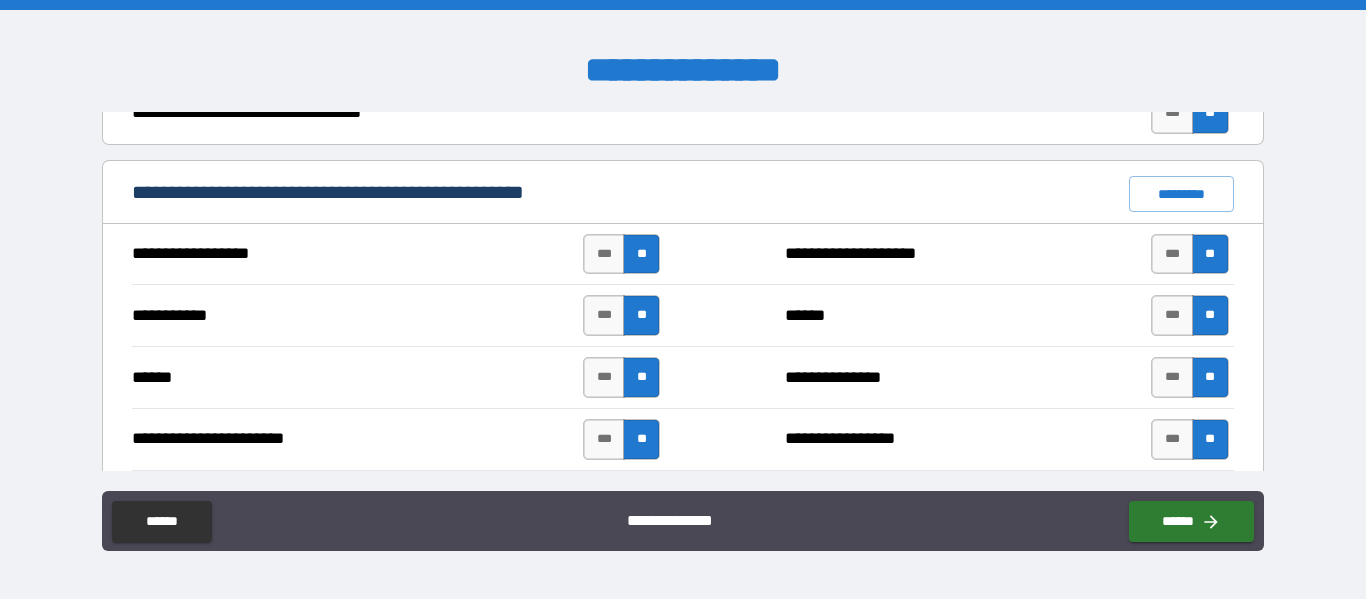 scroll, scrollTop: 1500, scrollLeft: 0, axis: vertical 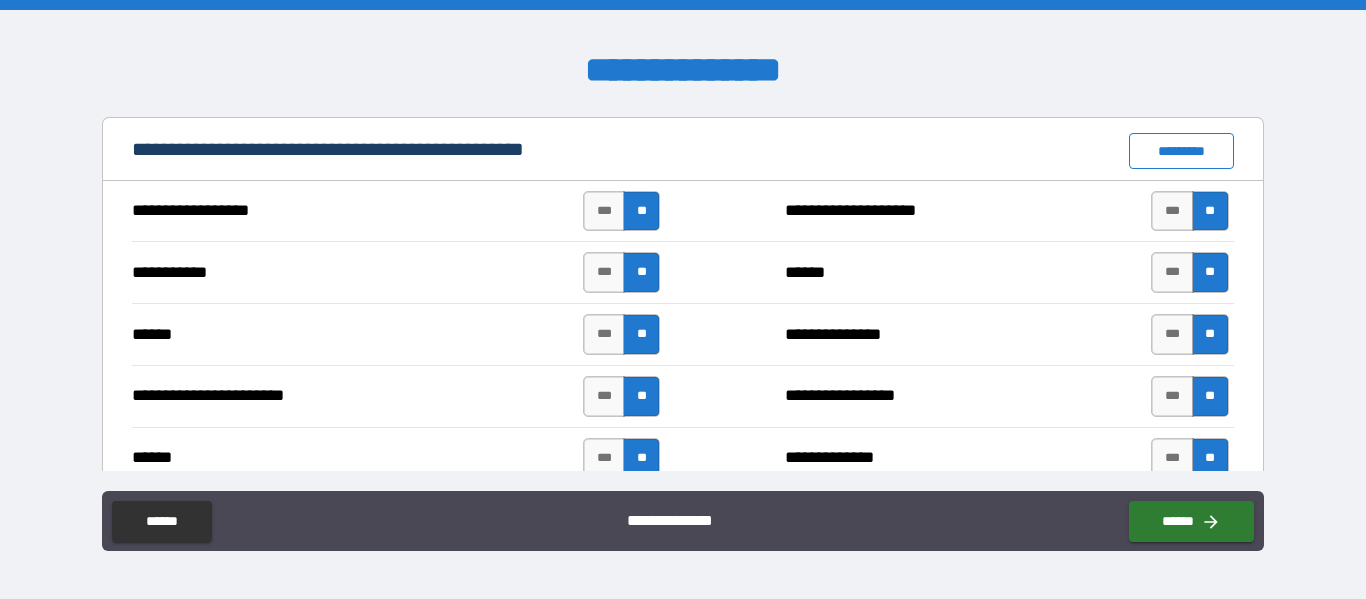 click on "*********" at bounding box center (1181, 151) 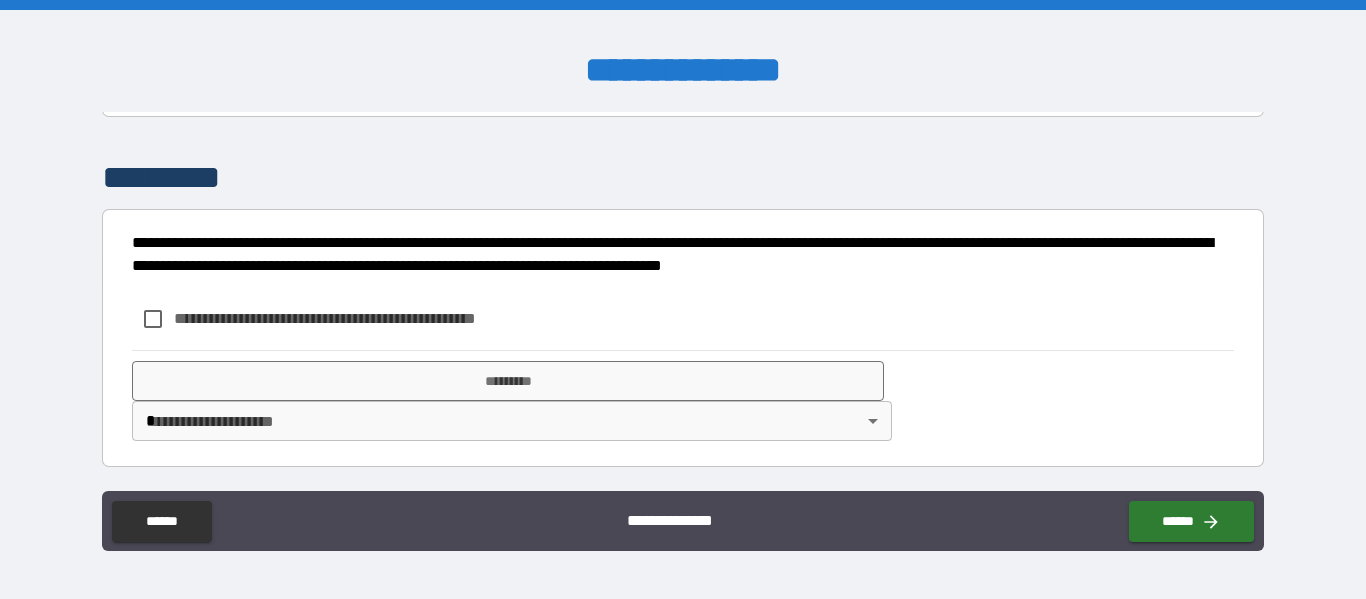 scroll, scrollTop: 4243, scrollLeft: 0, axis: vertical 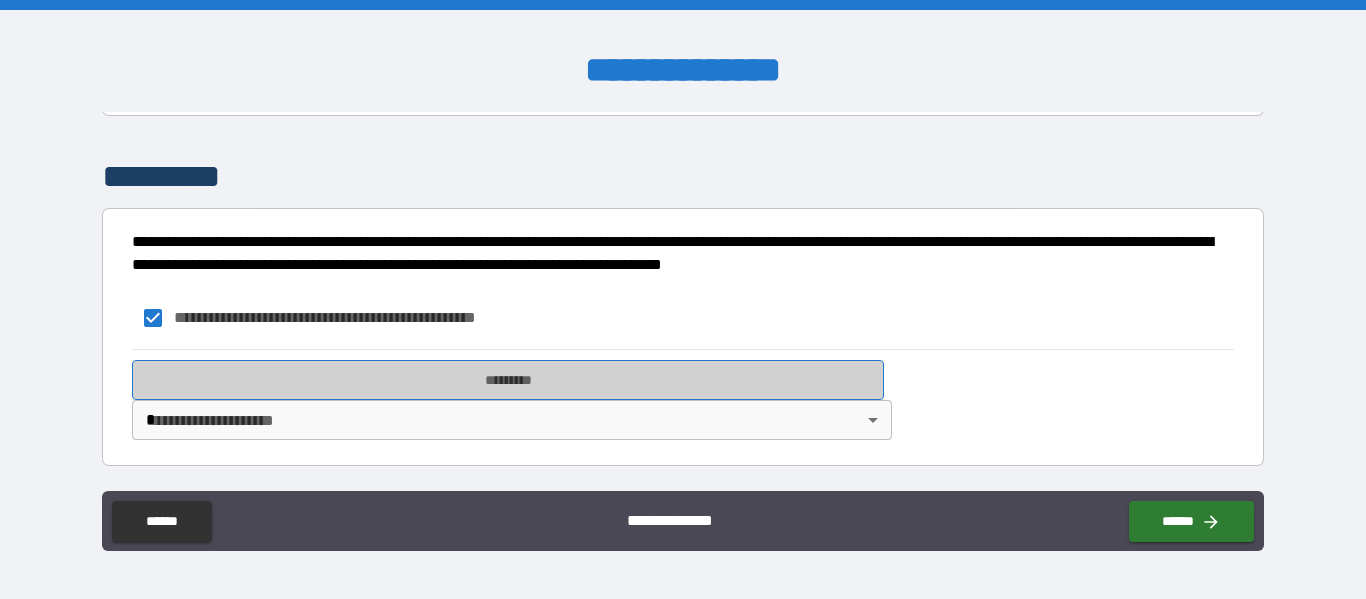 click on "*********" at bounding box center (508, 380) 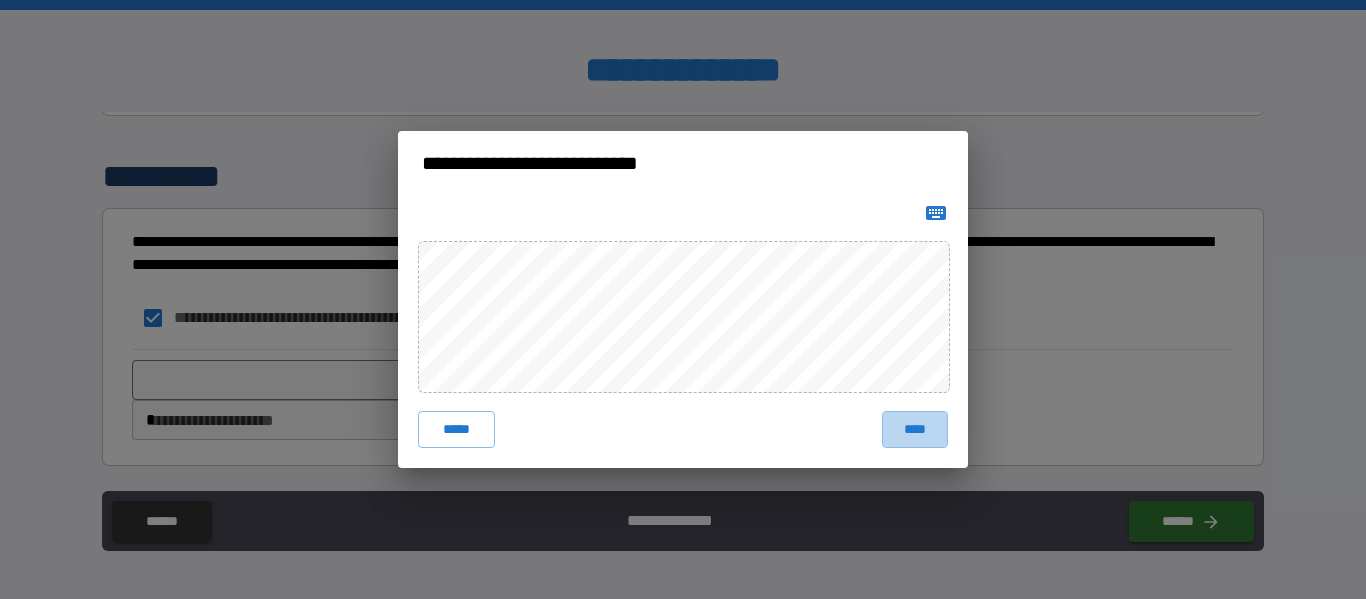 click on "****" at bounding box center [915, 429] 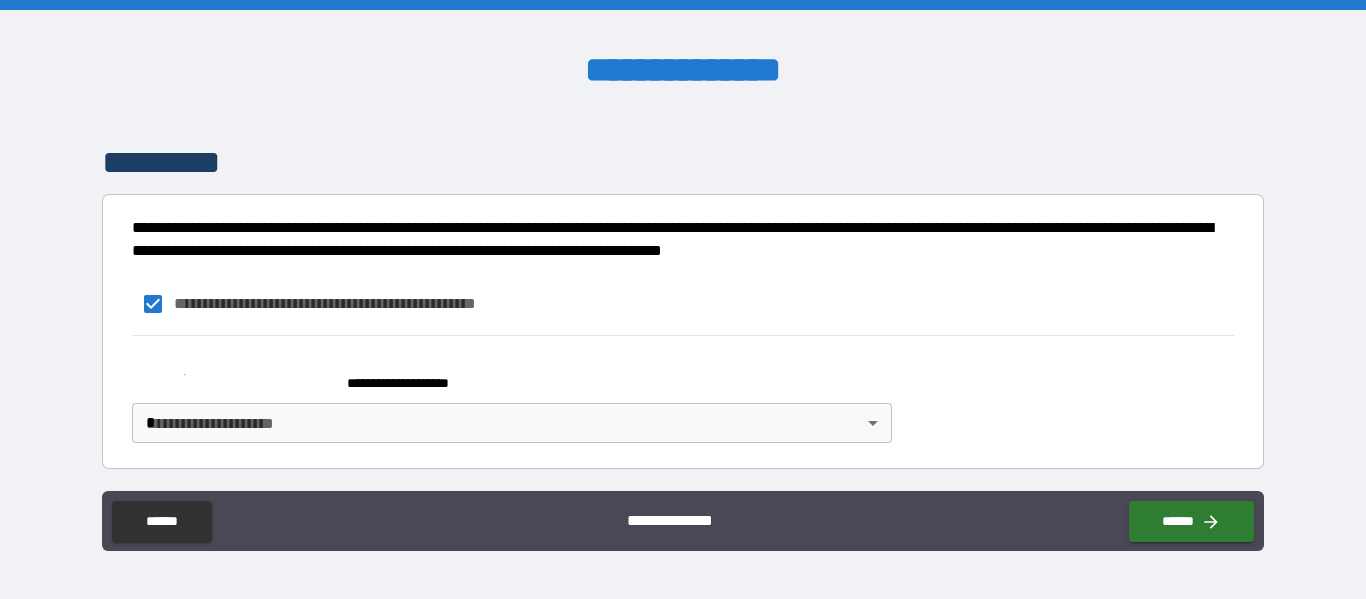 scroll, scrollTop: 4260, scrollLeft: 0, axis: vertical 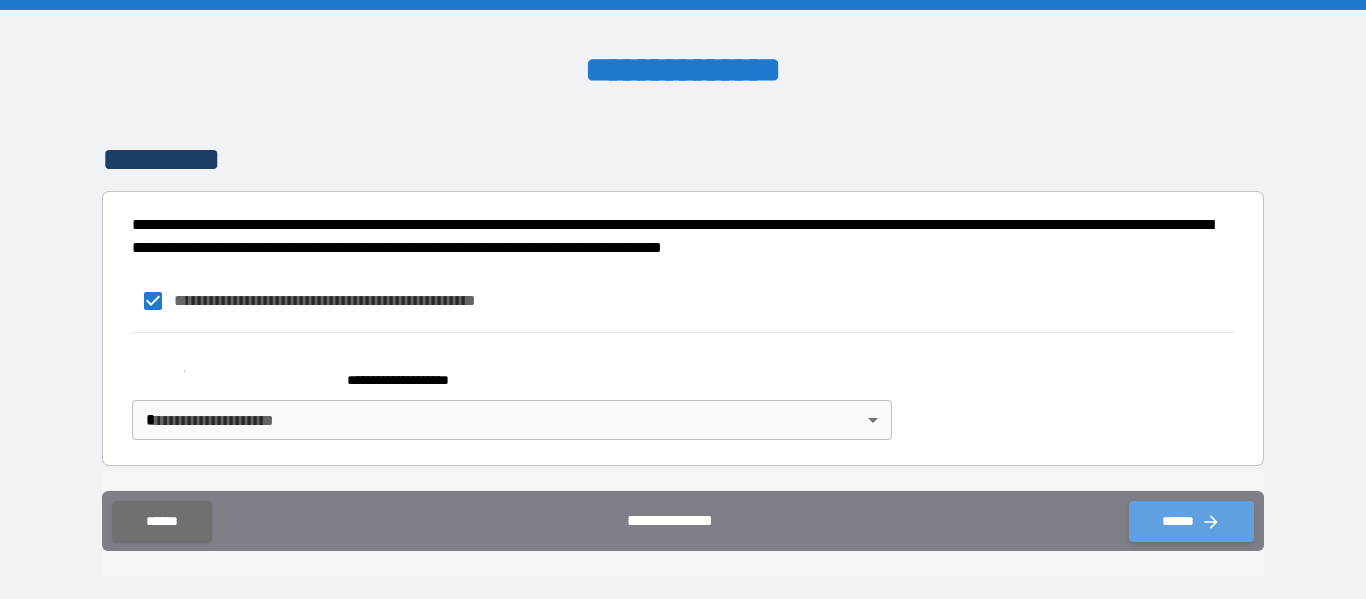 click on "******" at bounding box center [1191, 521] 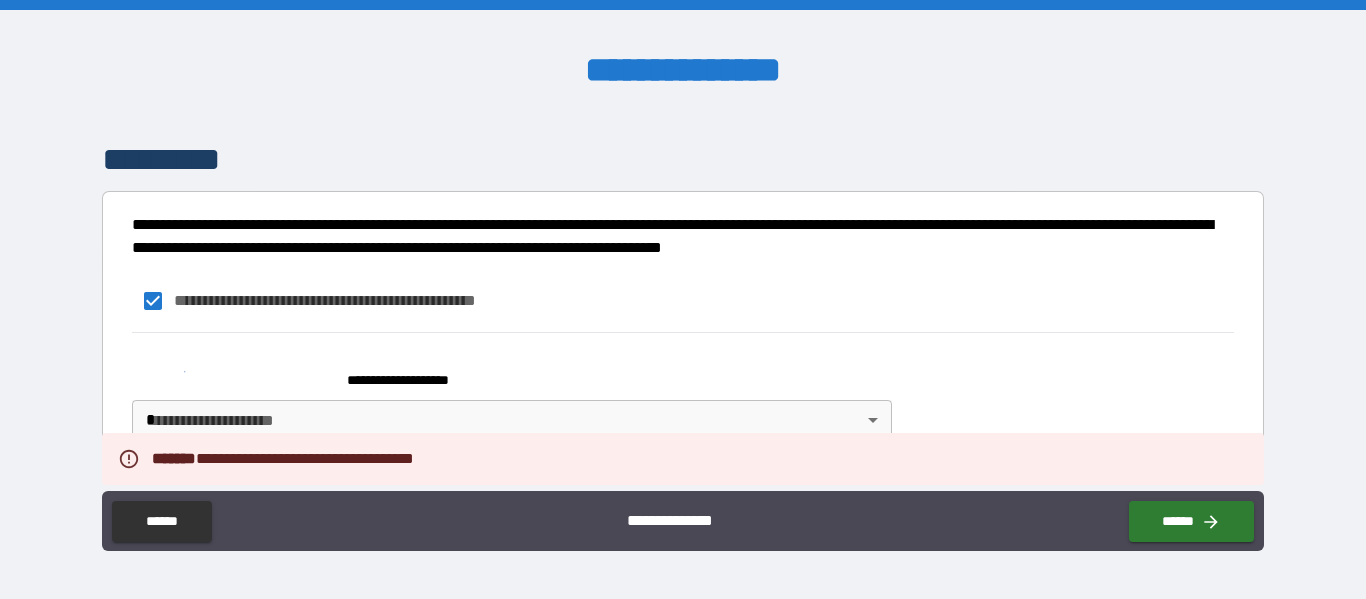 click on "[FIRST] [LAST] [CITY] [STATE] [ZIP] [COUNTRY] [ADDRESS] [APARTMENT] [PHONE] [EMAIL]" at bounding box center (683, 299) 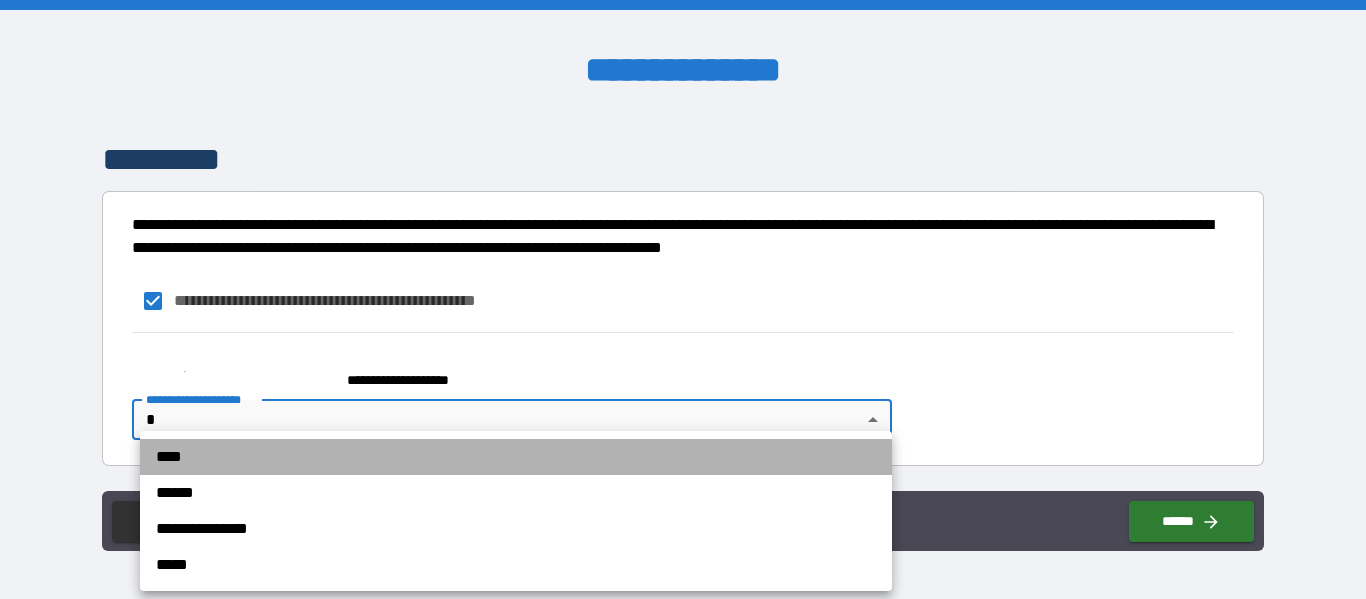 click on "****" at bounding box center [516, 457] 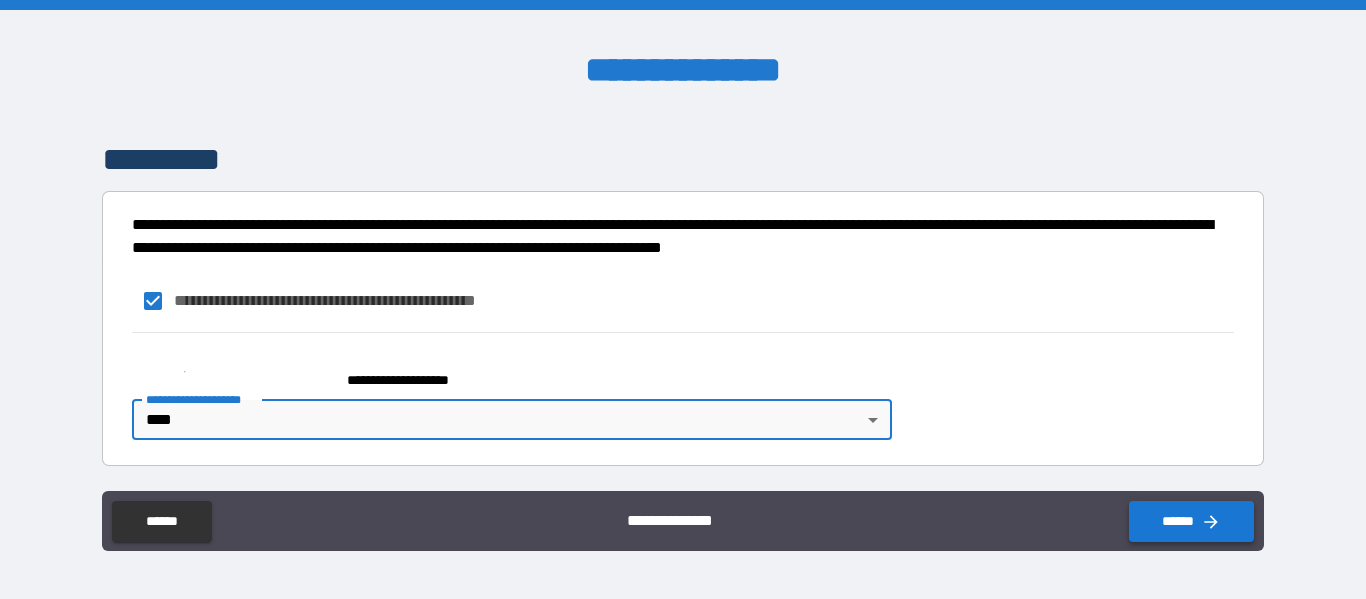 click on "******" at bounding box center [1191, 521] 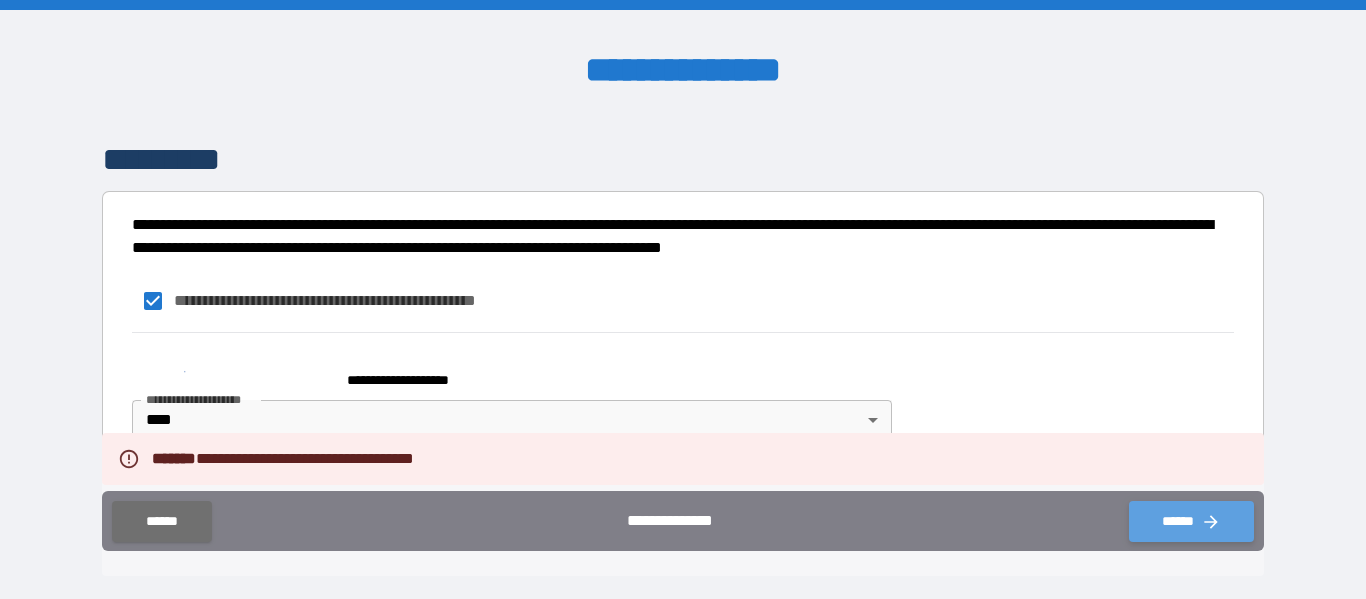 click on "******" at bounding box center (1191, 521) 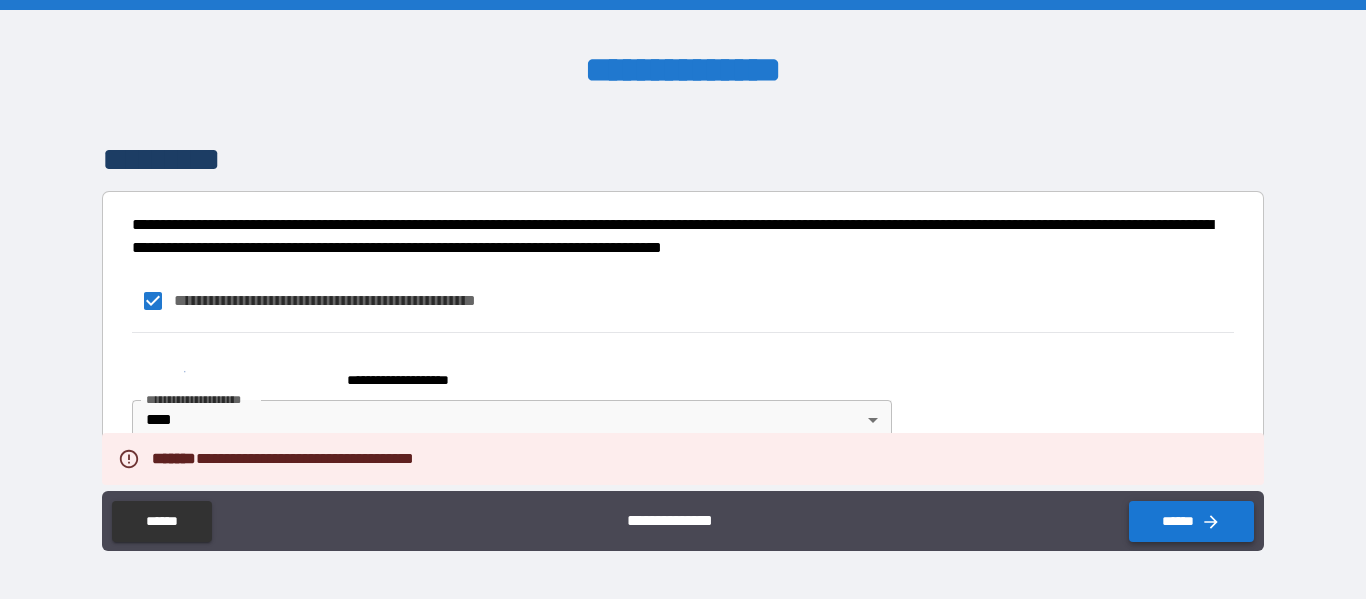click on "******" at bounding box center (1191, 521) 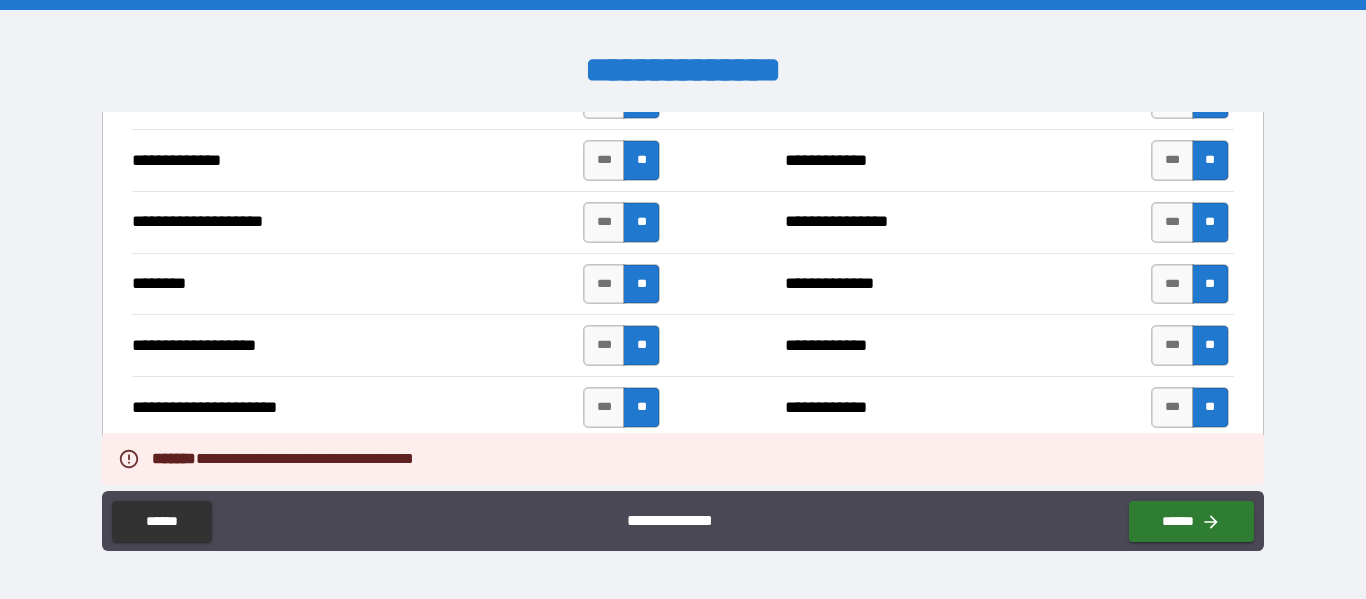 scroll, scrollTop: 2760, scrollLeft: 0, axis: vertical 